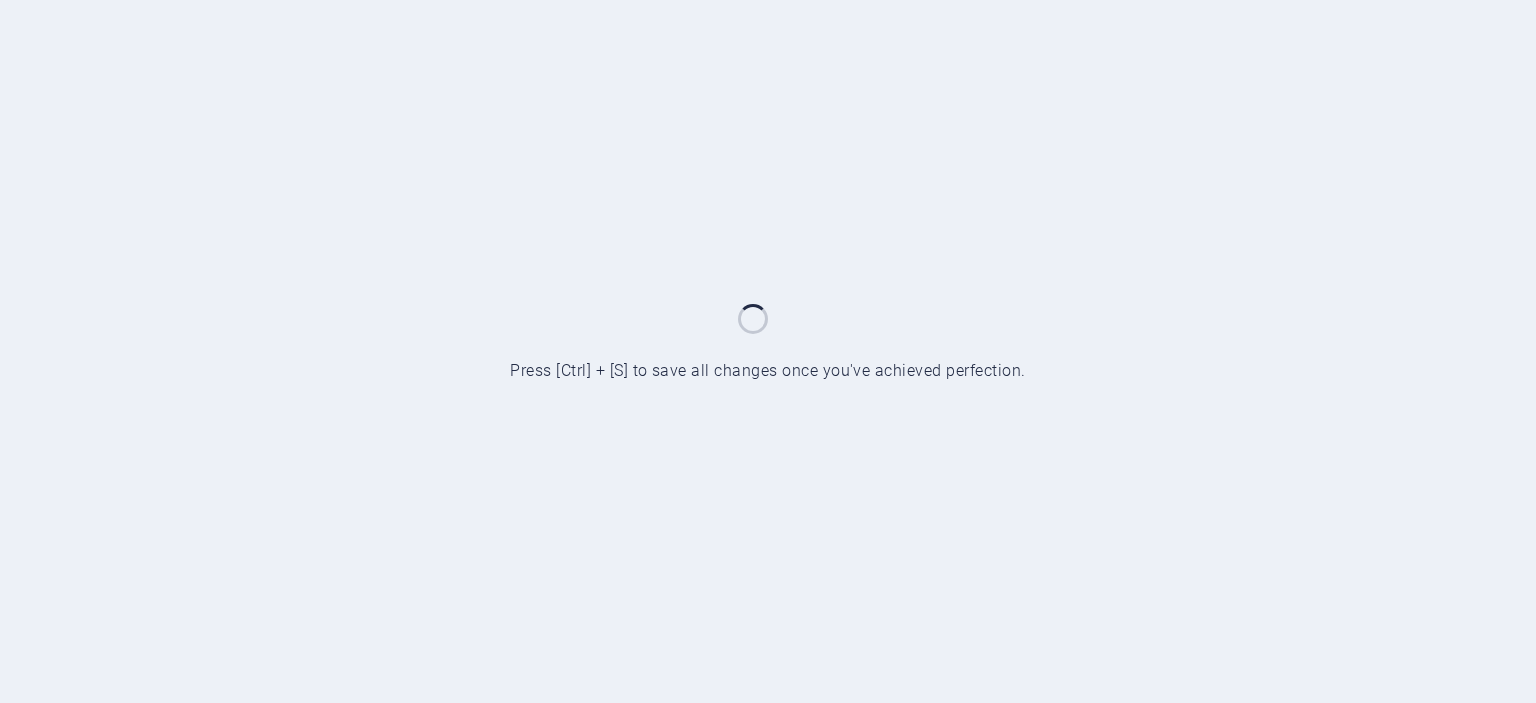 scroll, scrollTop: 0, scrollLeft: 0, axis: both 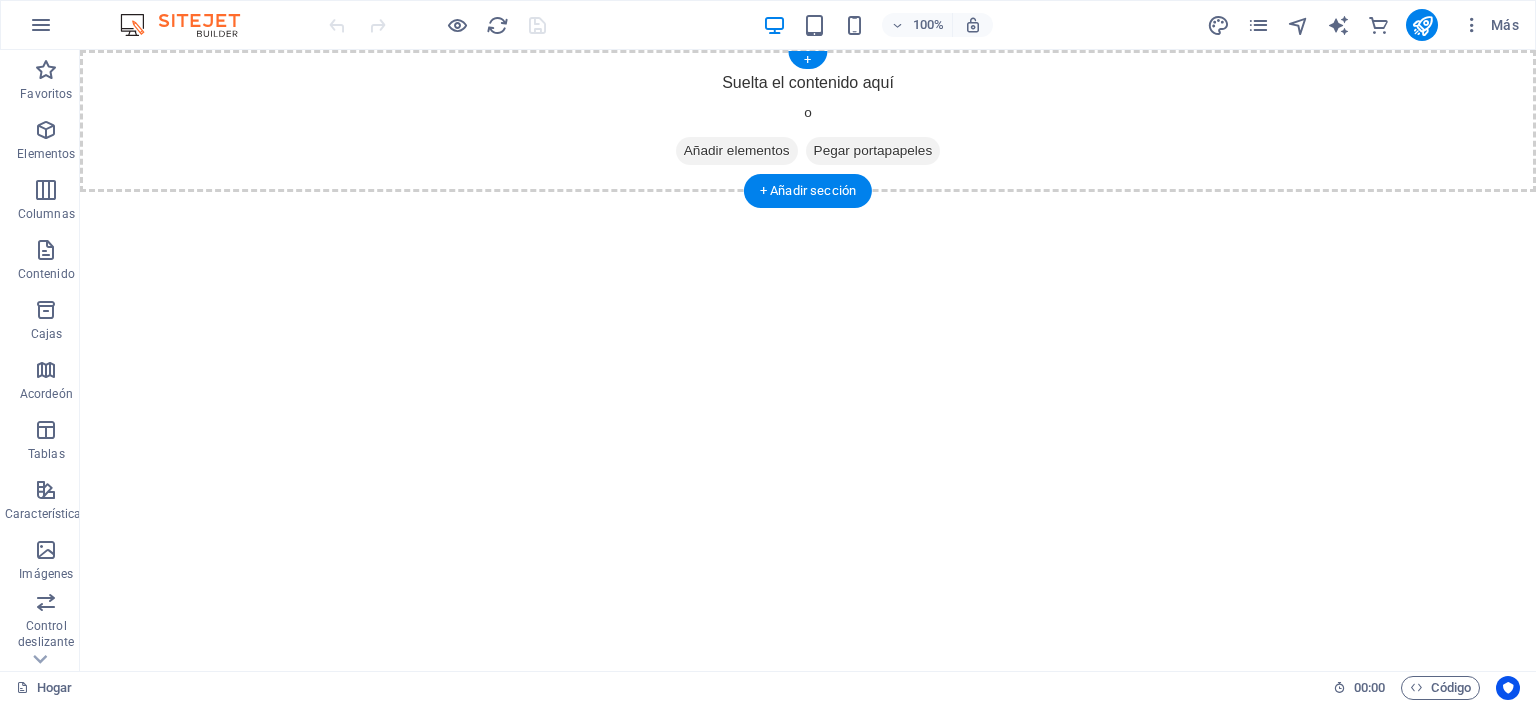 click on "Añadir elementos" at bounding box center [737, 150] 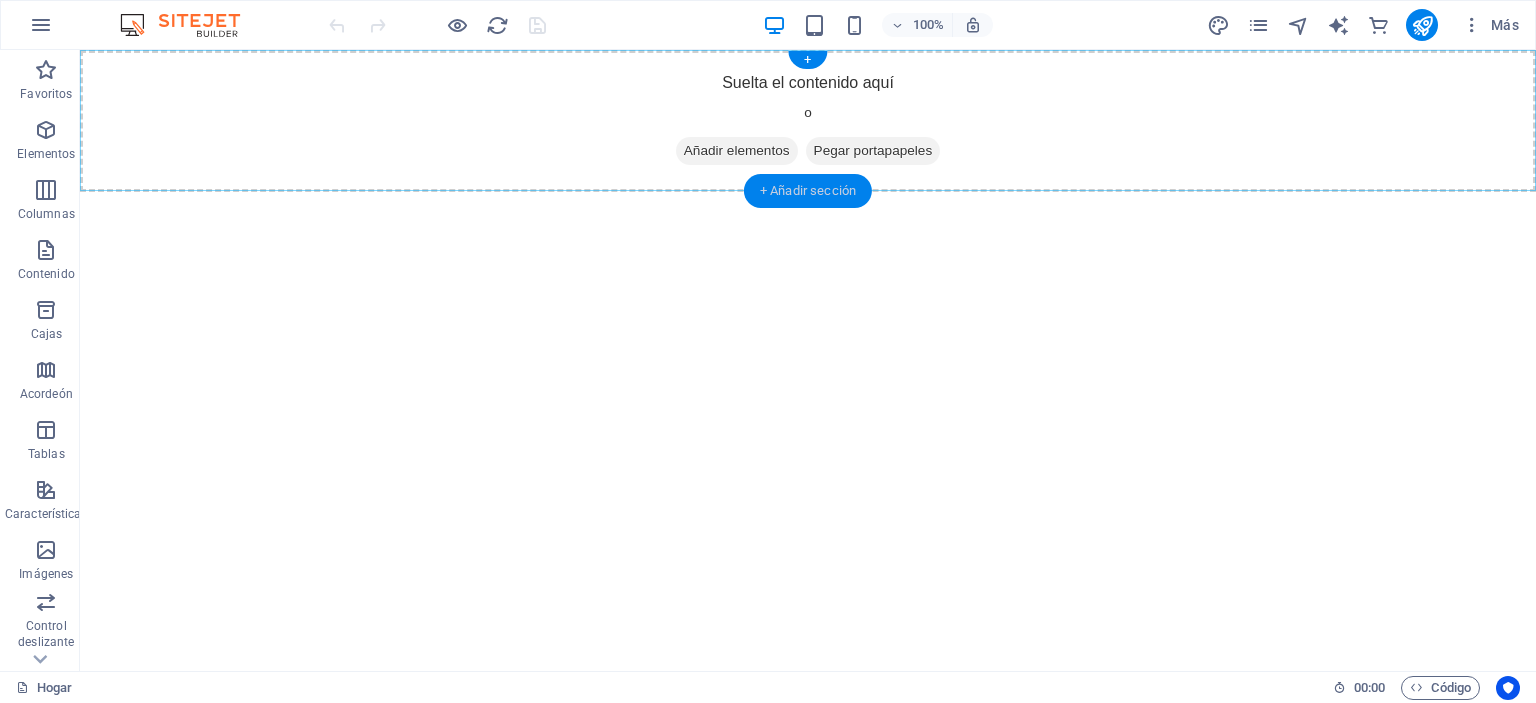 drag, startPoint x: 801, startPoint y: 193, endPoint x: 377, endPoint y: 163, distance: 425.06 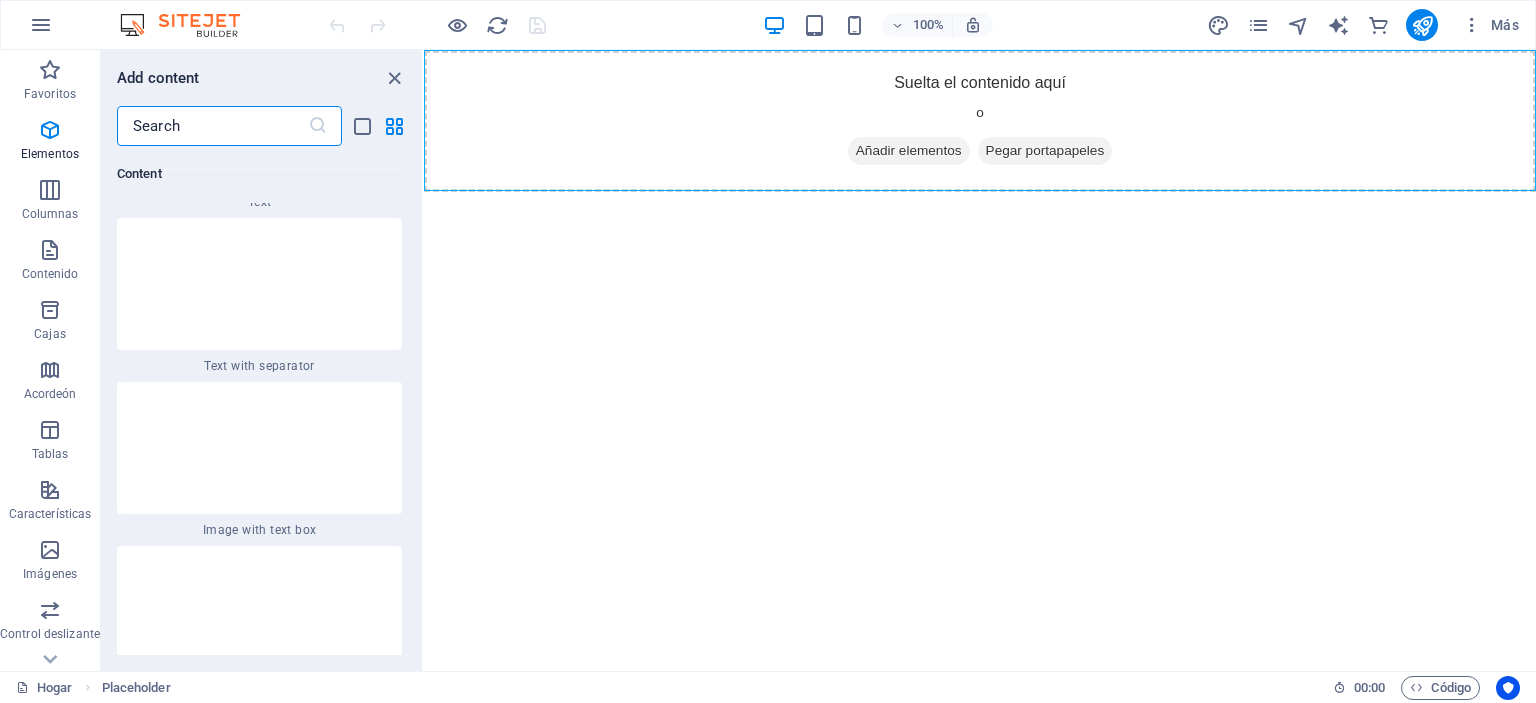 scroll, scrollTop: 6802, scrollLeft: 0, axis: vertical 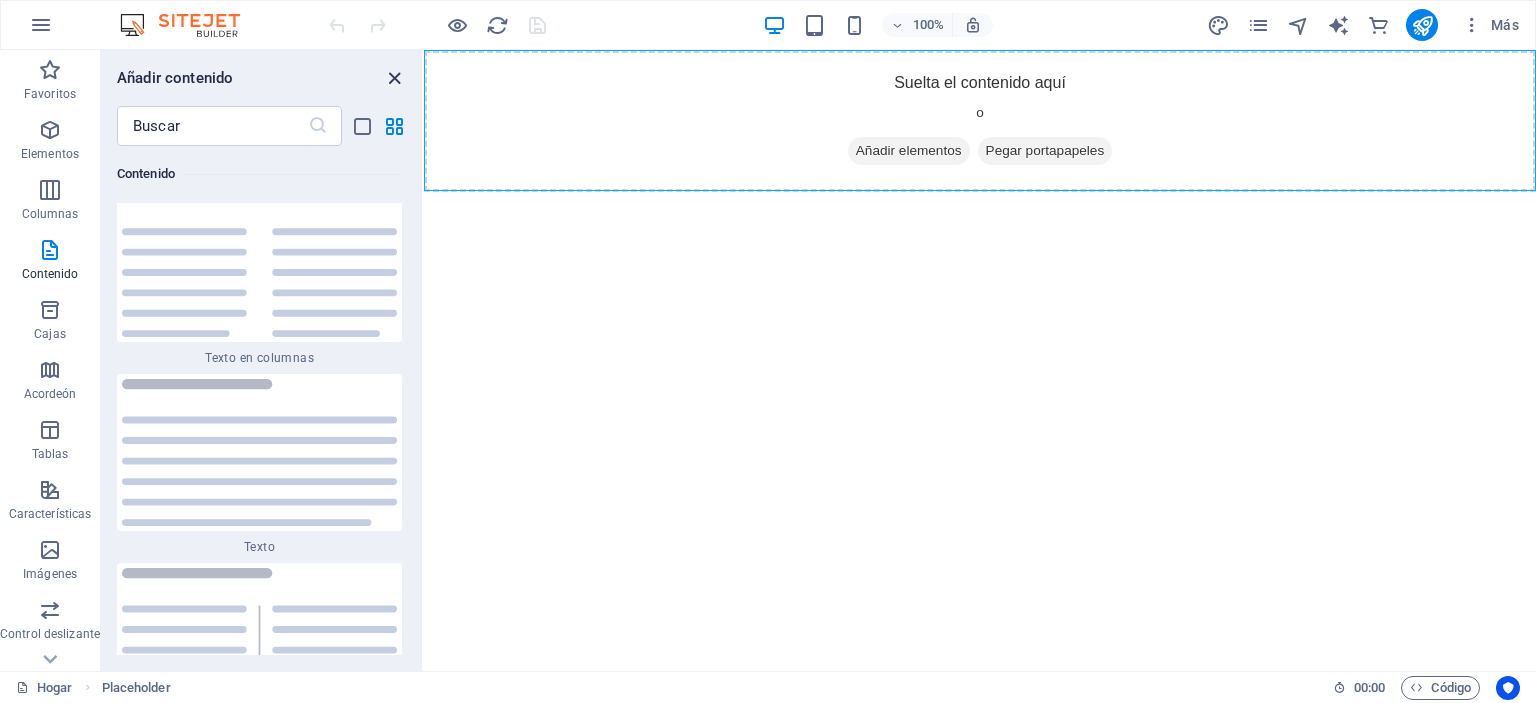 click at bounding box center (394, 78) 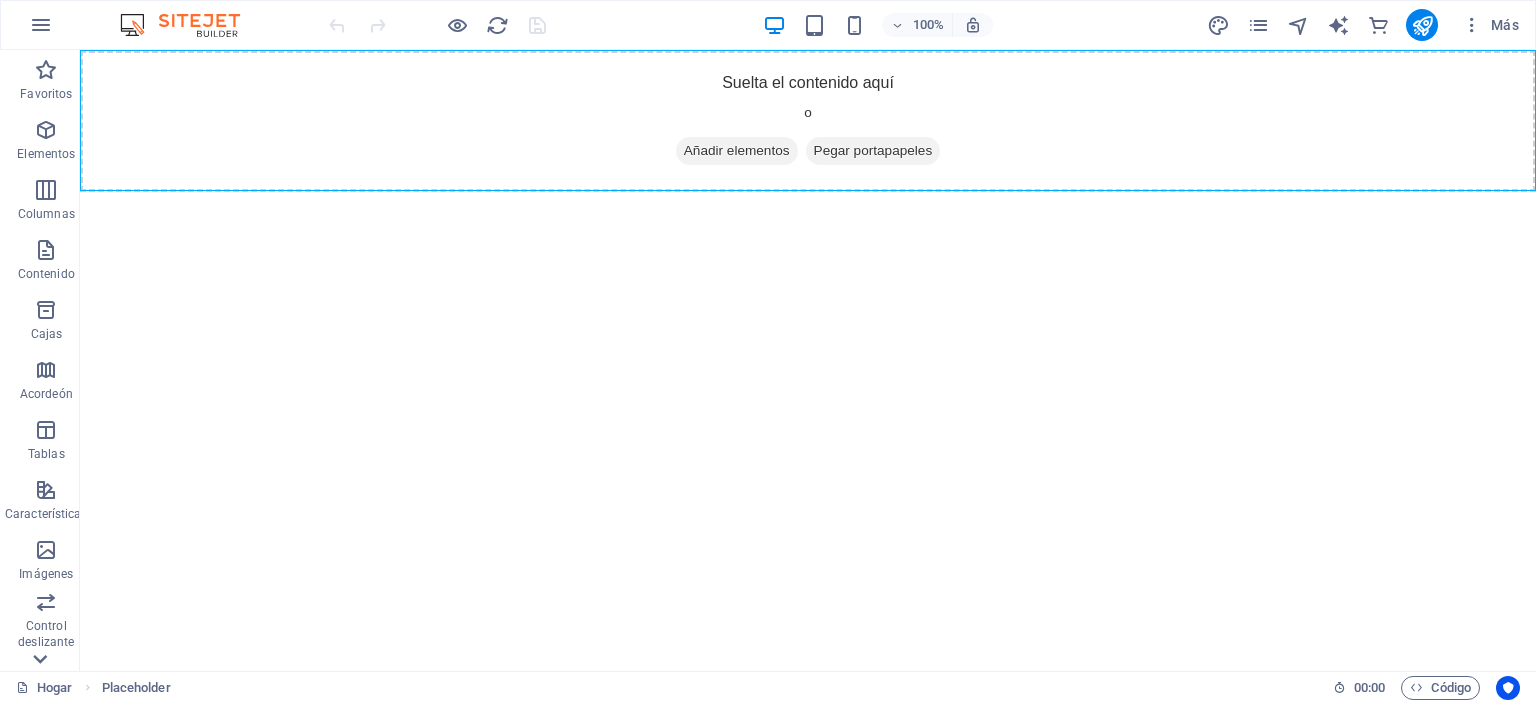 click 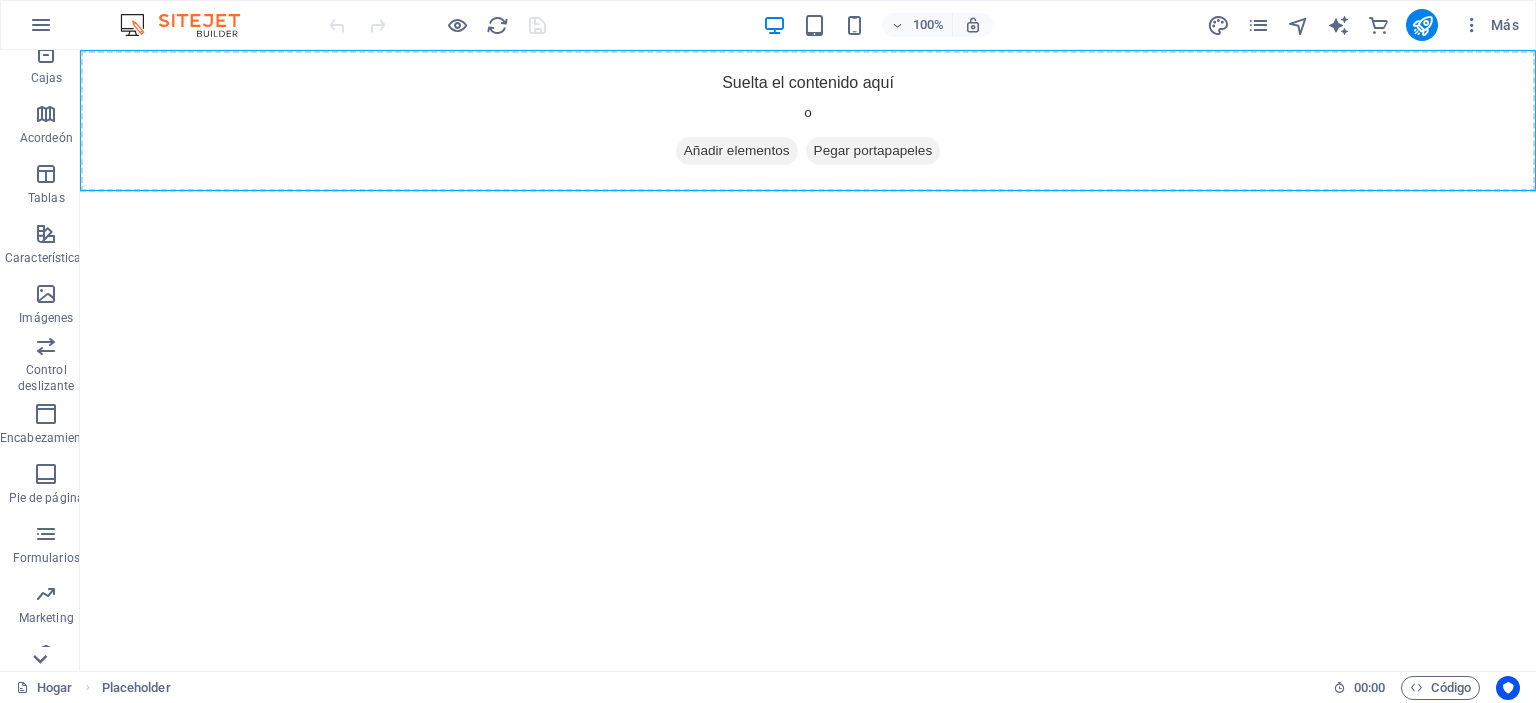 scroll, scrollTop: 338, scrollLeft: 0, axis: vertical 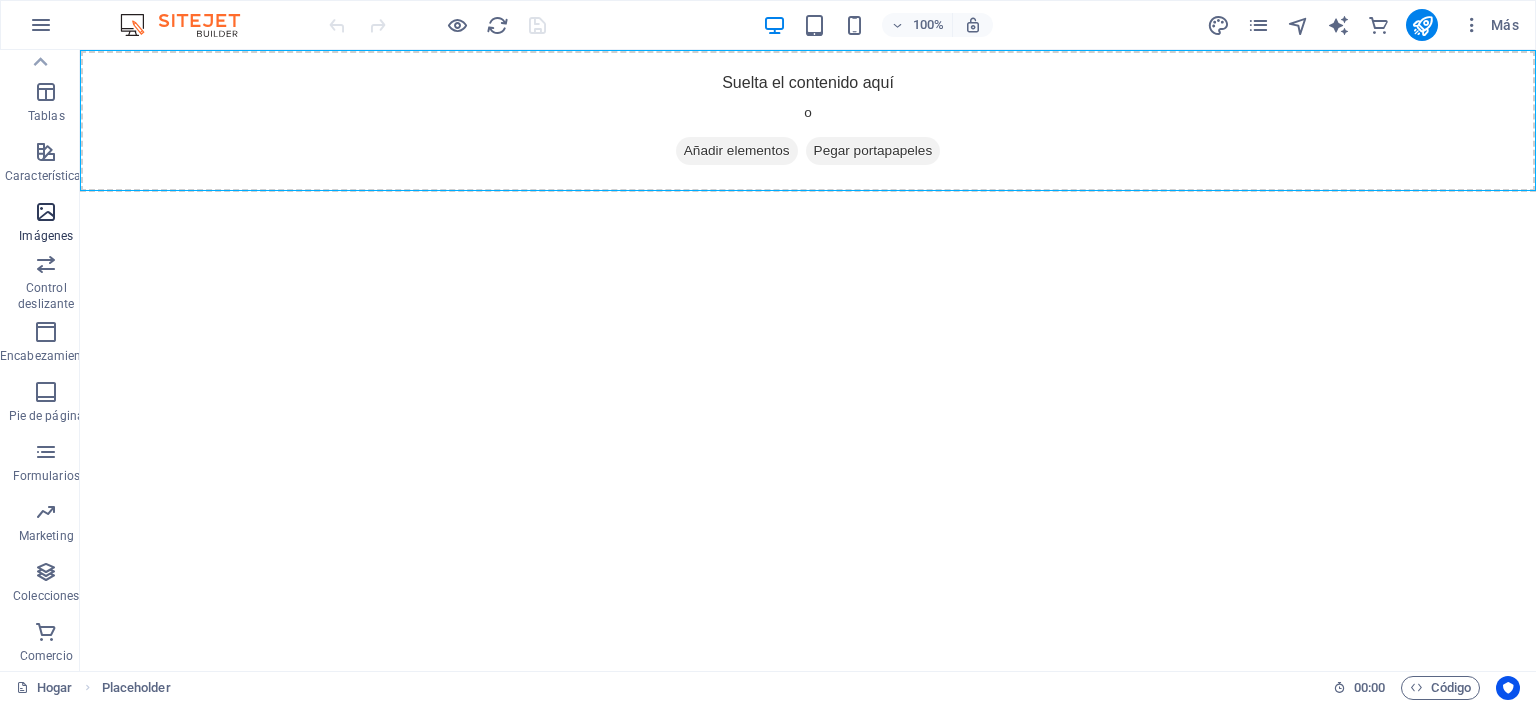 click at bounding box center [46, 212] 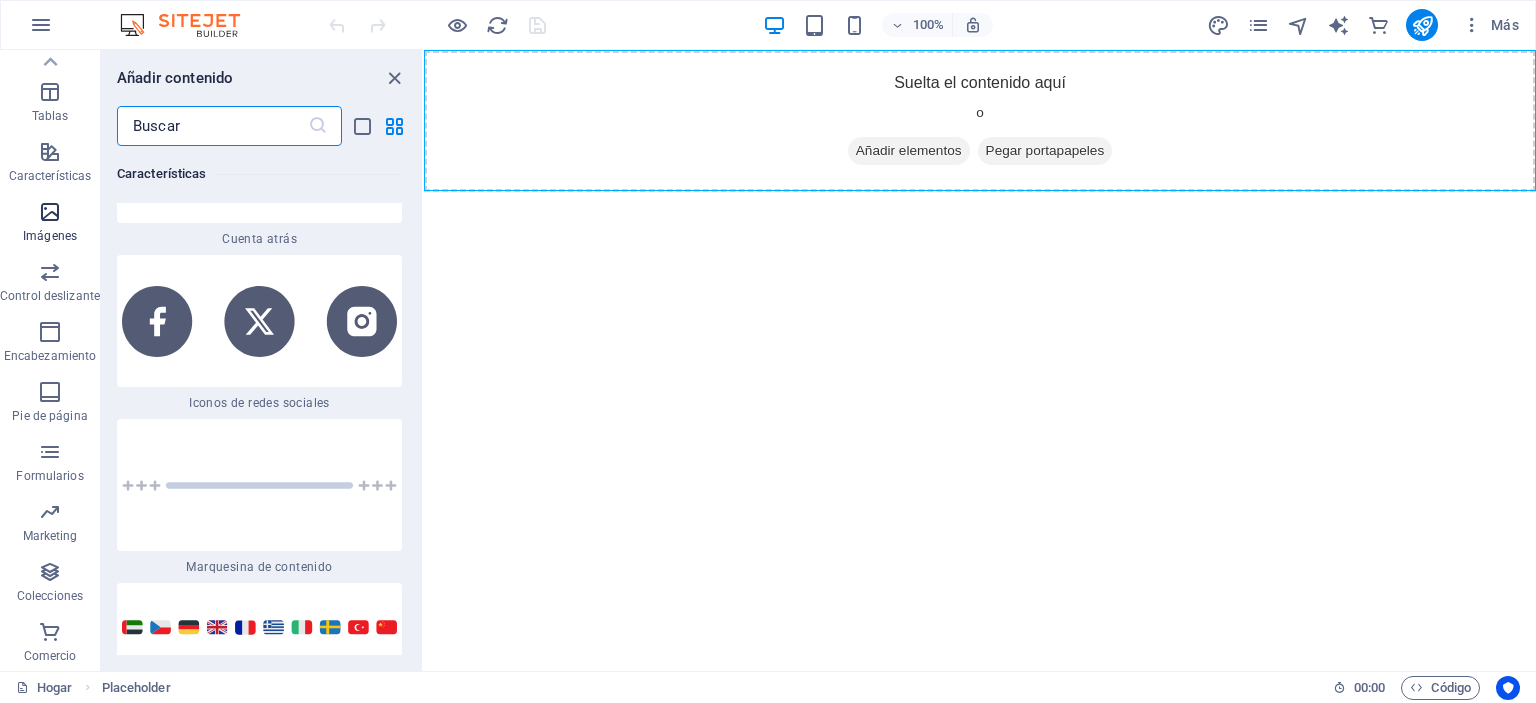 scroll, scrollTop: 20121, scrollLeft: 0, axis: vertical 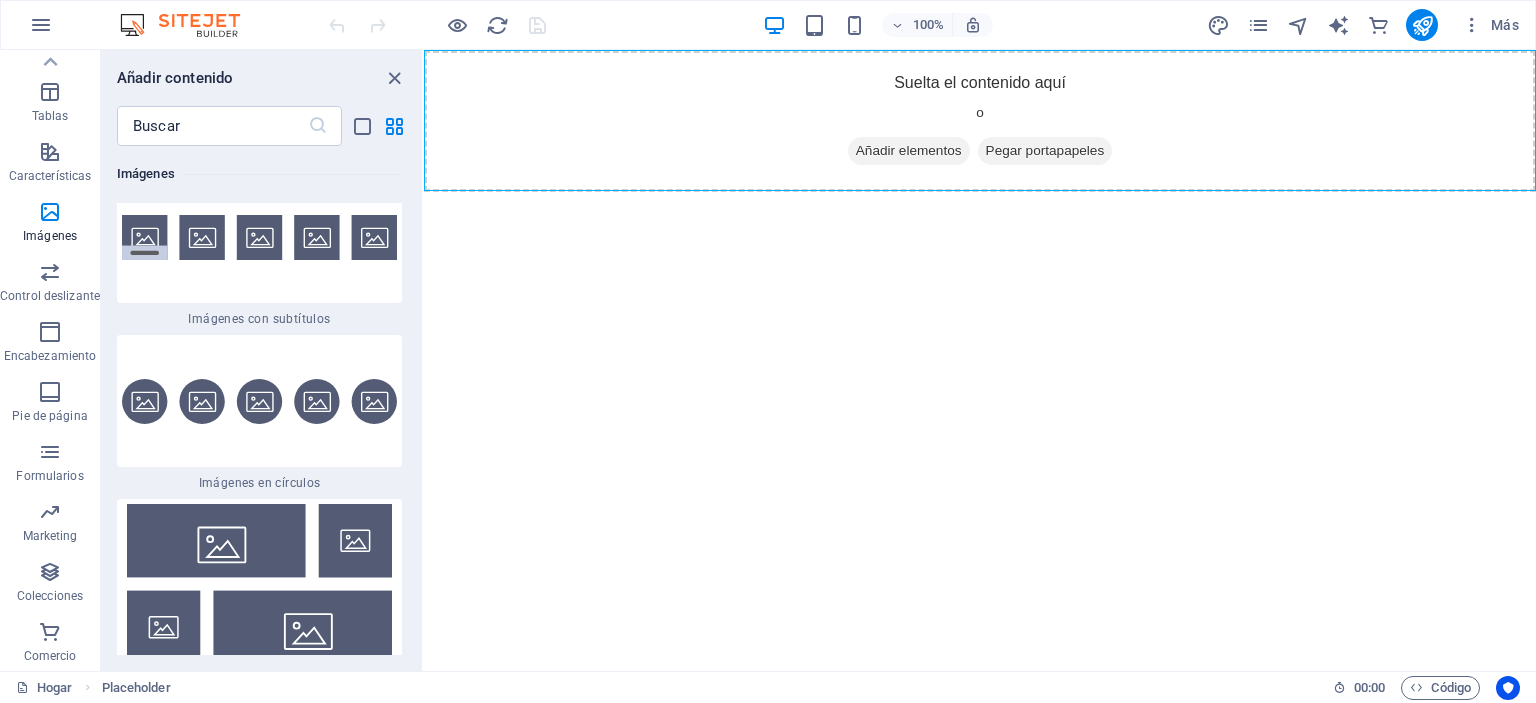 drag, startPoint x: 417, startPoint y: 405, endPoint x: 414, endPoint y: 433, distance: 28.160255 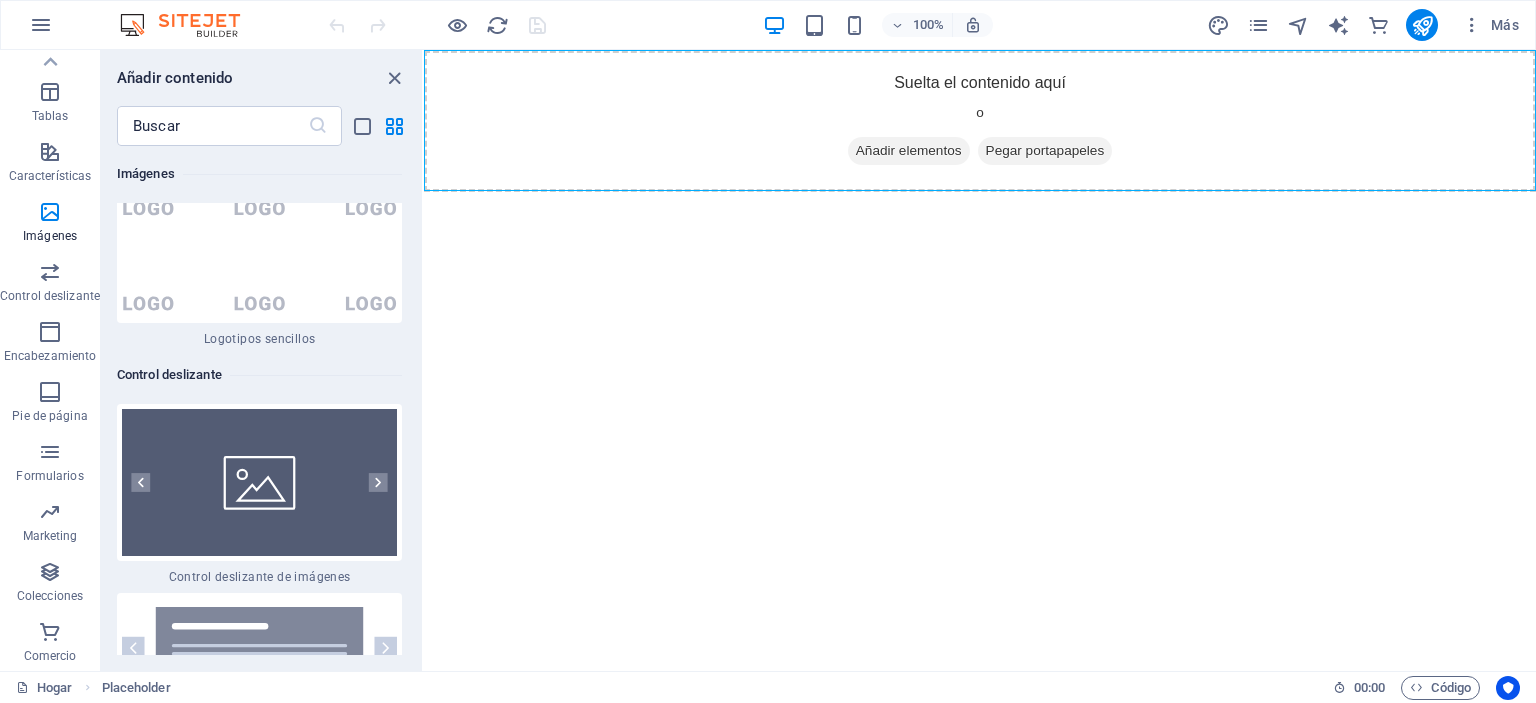 scroll, scrollTop: 22621, scrollLeft: 0, axis: vertical 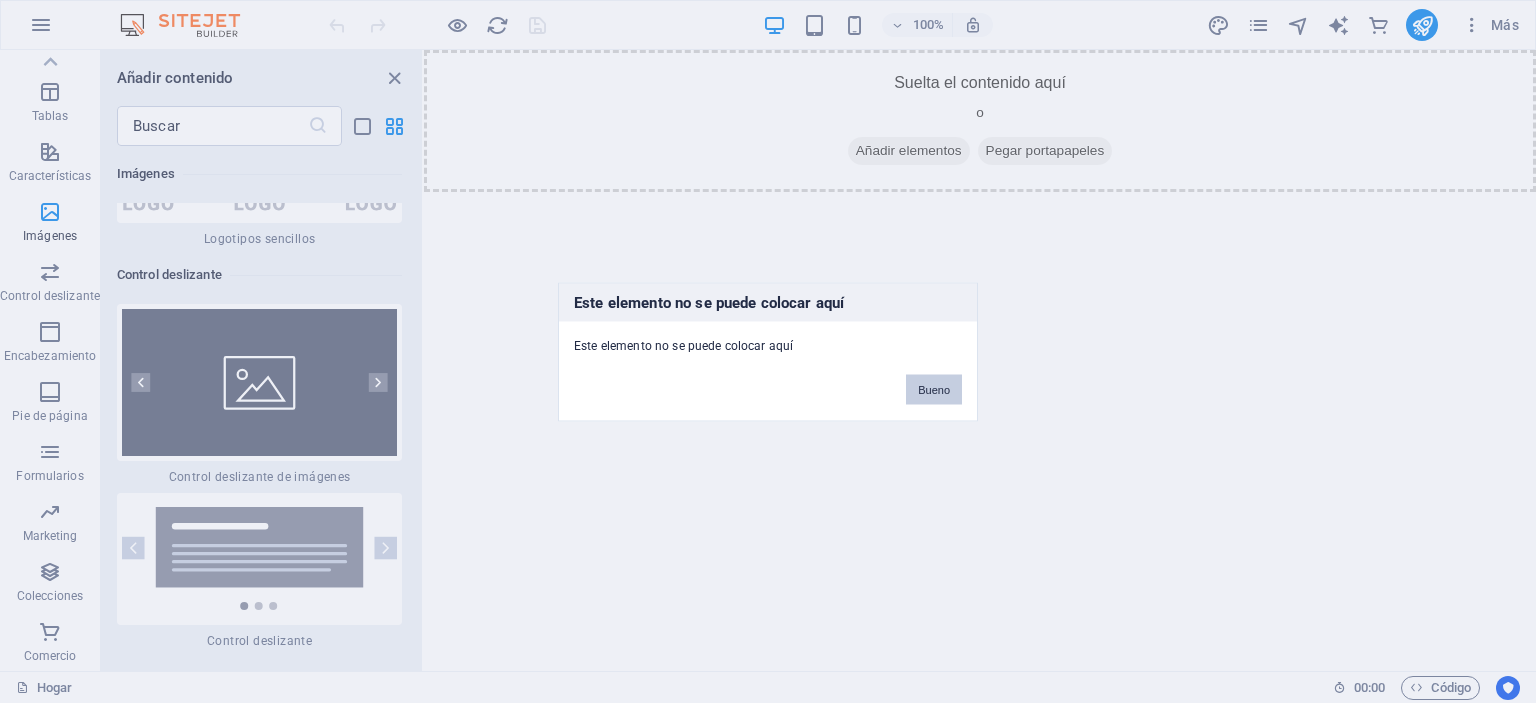 click on "Bueno" at bounding box center [934, 389] 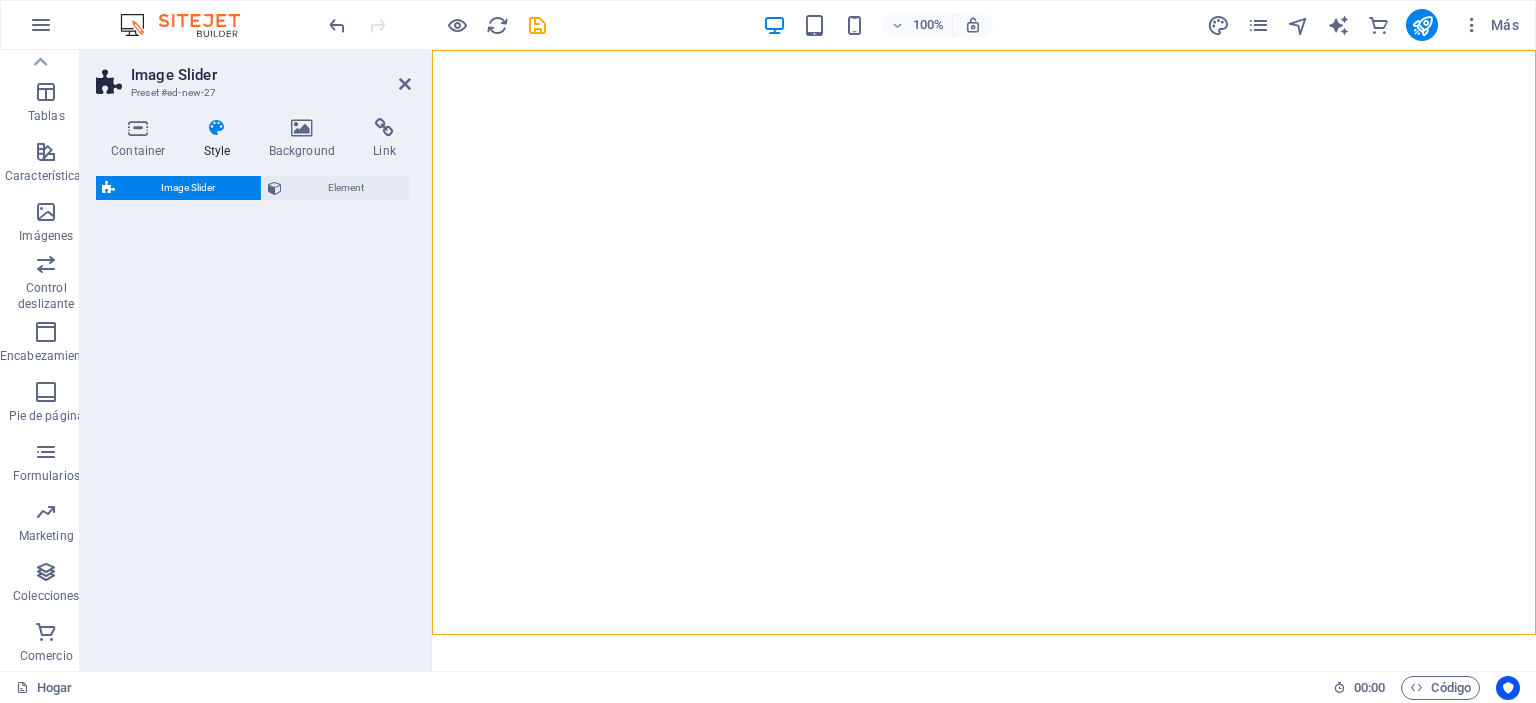 select on "rem" 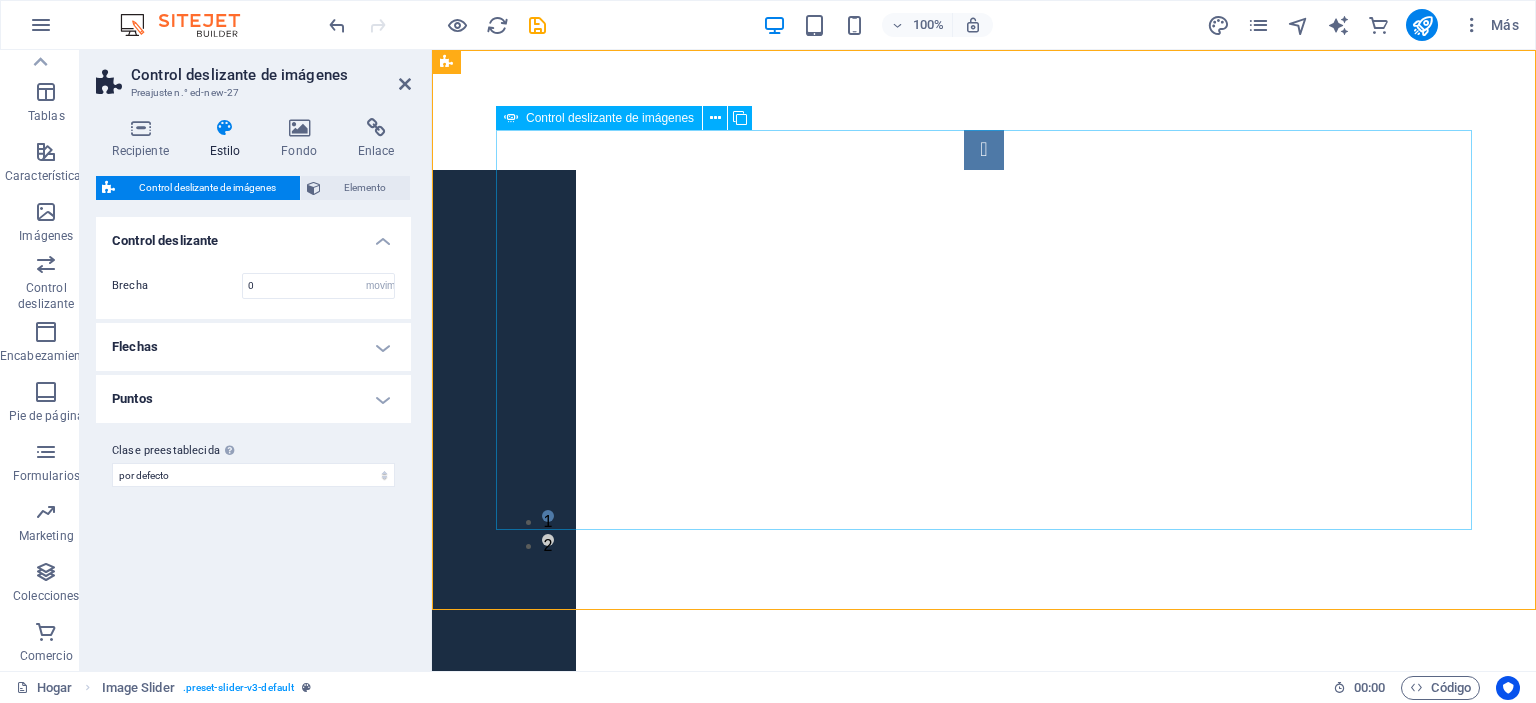 click at bounding box center [984, 150] 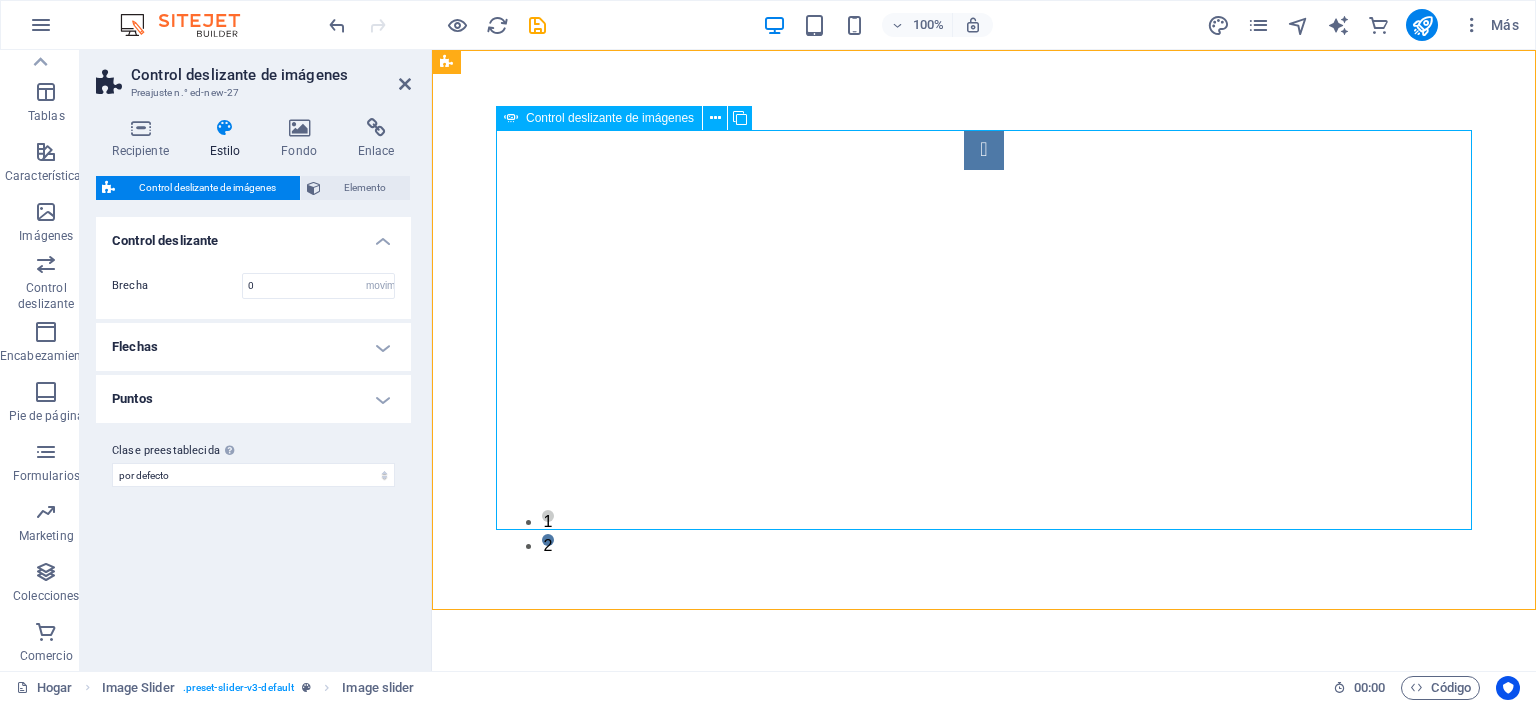 click at bounding box center [984, 150] 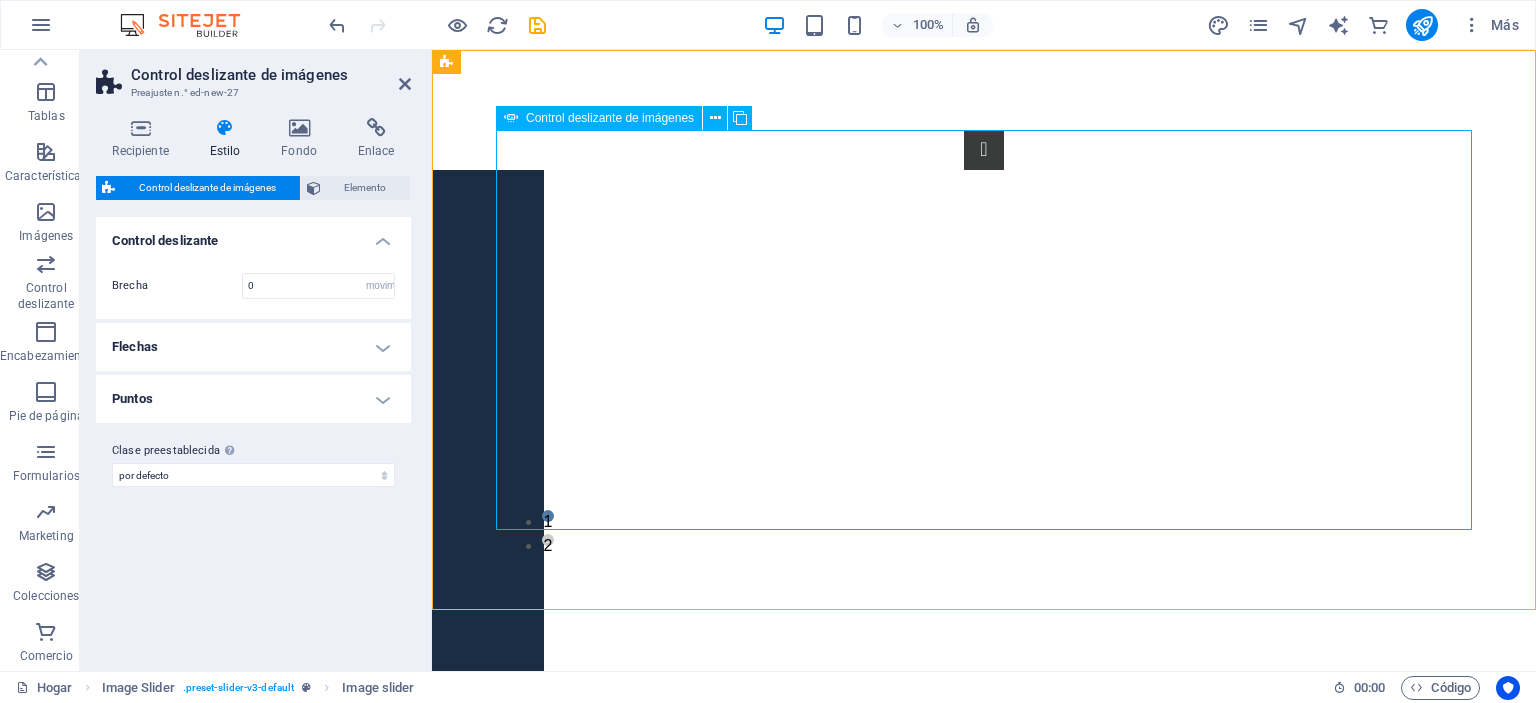 click at bounding box center [984, 1922] 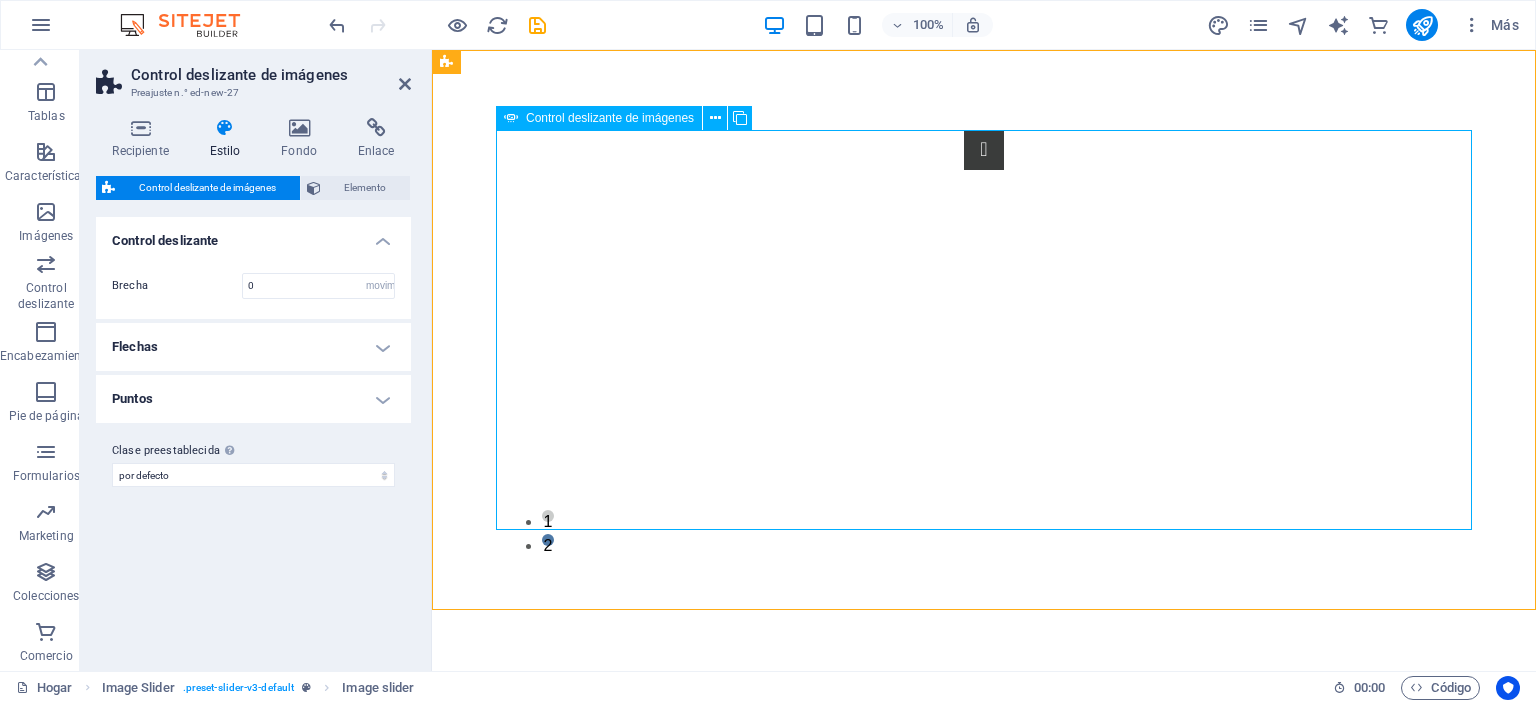 click at bounding box center [984, 1922] 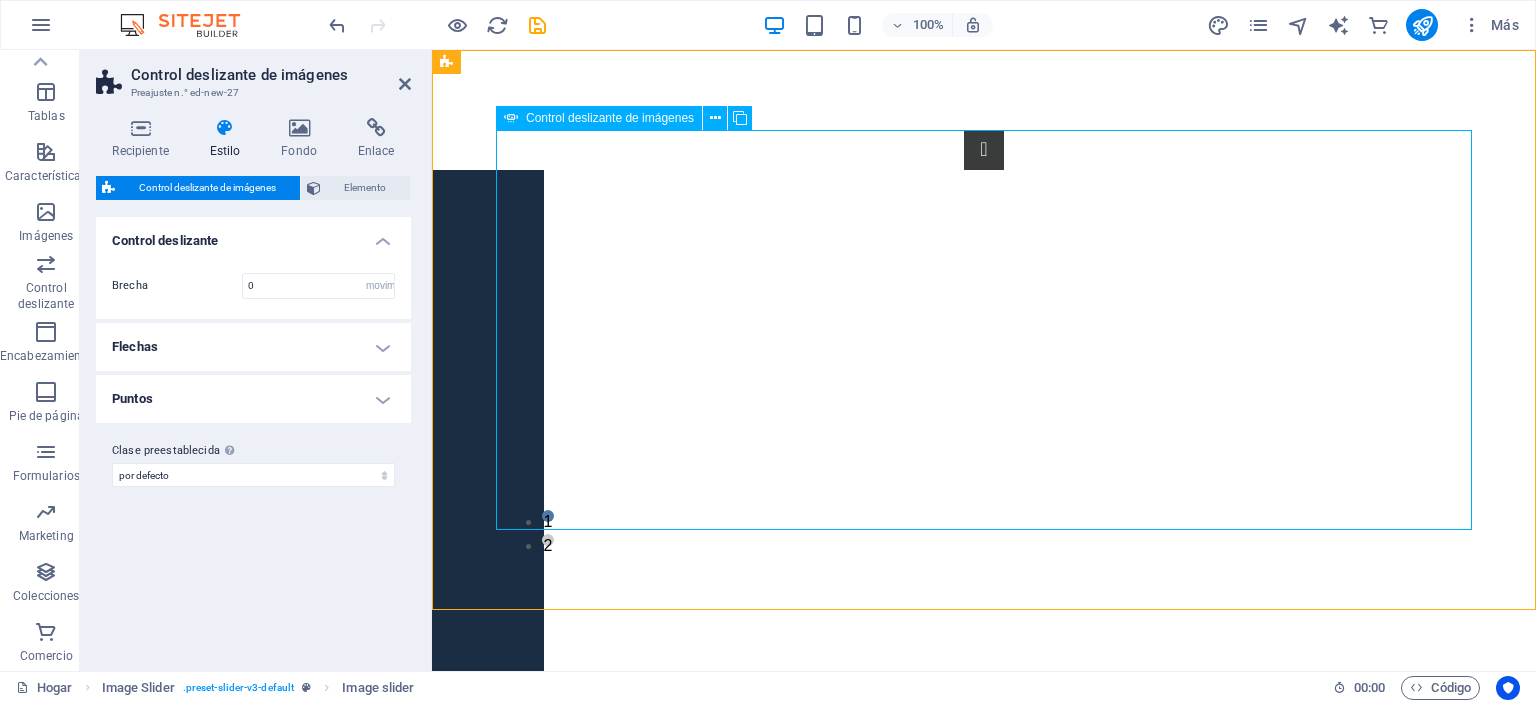 click at bounding box center (984, 1922) 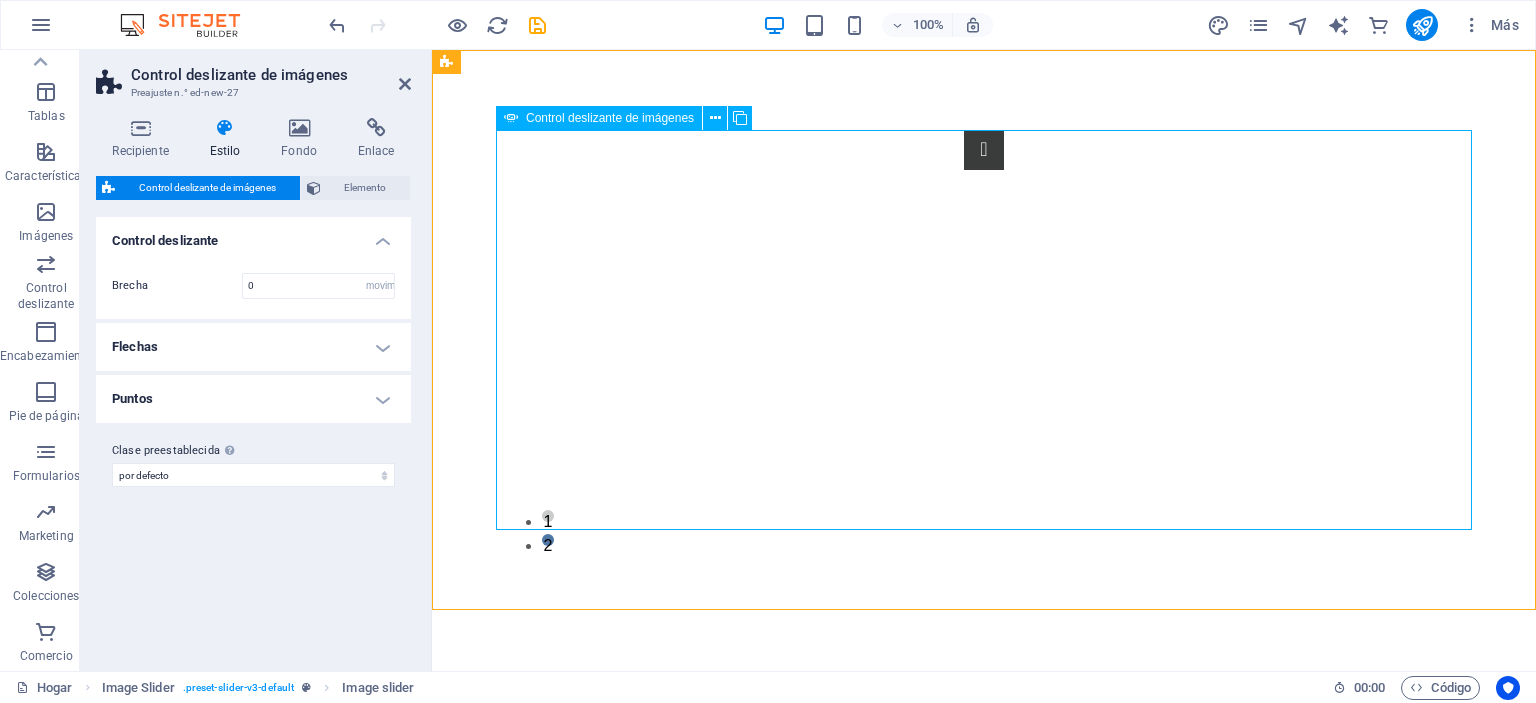 click at bounding box center [984, 1922] 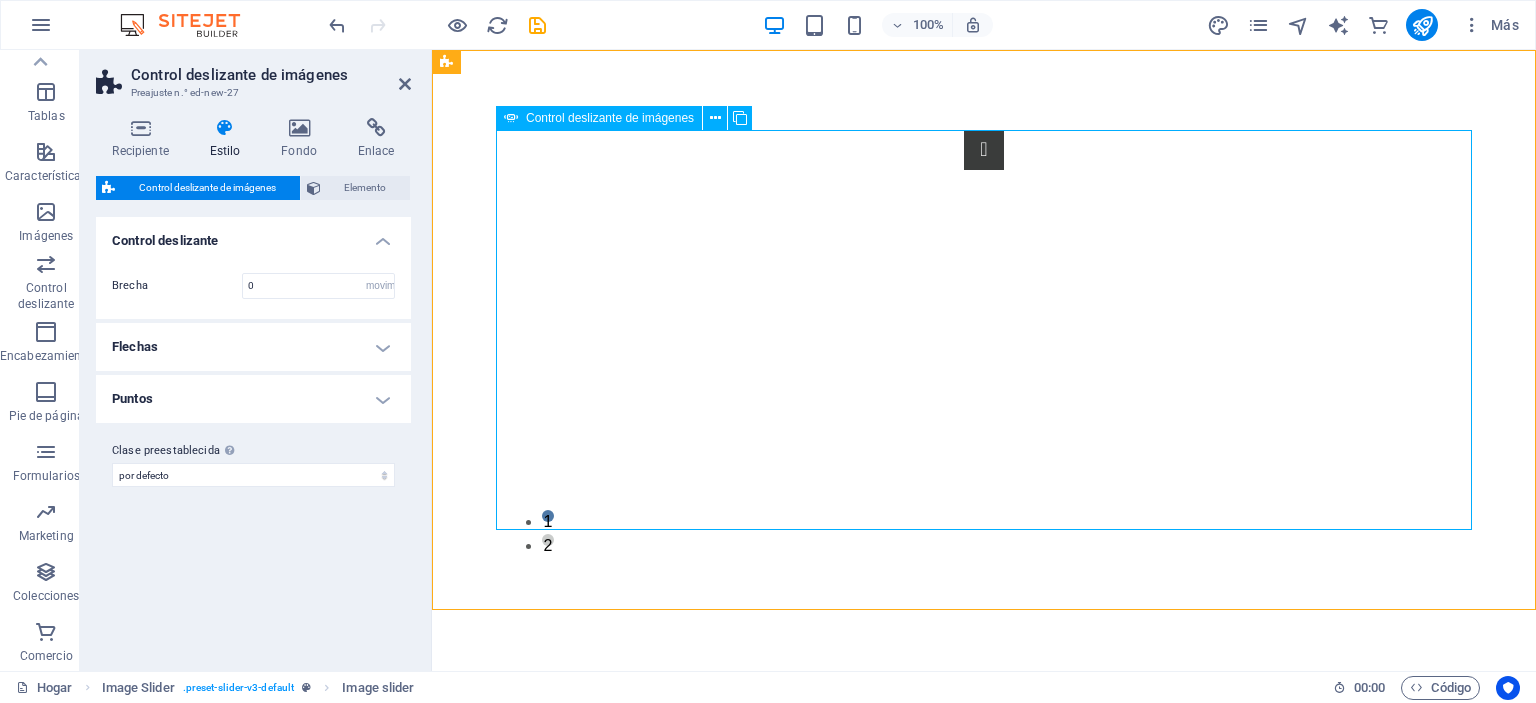 click at bounding box center (984, 1922) 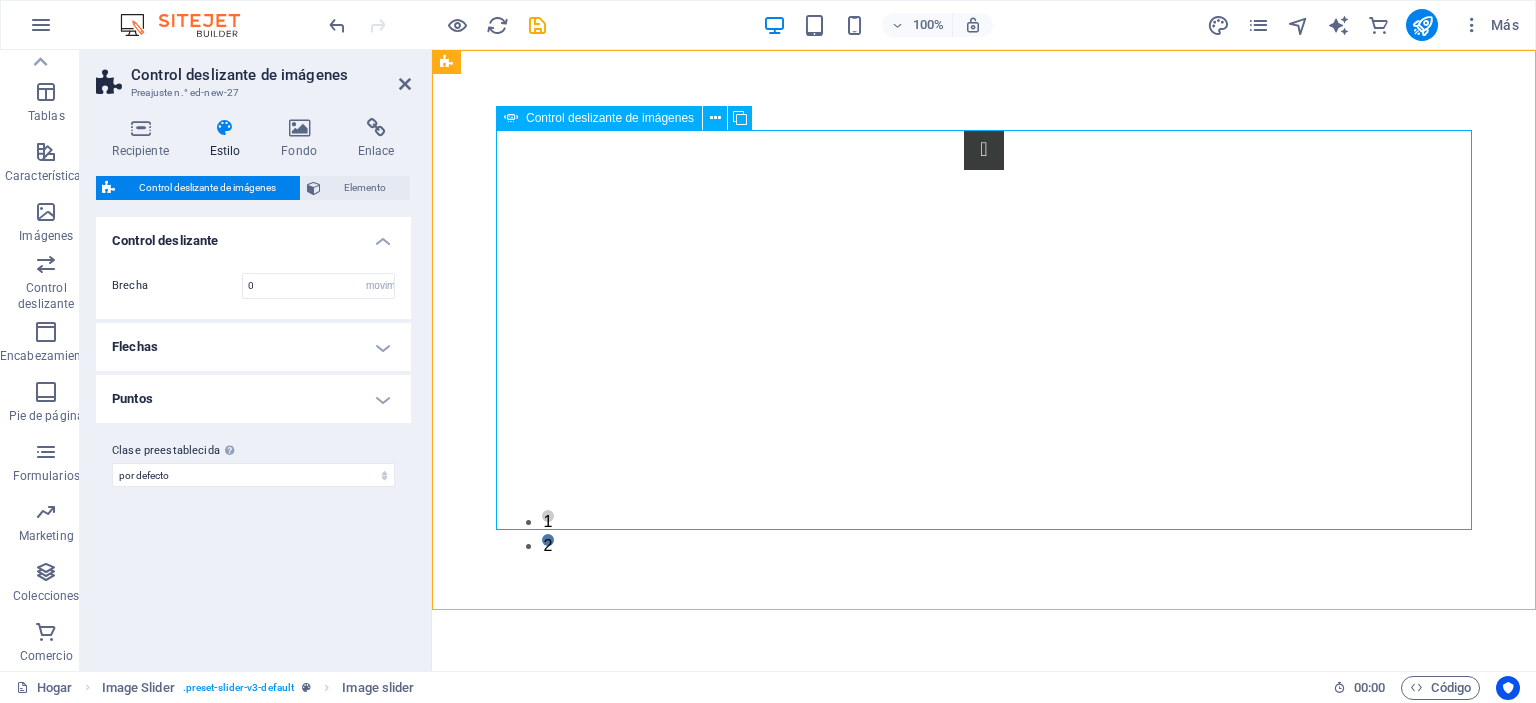 click at bounding box center (984, 1922) 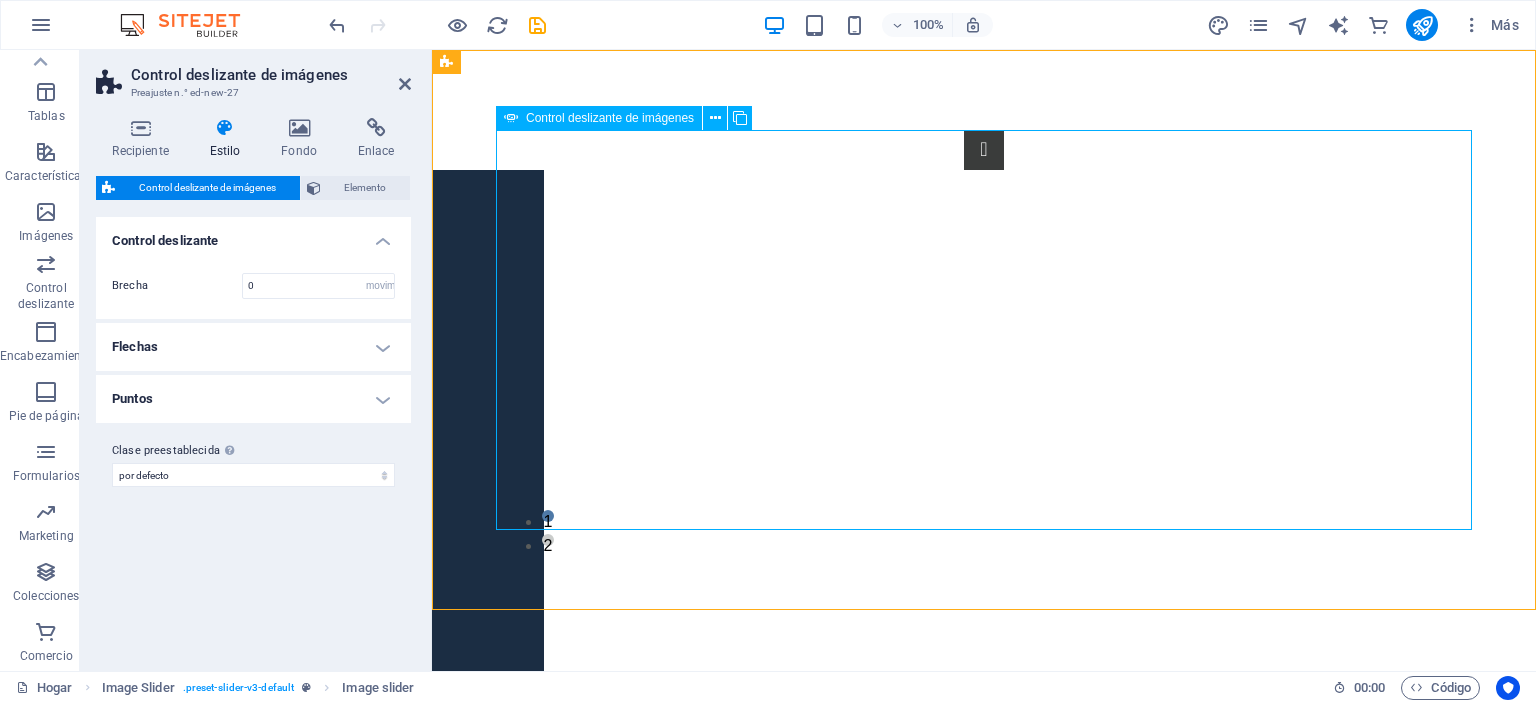 click at bounding box center (984, 1922) 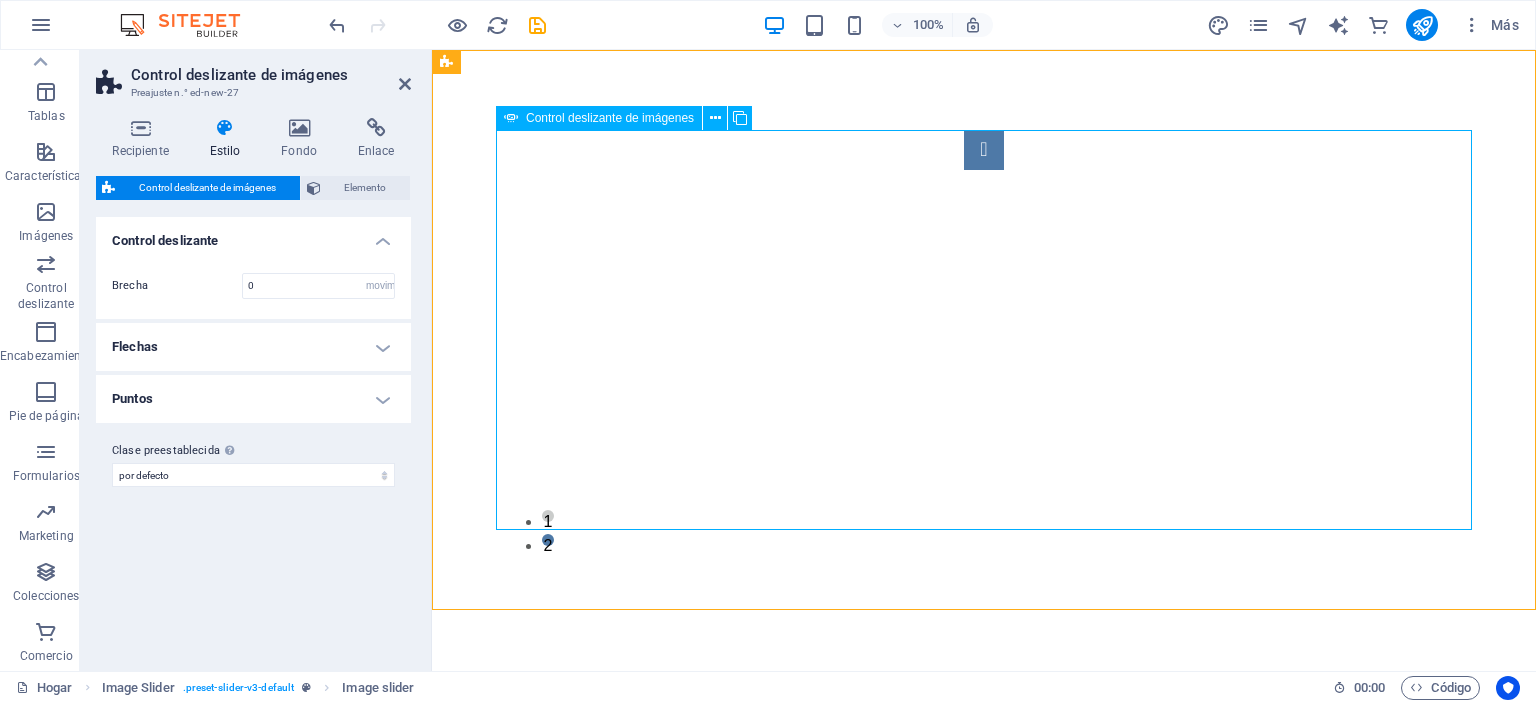 click at bounding box center [984, 150] 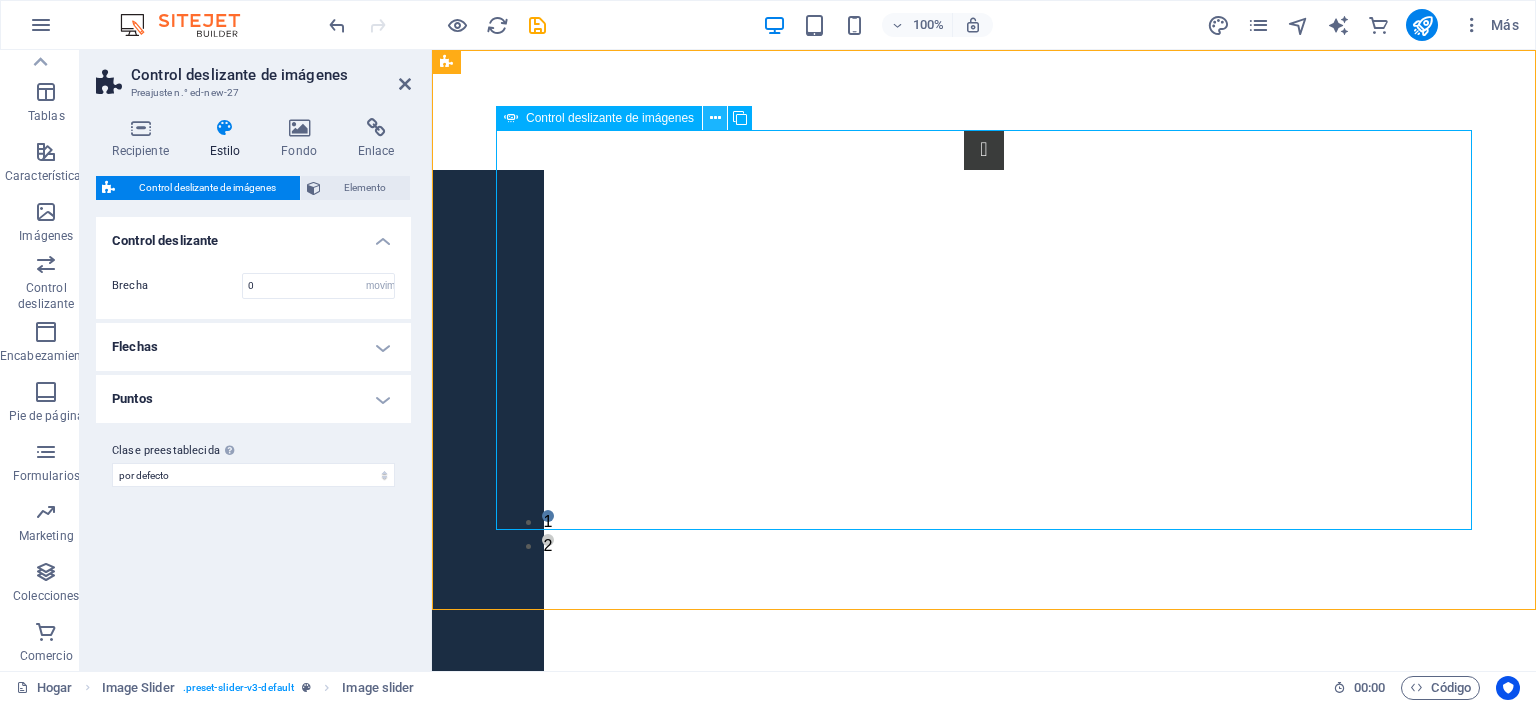 click at bounding box center (715, 118) 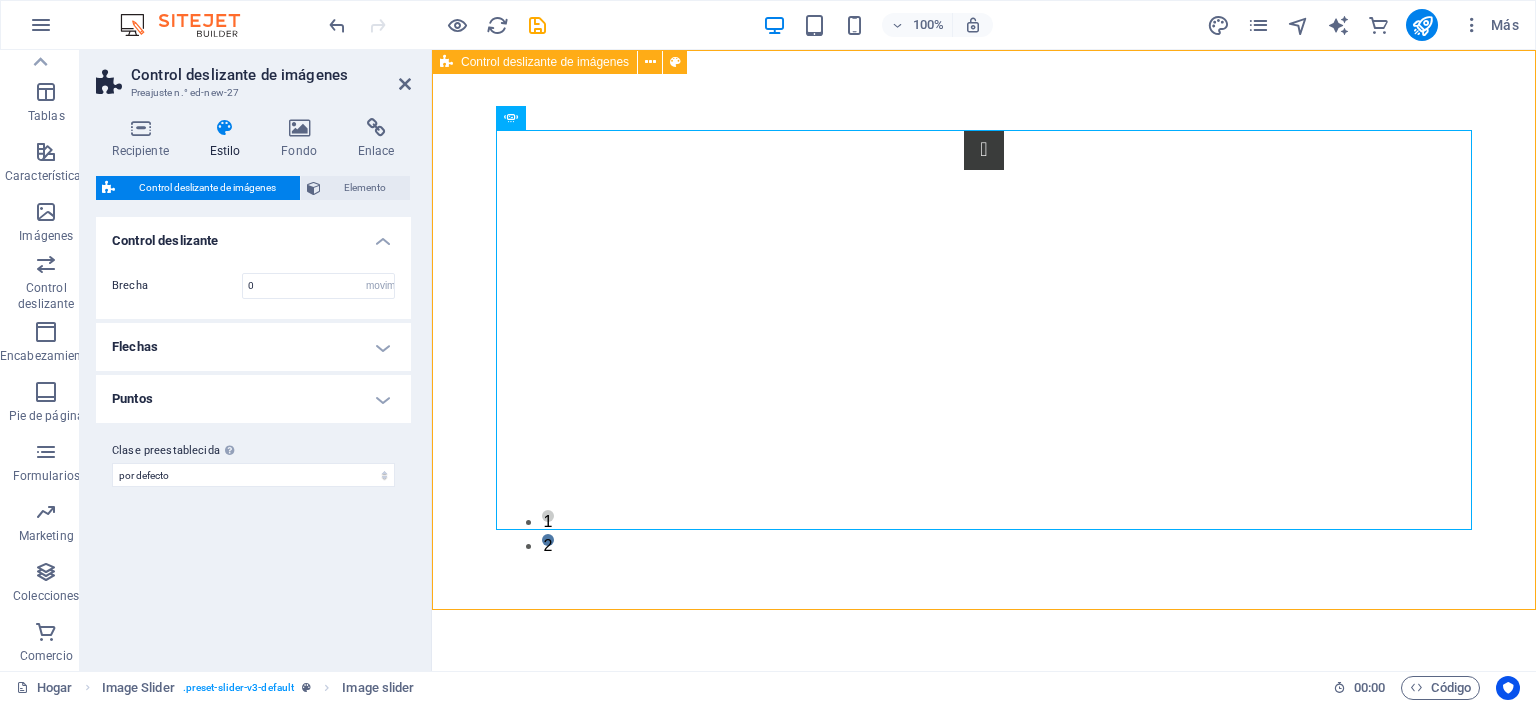 click on "1 2" at bounding box center (984, 330) 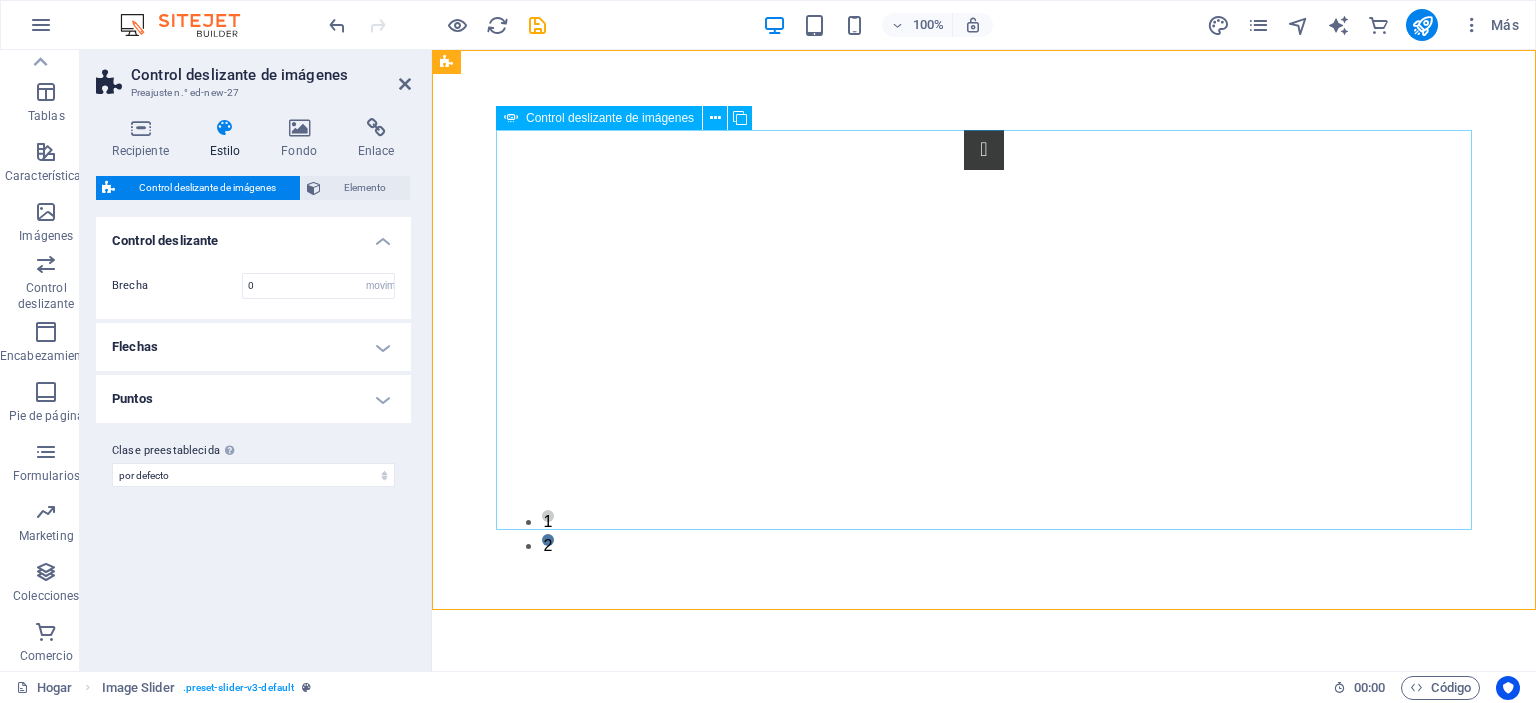 drag, startPoint x: 1057, startPoint y: 173, endPoint x: 627, endPoint y: 193, distance: 430.46487 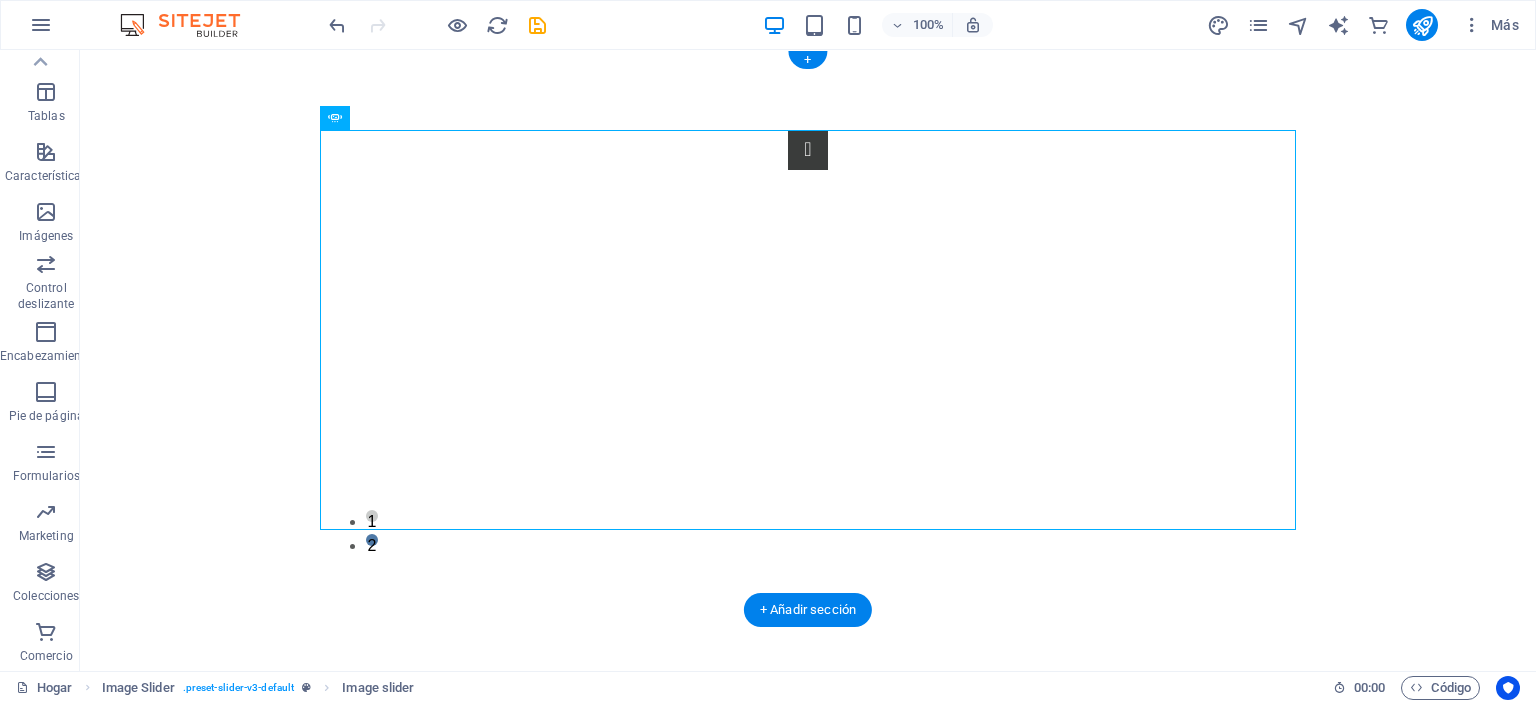 drag, startPoint x: 692, startPoint y: 163, endPoint x: 682, endPoint y: 166, distance: 10.440307 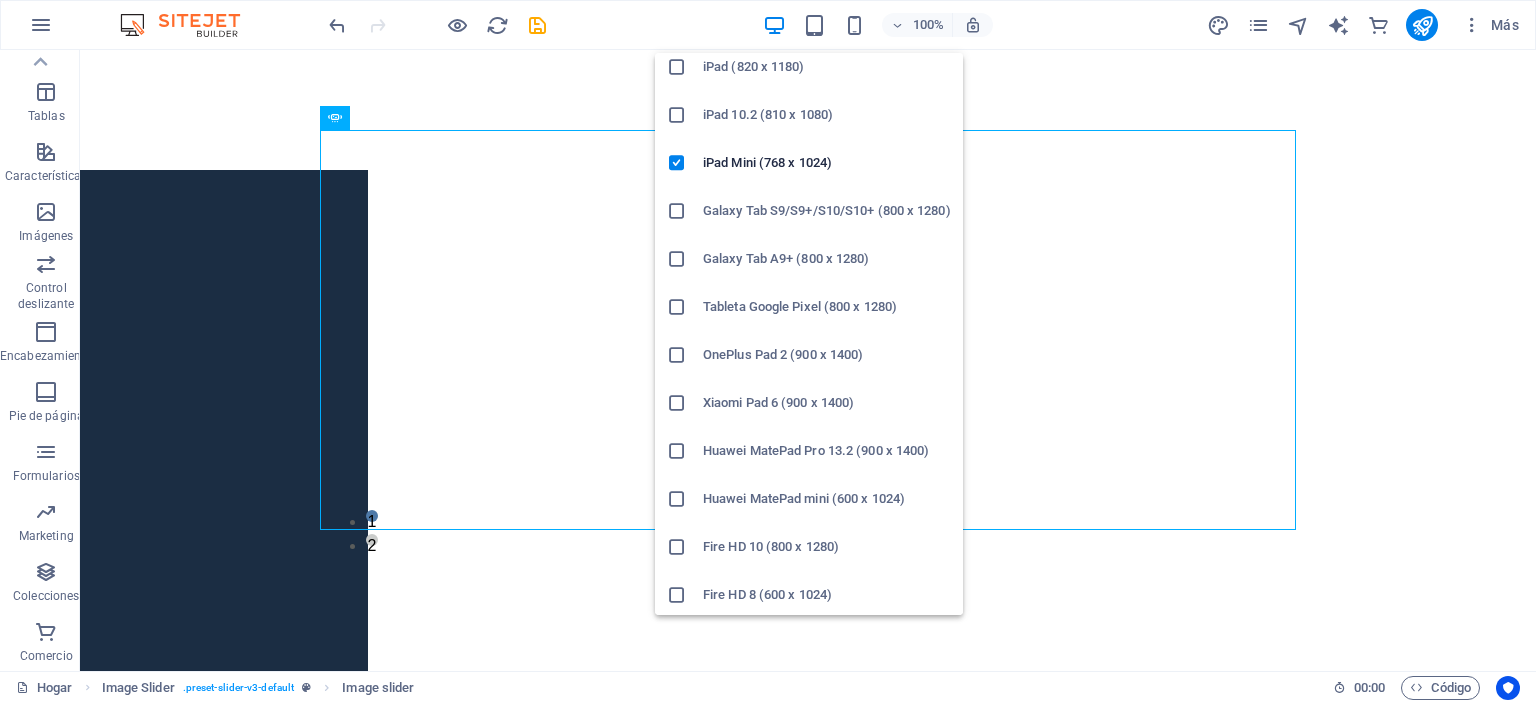 scroll, scrollTop: 157, scrollLeft: 0, axis: vertical 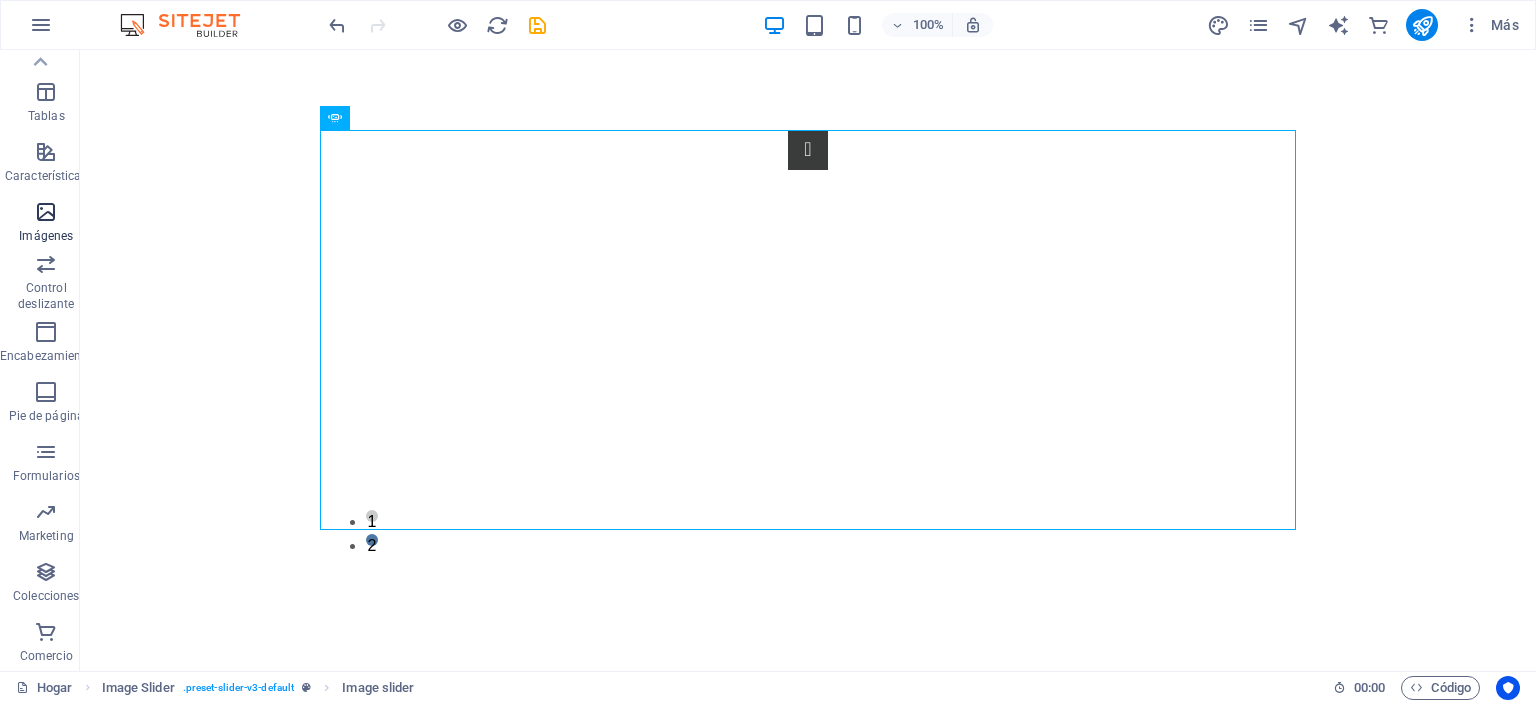 click at bounding box center [46, 212] 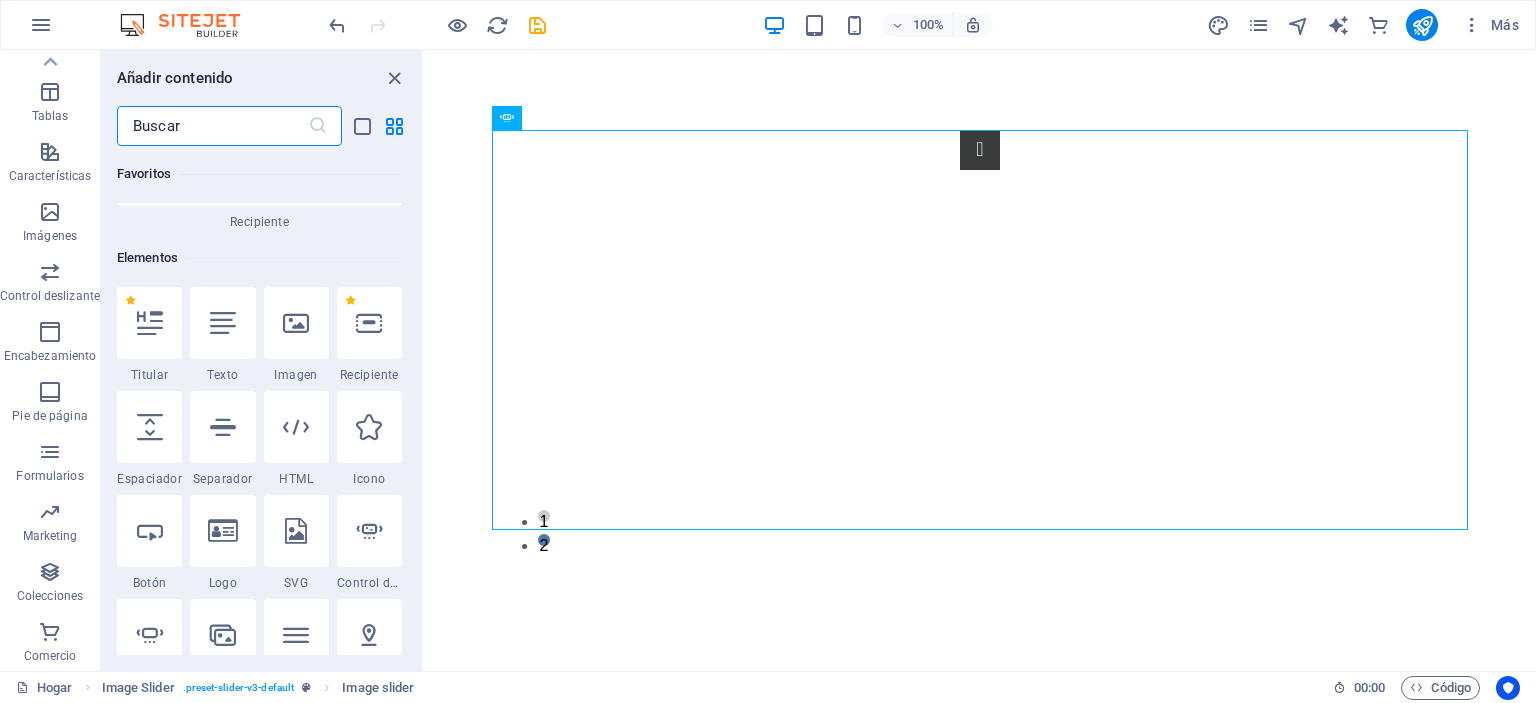 scroll, scrollTop: 300, scrollLeft: 0, axis: vertical 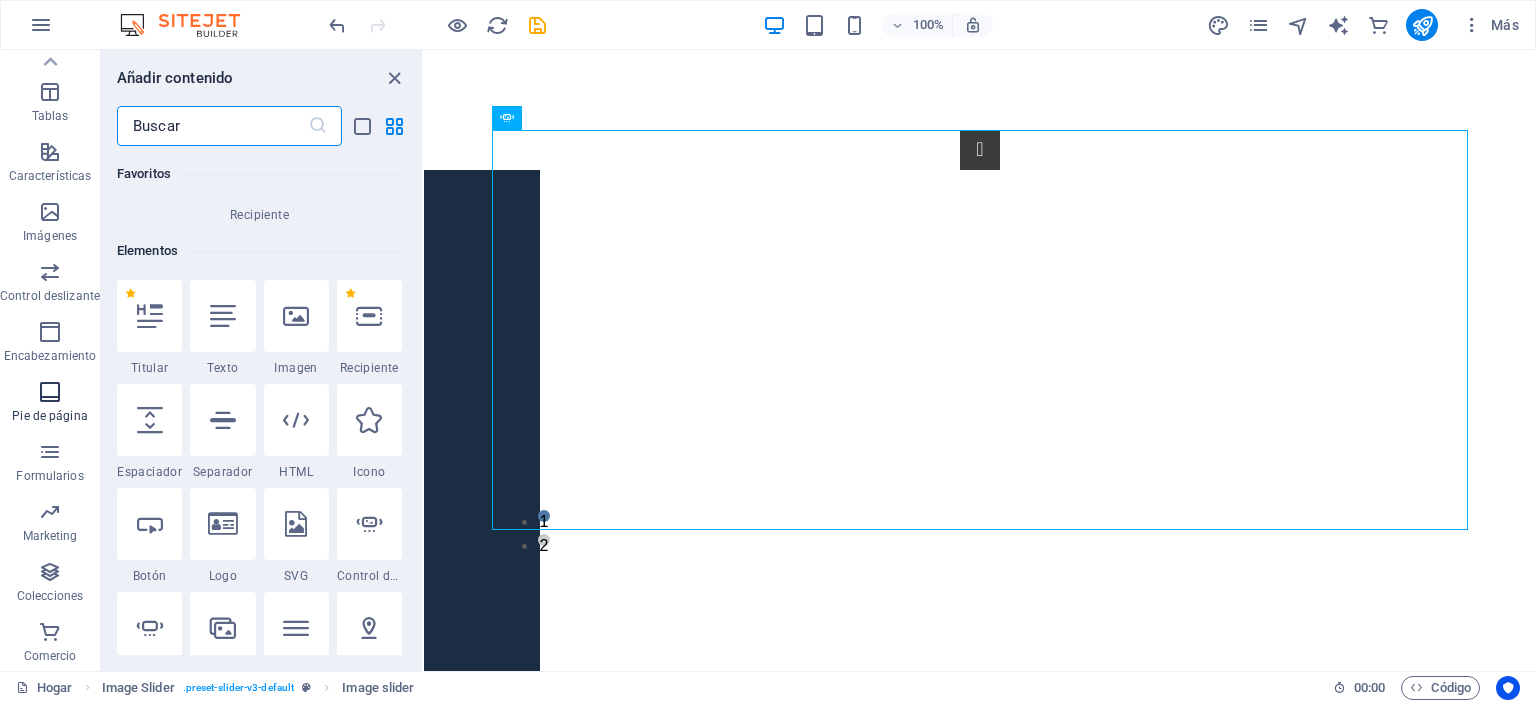 click on "Pie de página" at bounding box center [50, 404] 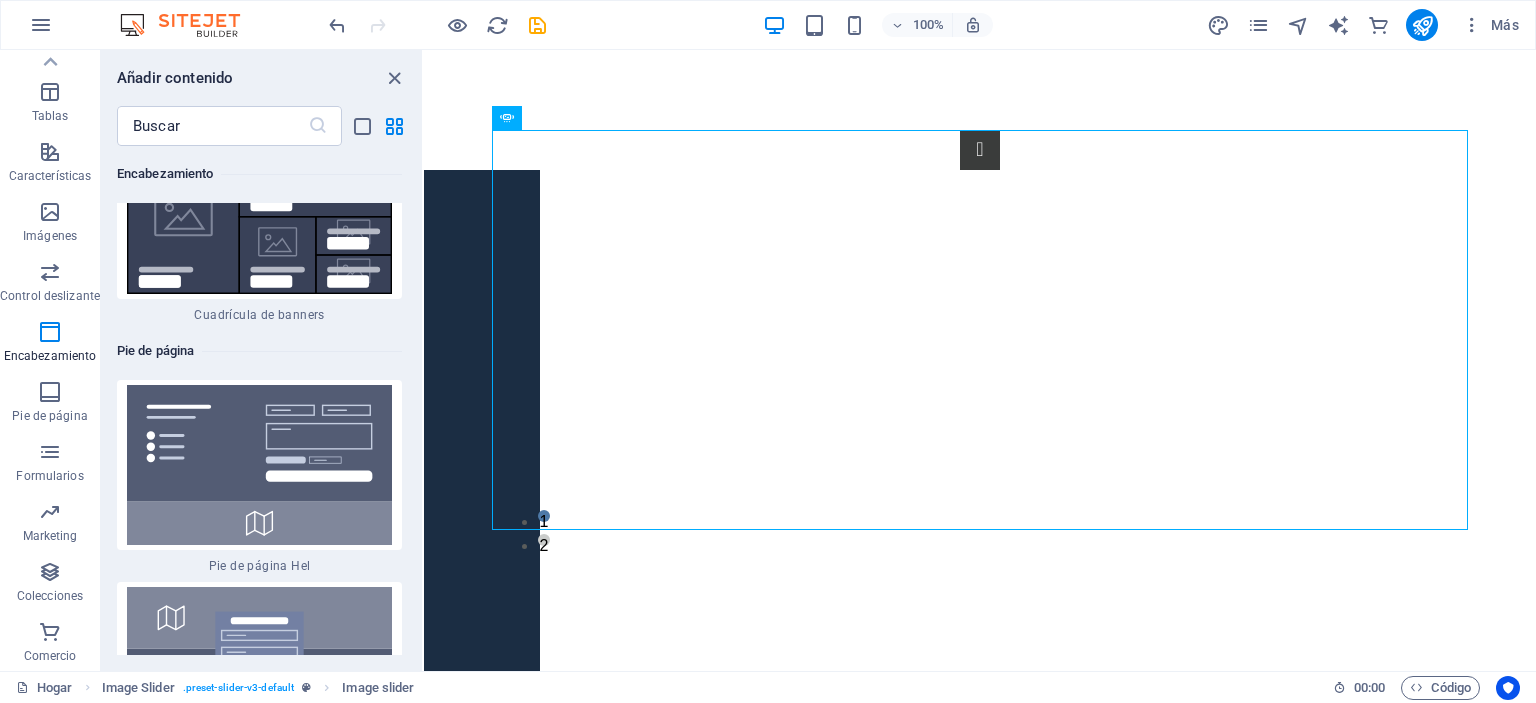 scroll, scrollTop: 26472, scrollLeft: 0, axis: vertical 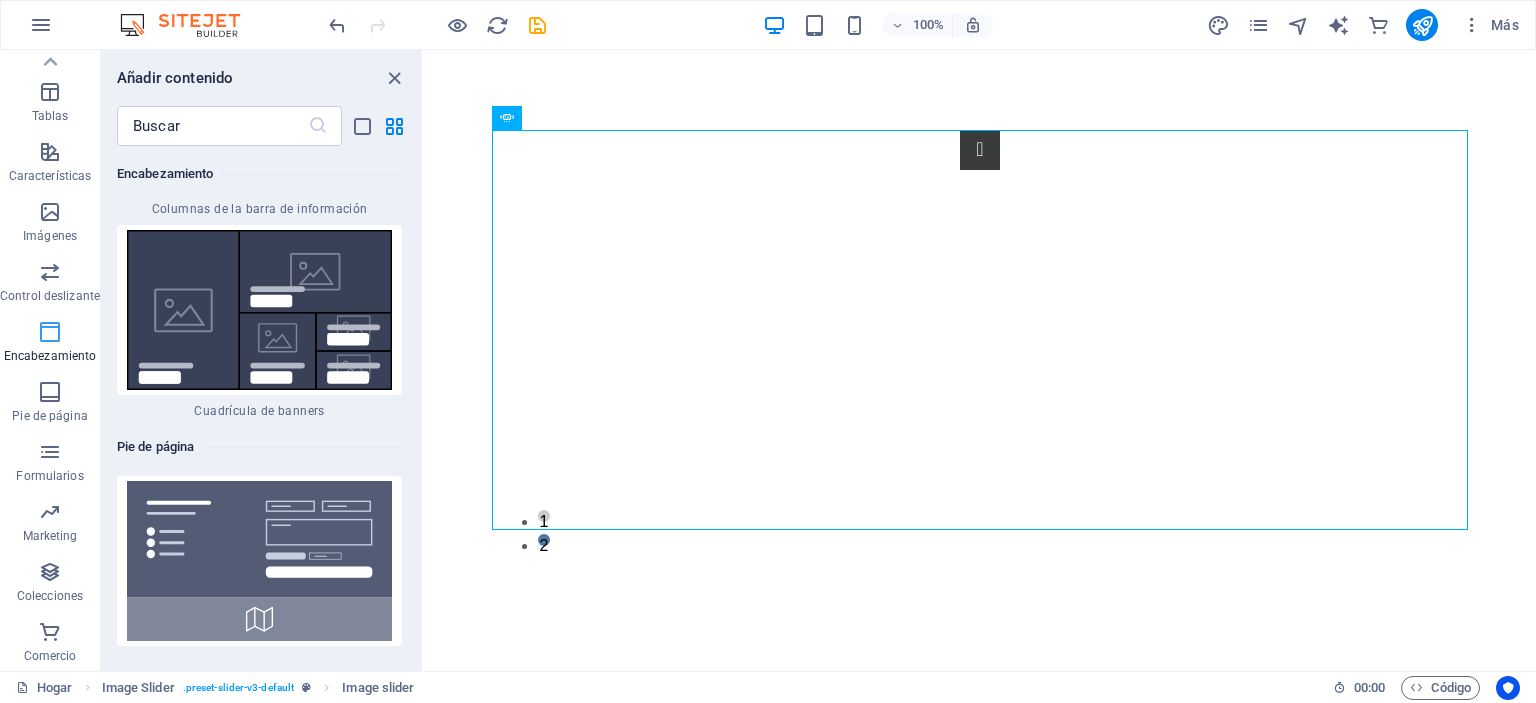 click at bounding box center (50, 332) 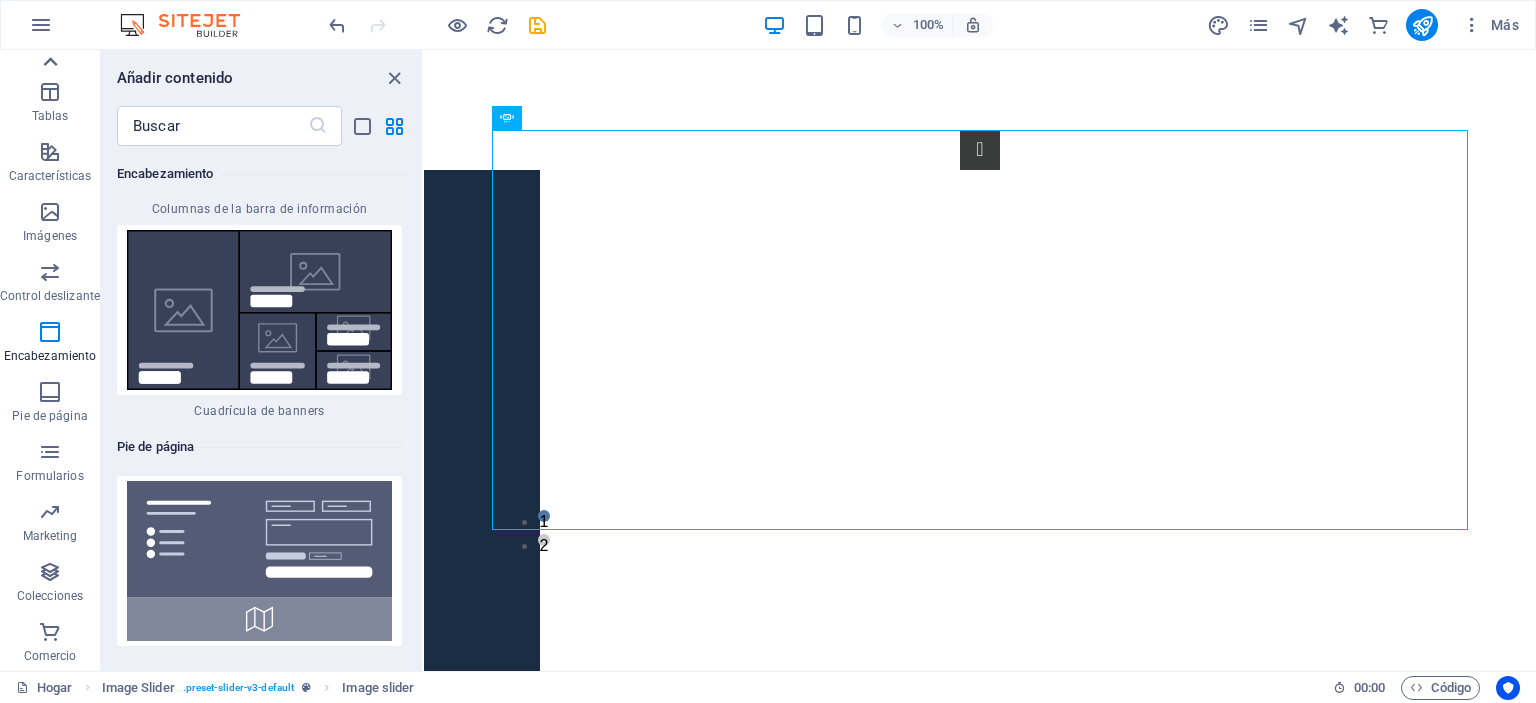 click 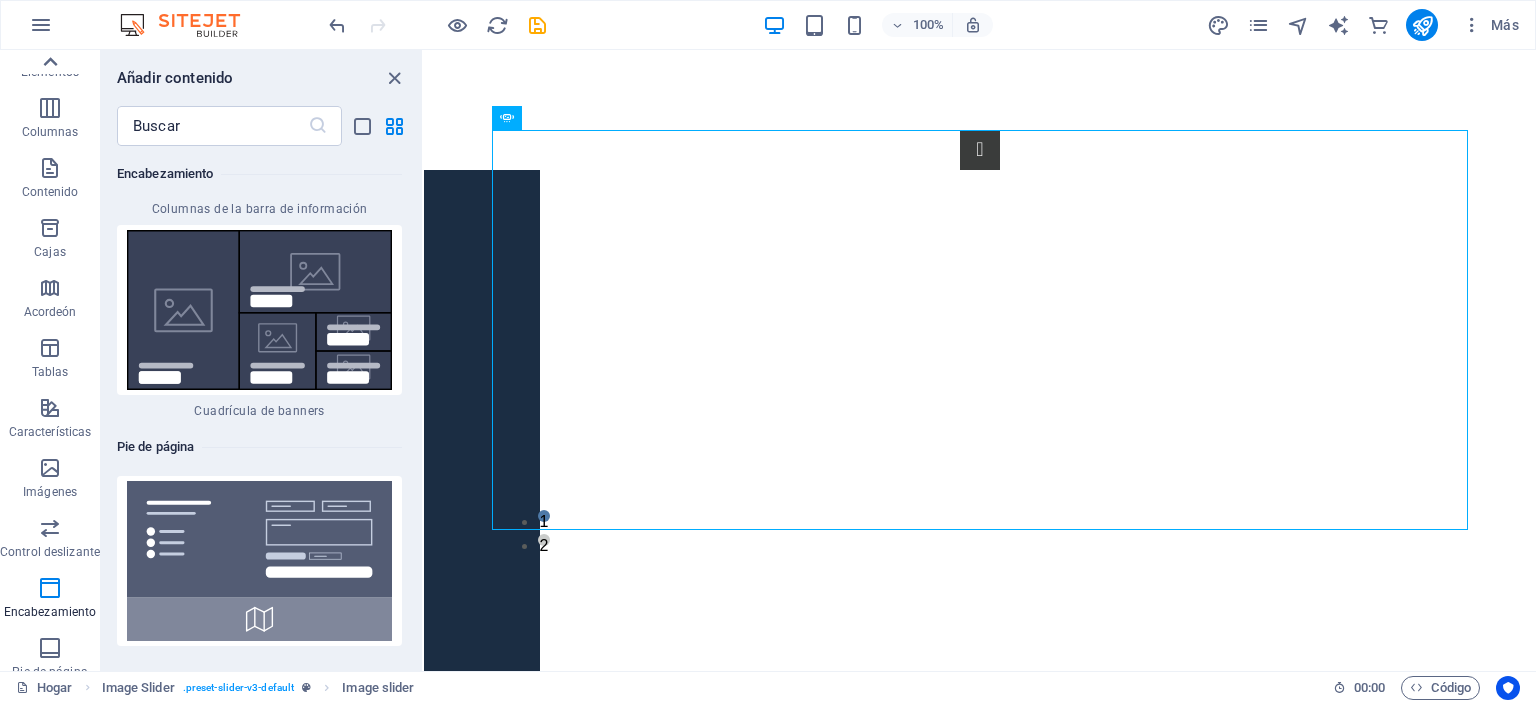 scroll, scrollTop: 0, scrollLeft: 0, axis: both 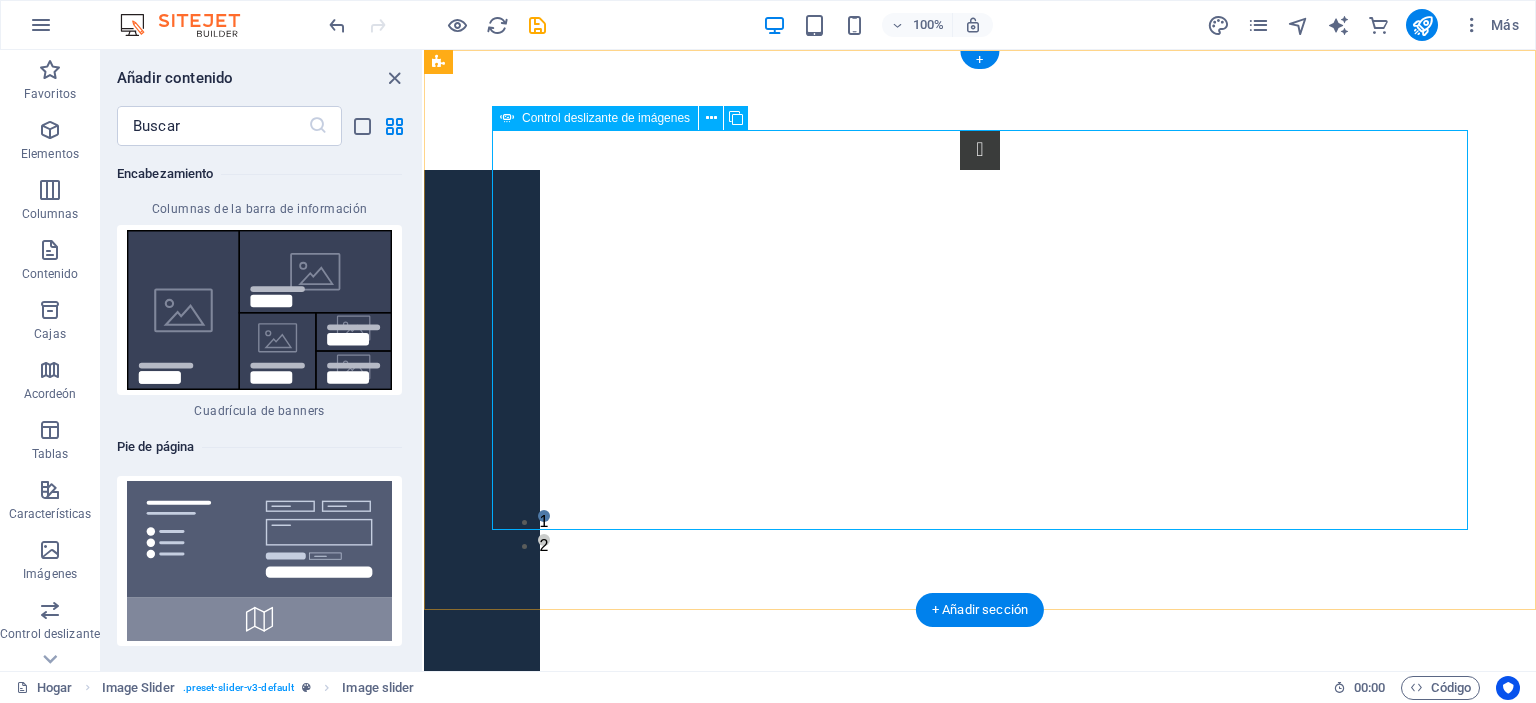 click at bounding box center (28, 819) 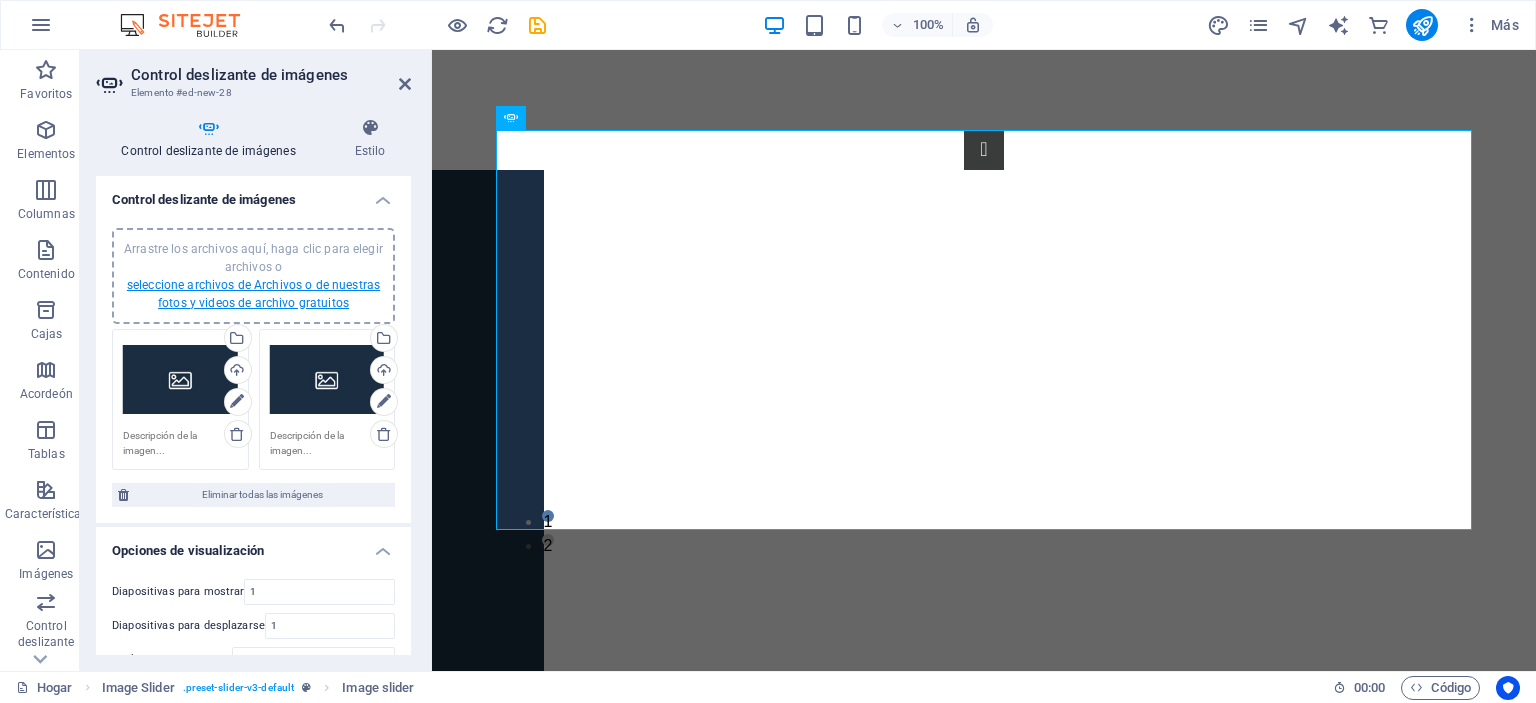 click on "seleccione archivos de Archivos o de nuestras fotos y videos de archivo gratuitos" at bounding box center [253, 294] 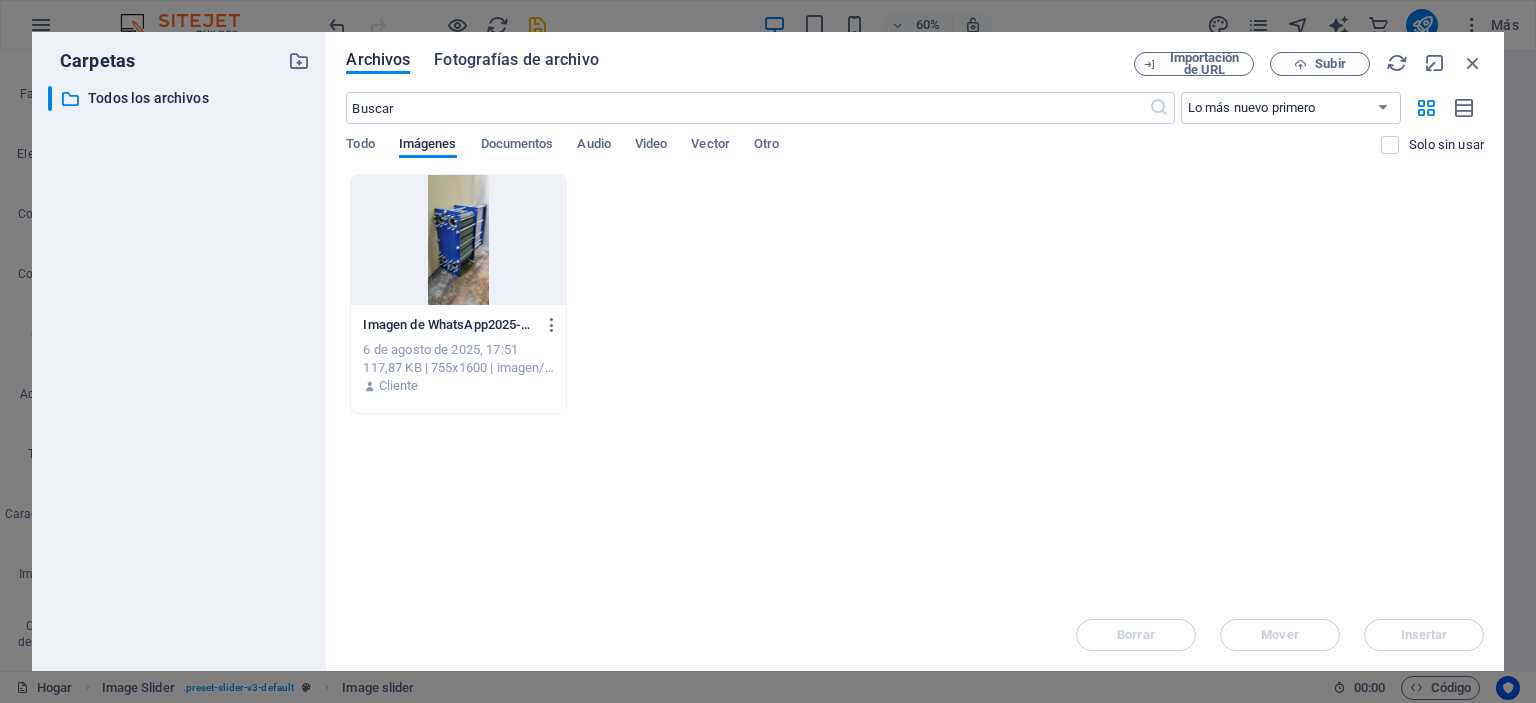 click on "Fotografías de archivo" at bounding box center [516, 59] 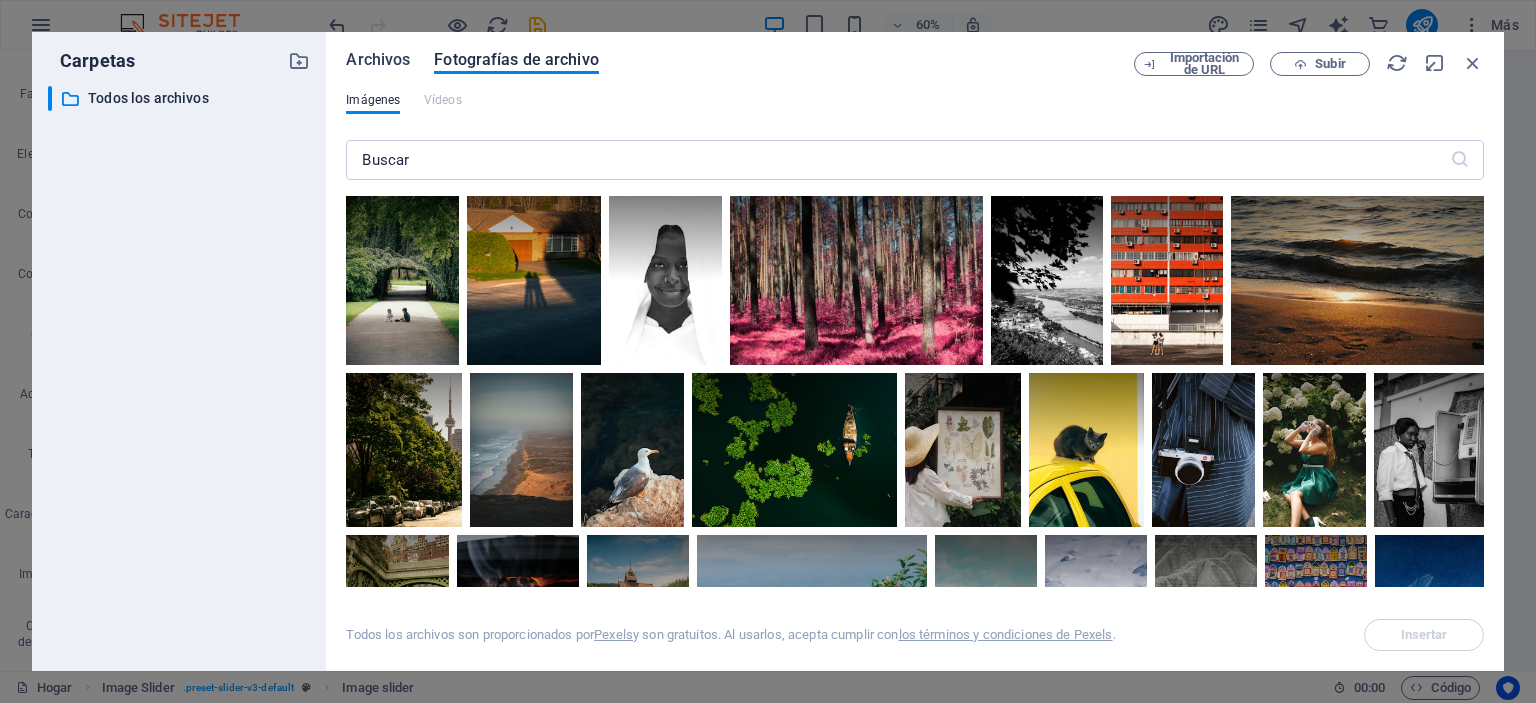 click on "Archivos" at bounding box center (378, 59) 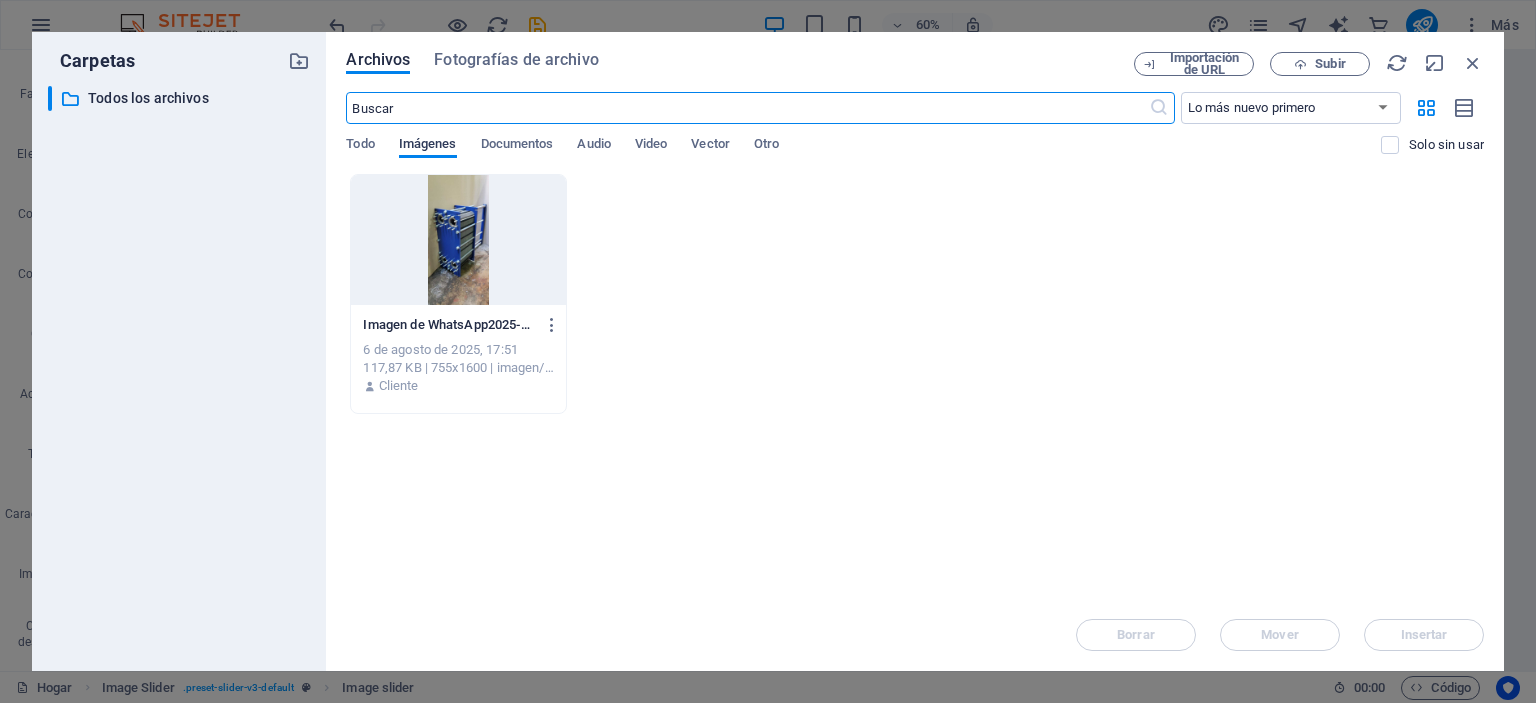 click on "Imágenes" at bounding box center (428, 143) 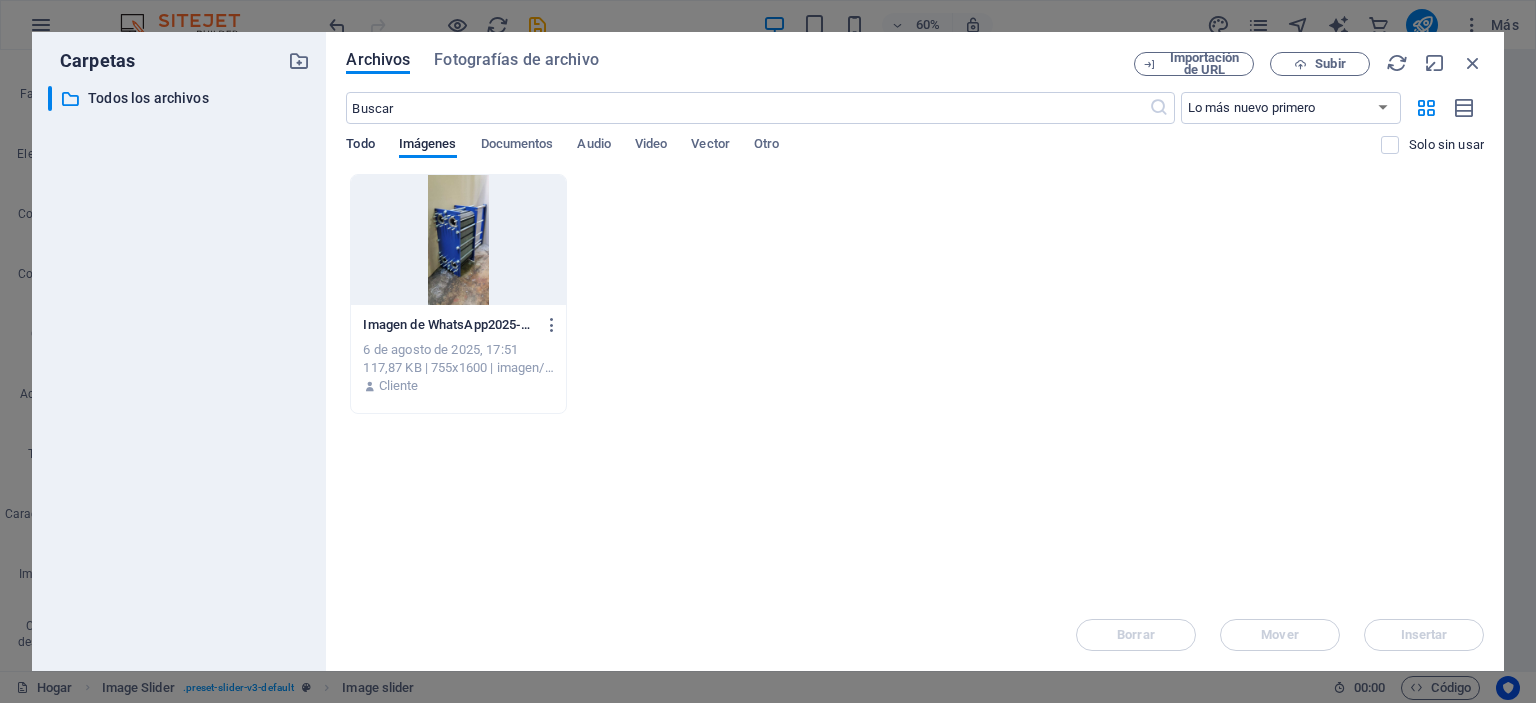 click on "Todo" at bounding box center (360, 143) 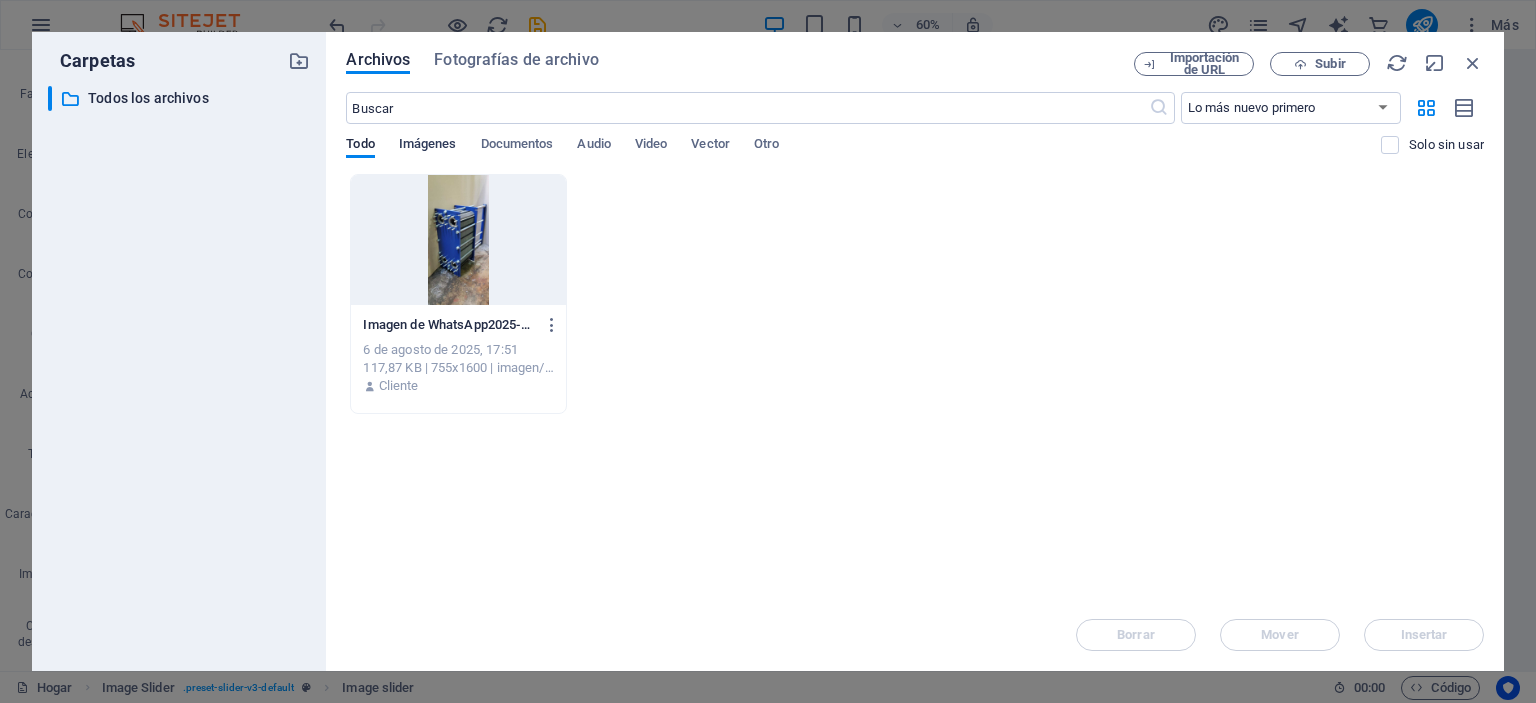 click on "Imágenes" at bounding box center (428, 143) 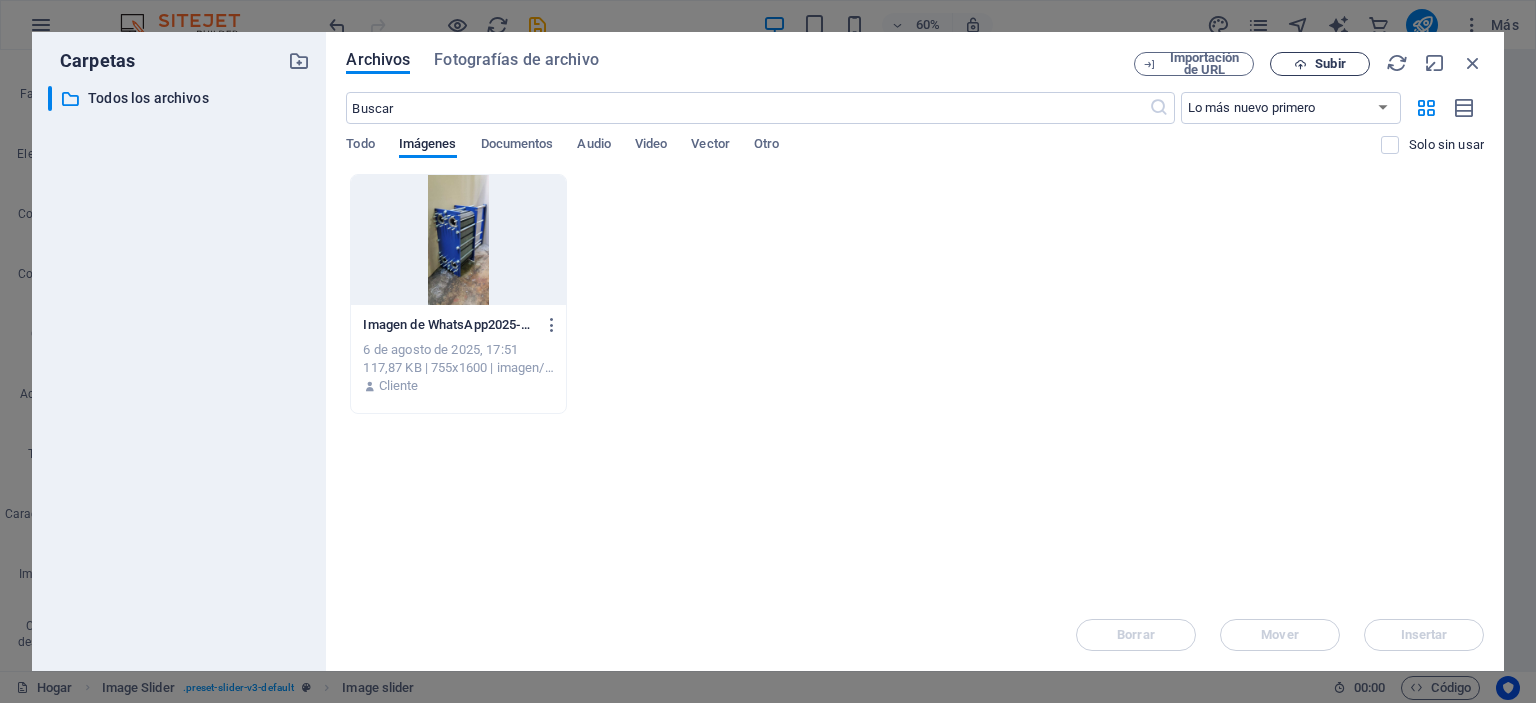click on "Subir" at bounding box center [1320, 64] 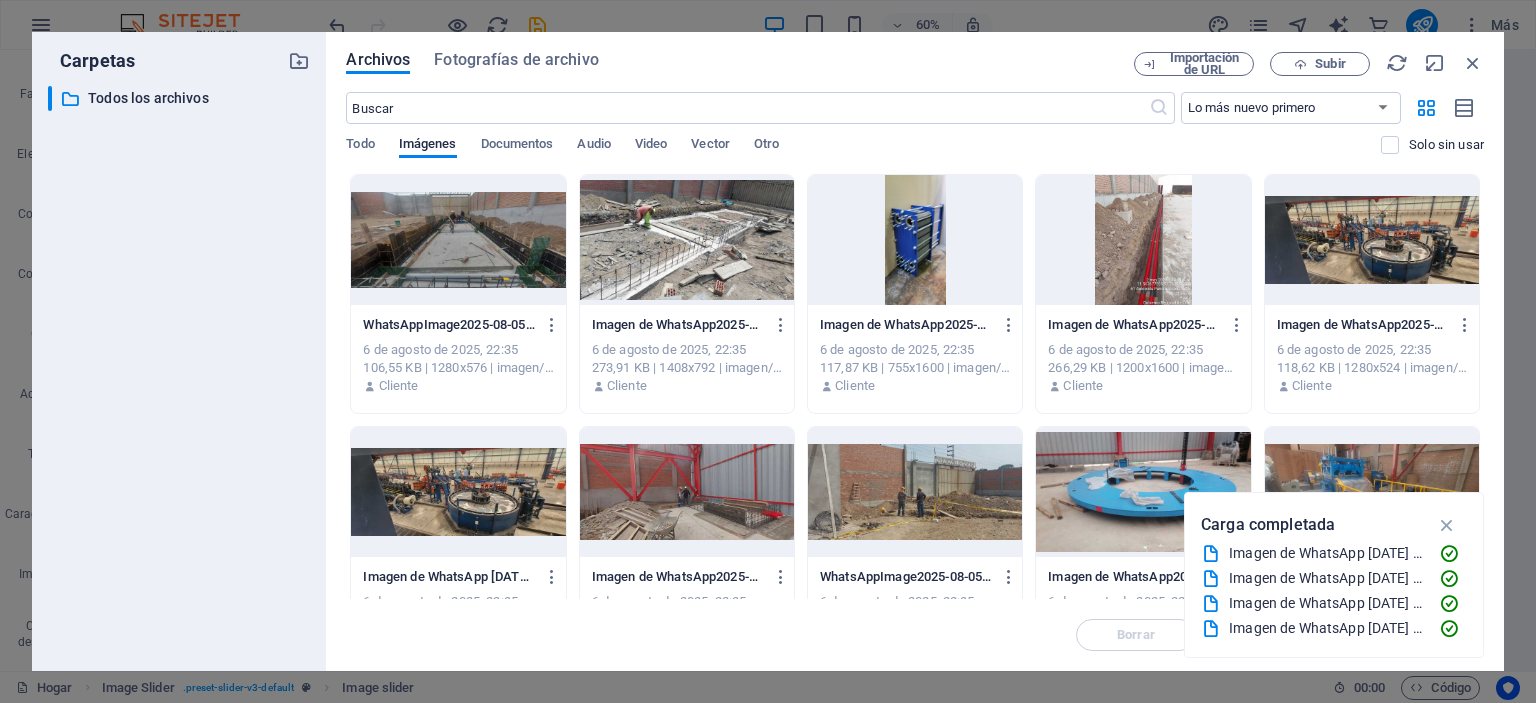click at bounding box center (458, 492) 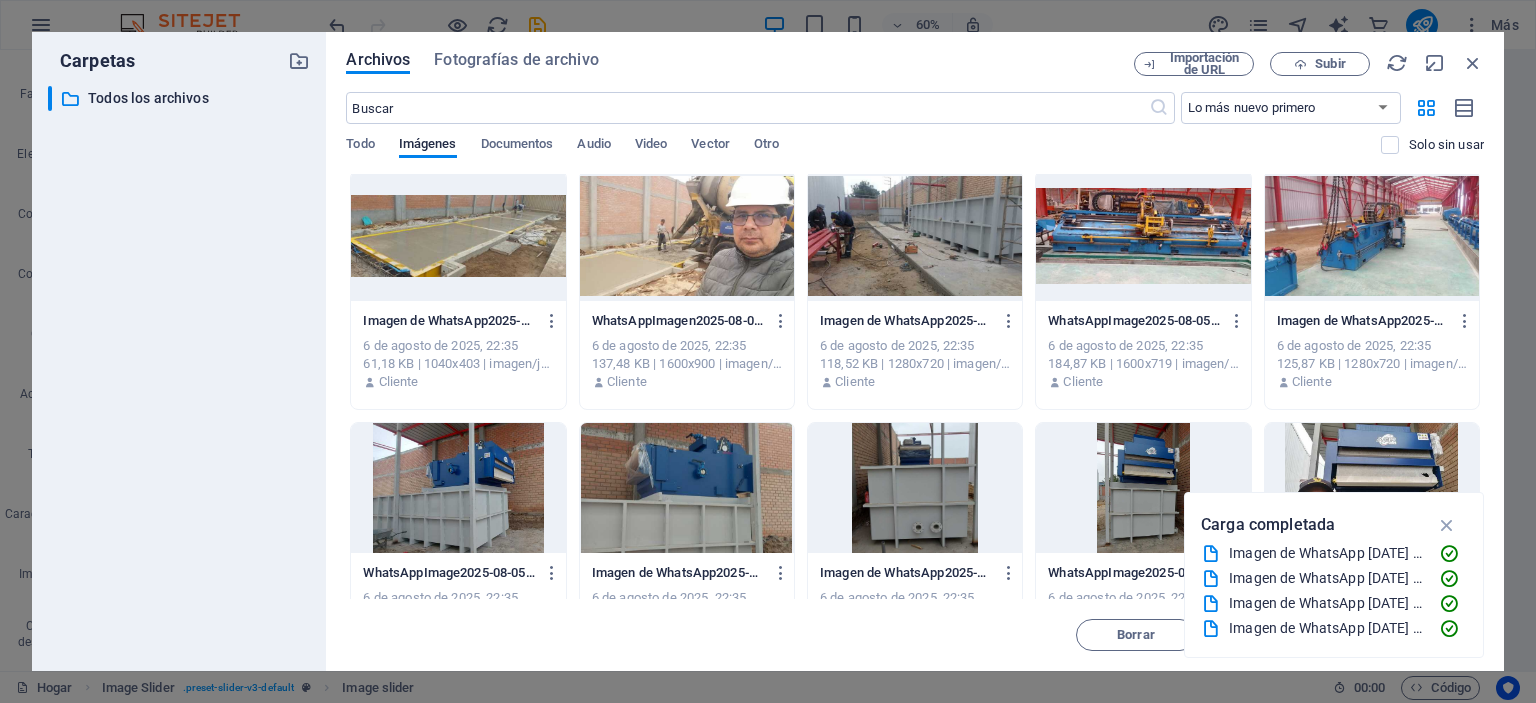 scroll, scrollTop: 800, scrollLeft: 0, axis: vertical 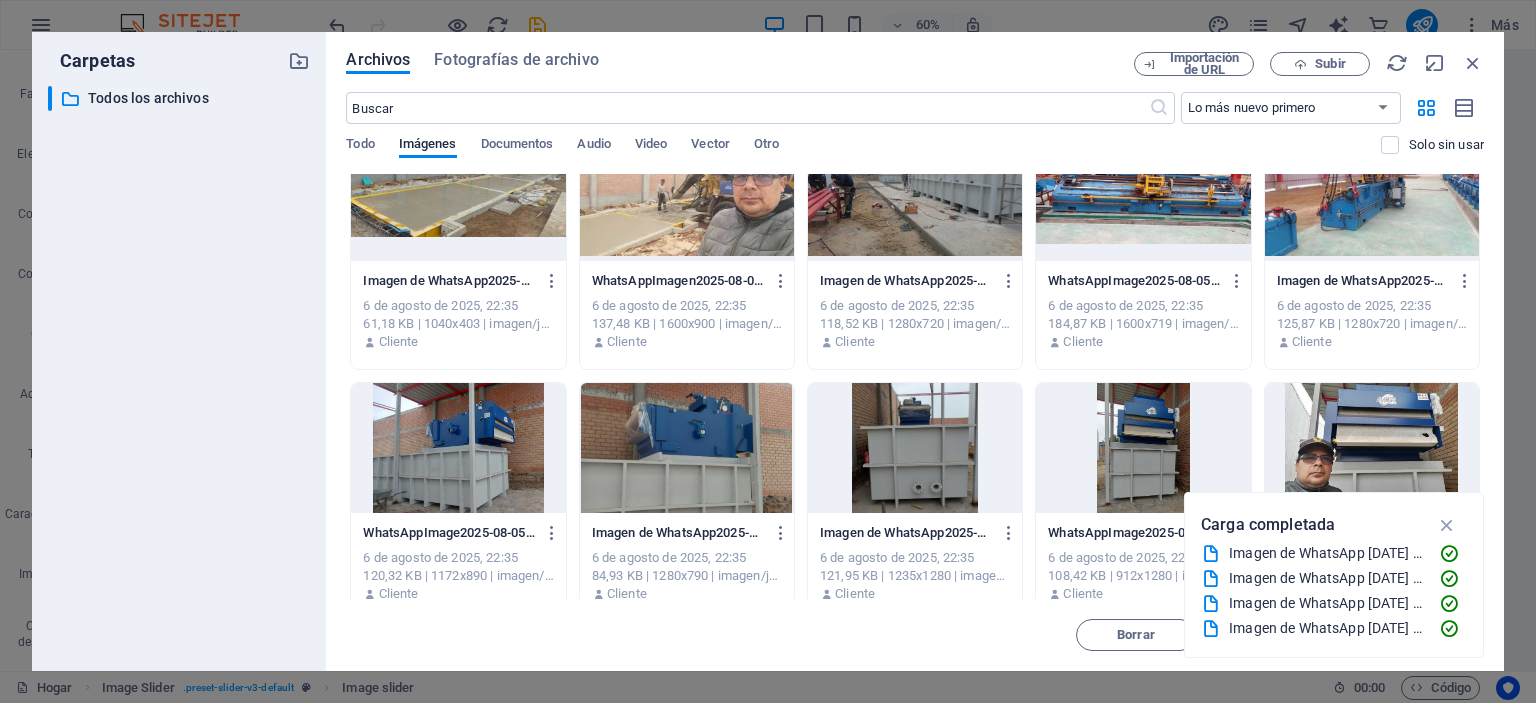click at bounding box center (687, 448) 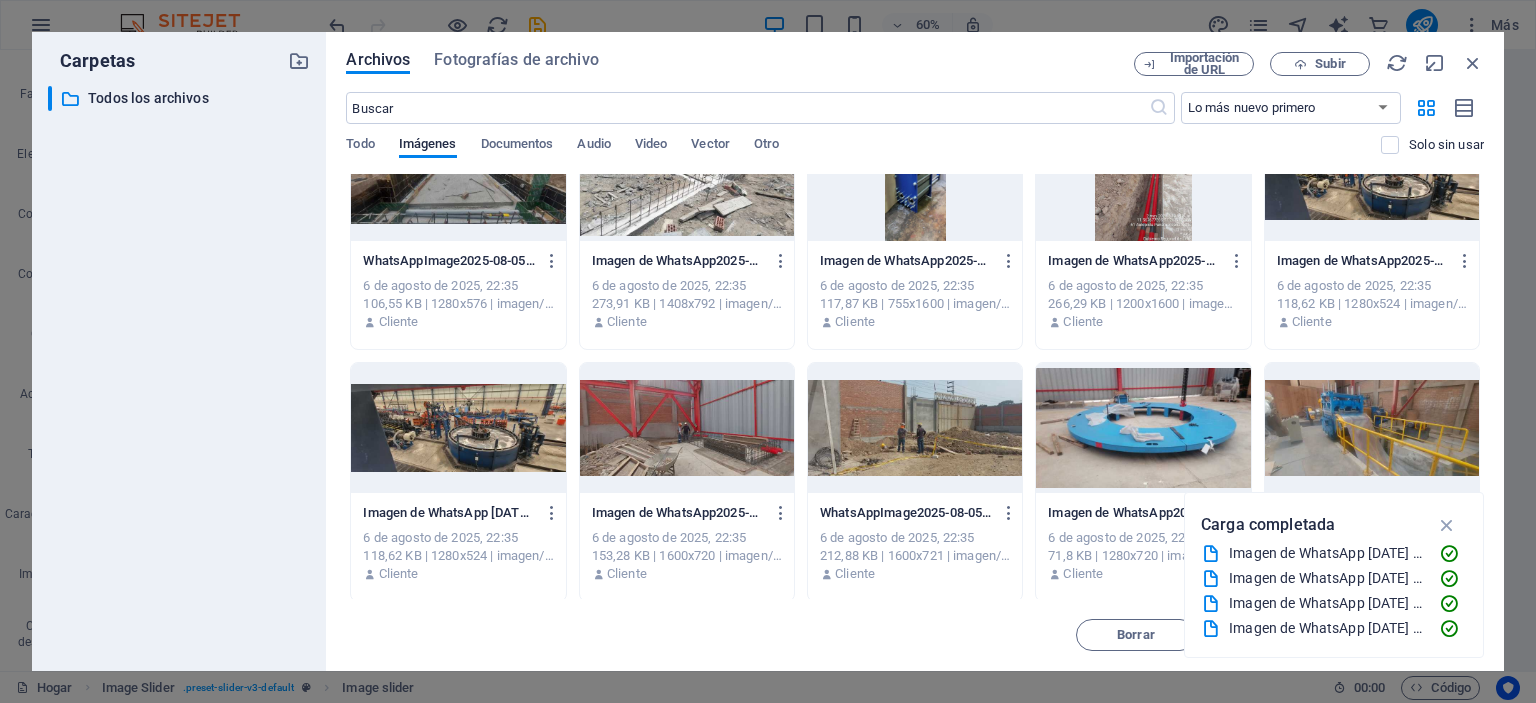 scroll, scrollTop: 0, scrollLeft: 0, axis: both 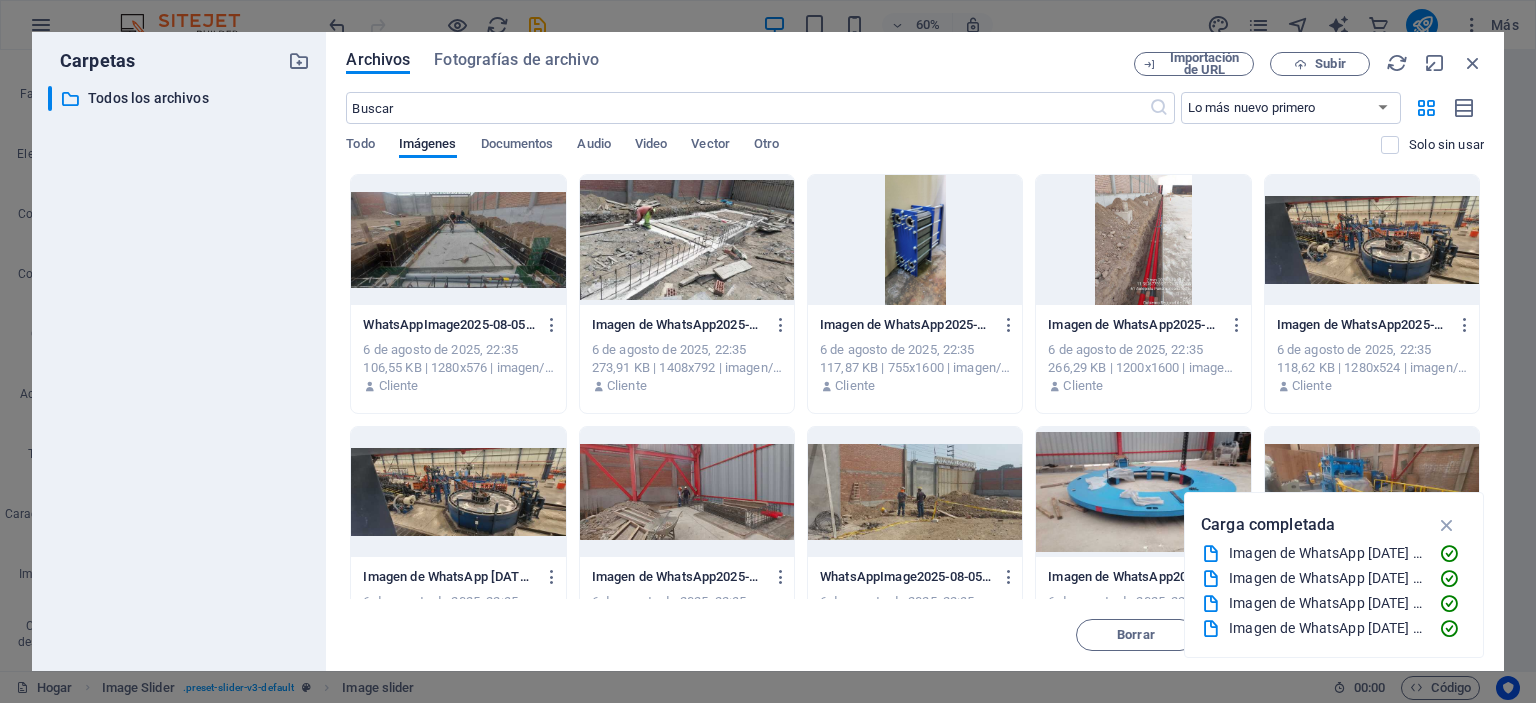 click at bounding box center (1143, 240) 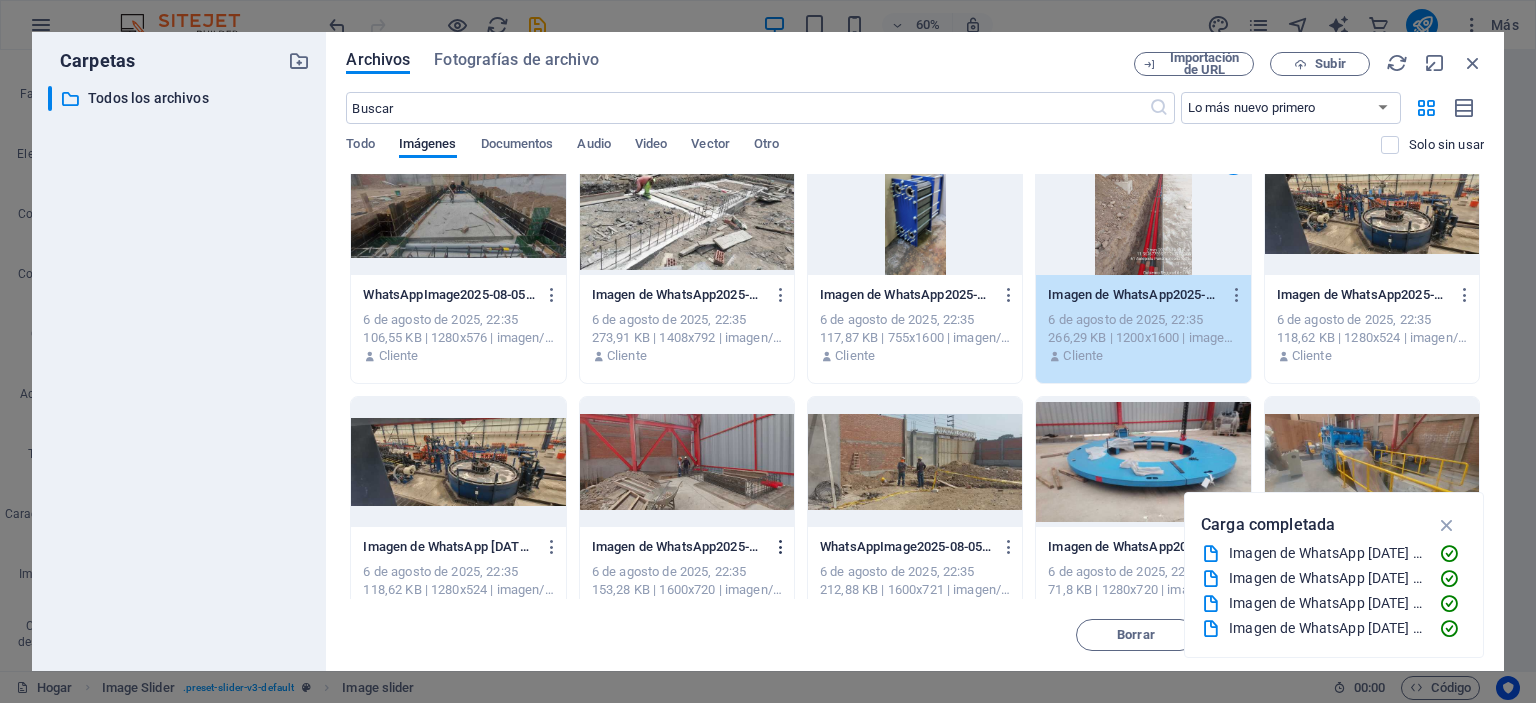 scroll, scrollTop: 0, scrollLeft: 0, axis: both 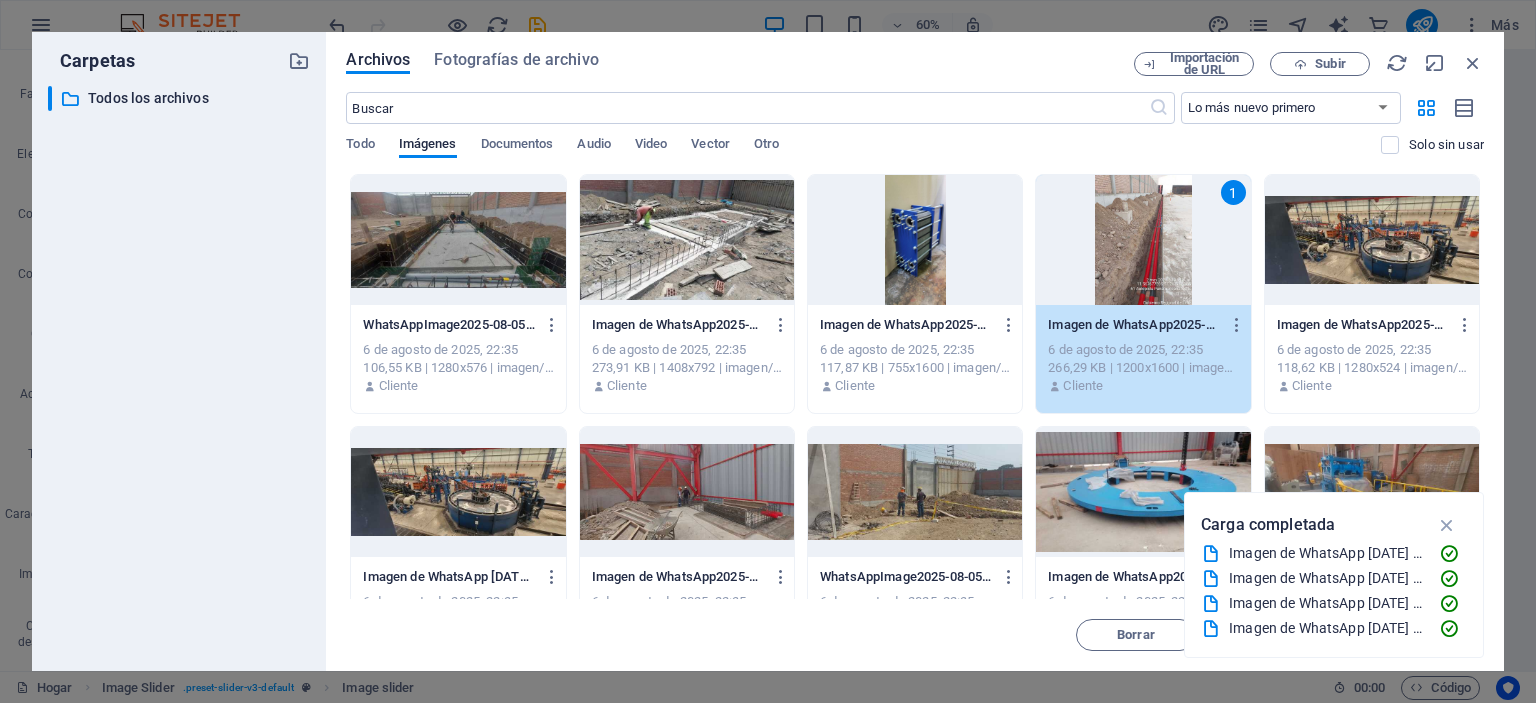 click at bounding box center [687, 240] 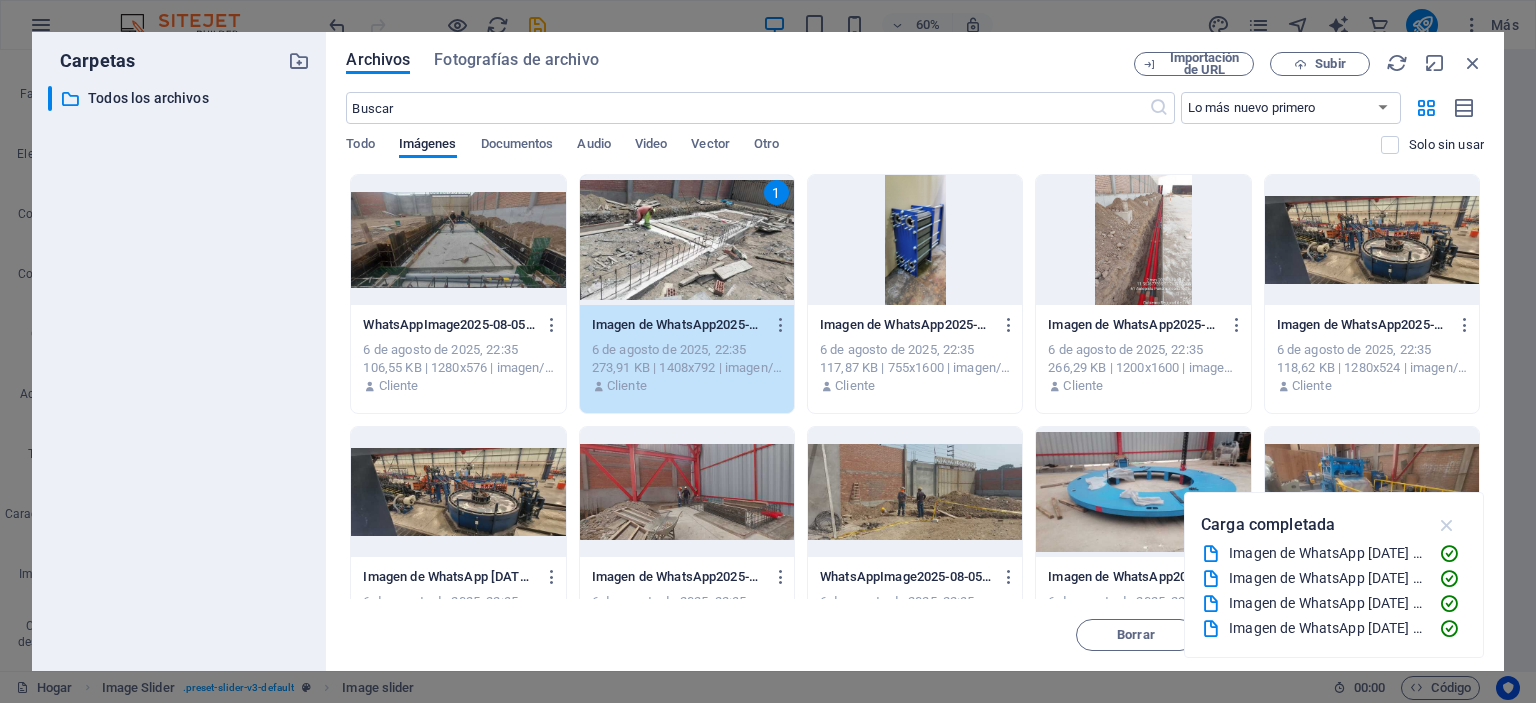 click at bounding box center (1447, 525) 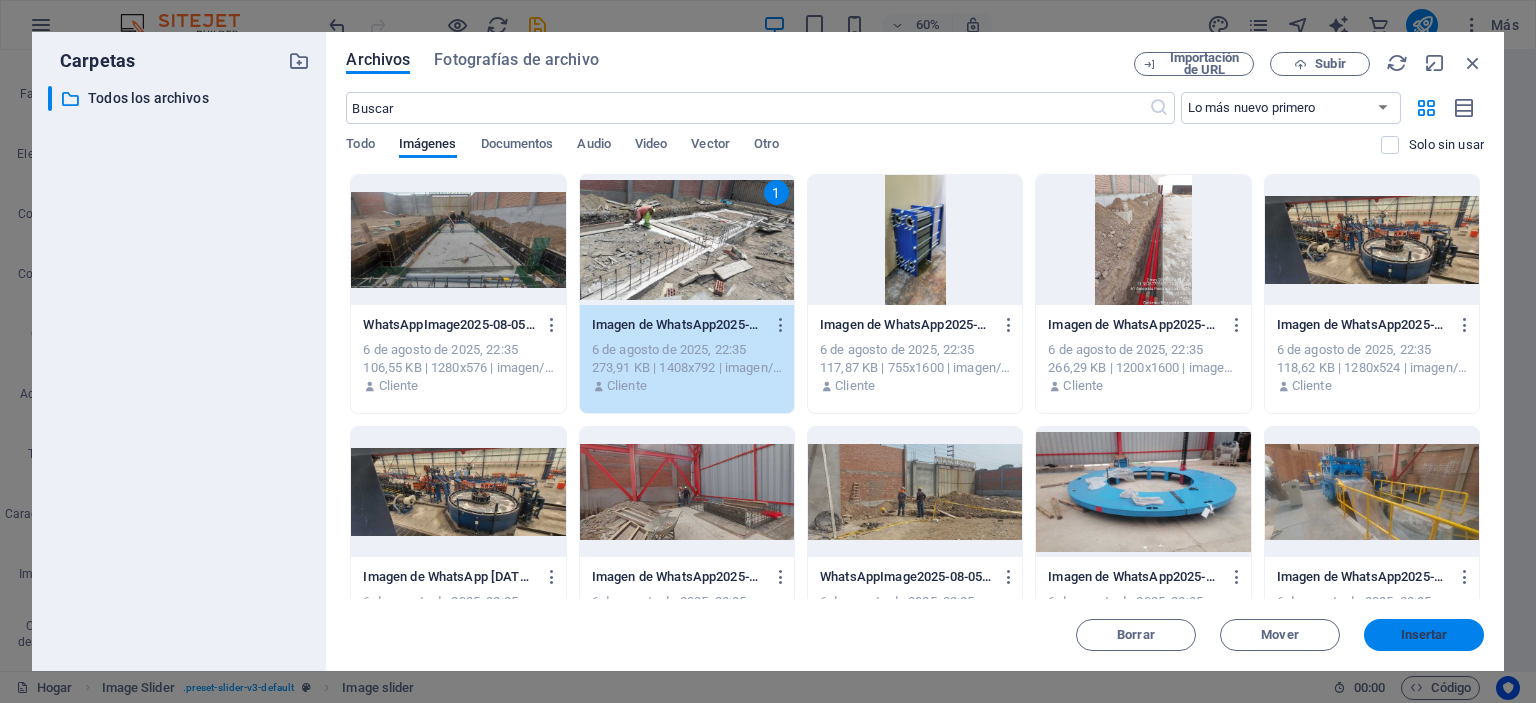 click on "Insertar" at bounding box center [1424, 634] 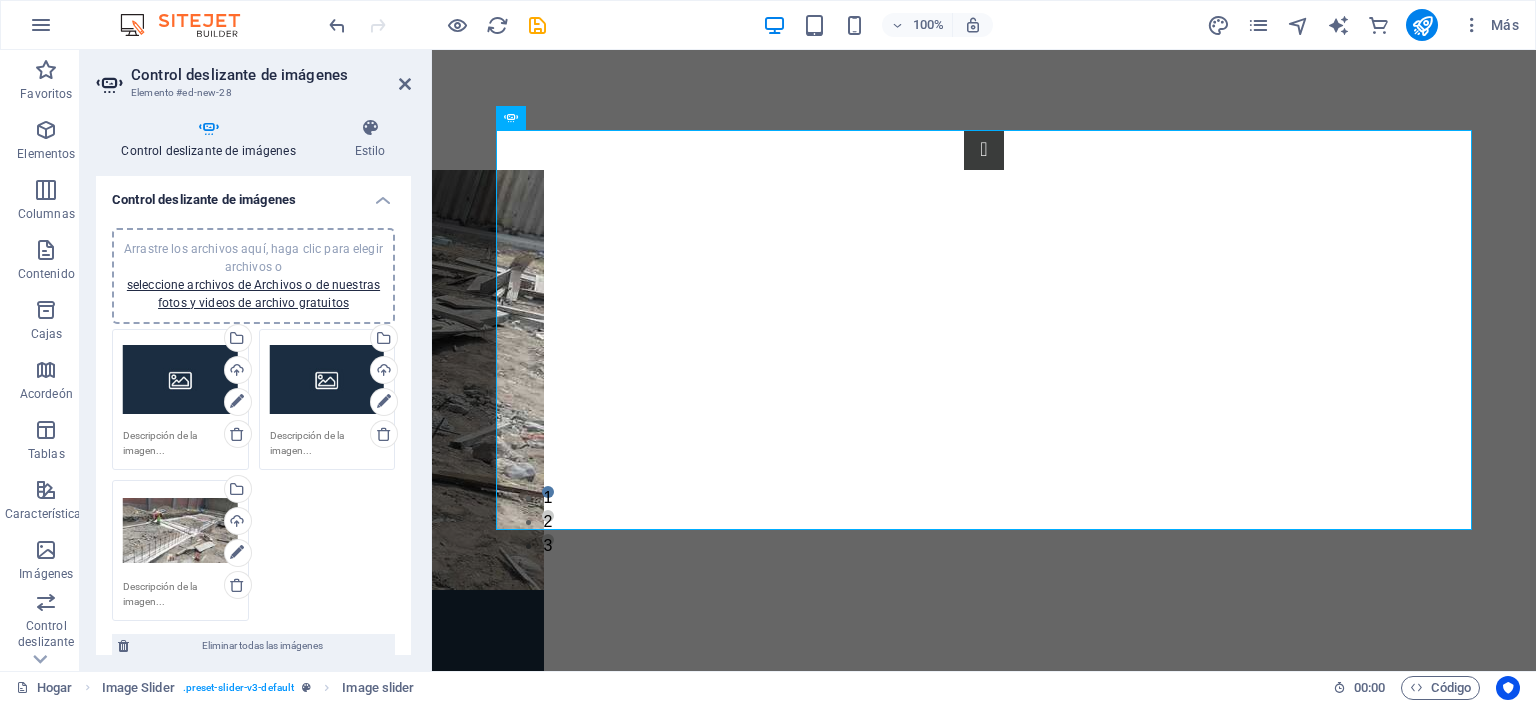 click on "Arrastre los archivos aquí, haga clic para elegir archivos o  seleccione archivos de Archivos o de nuestras fotos y videos de archivo gratuitos" at bounding box center (180, 531) 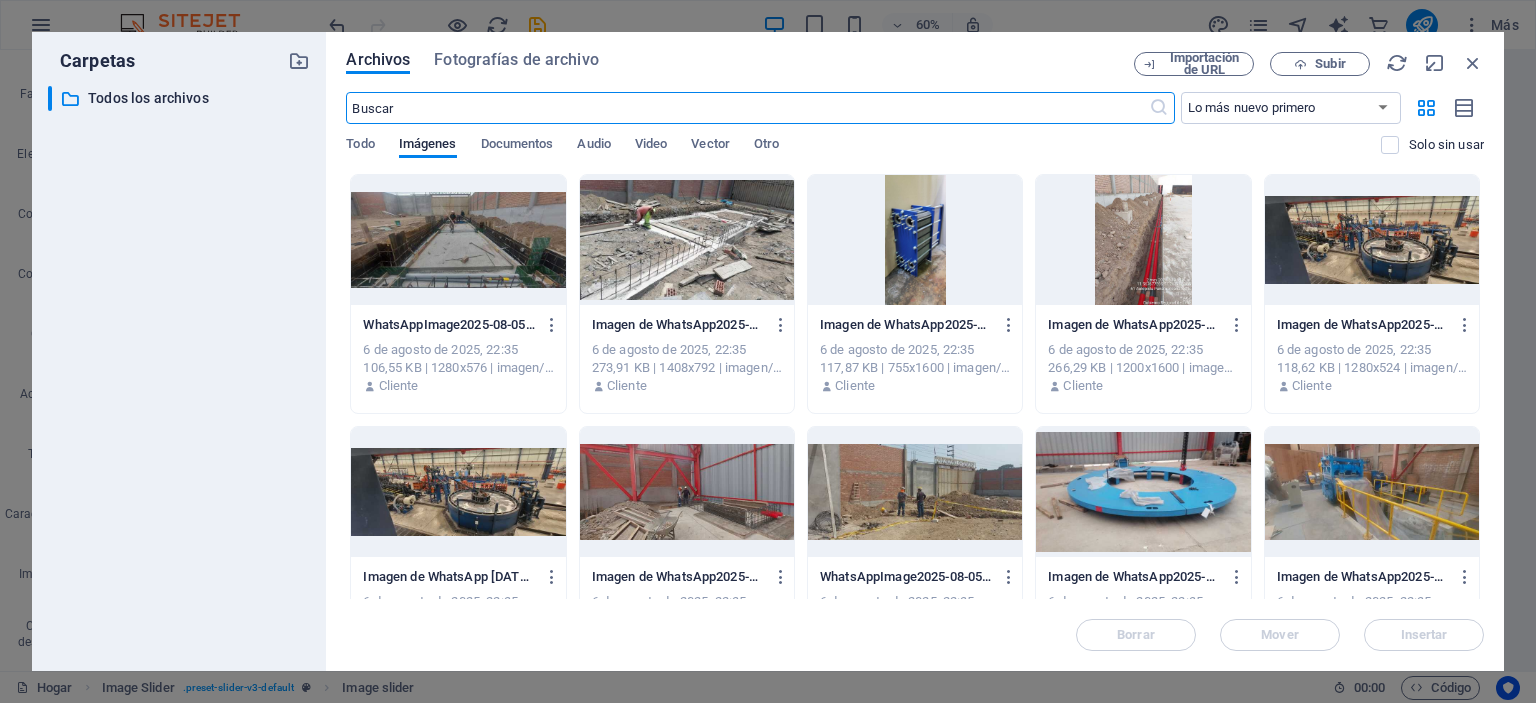 scroll, scrollTop: 300, scrollLeft: 0, axis: vertical 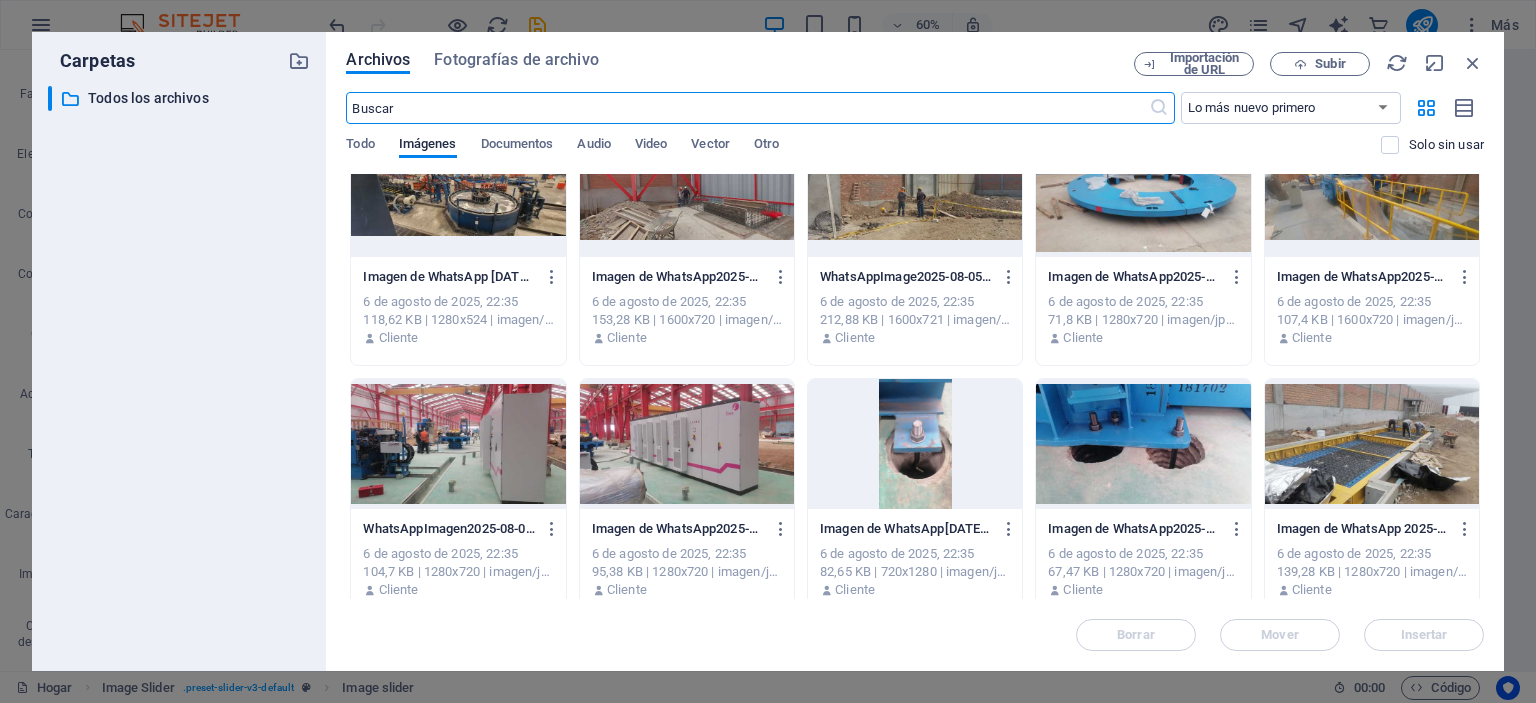 click at bounding box center [1372, 444] 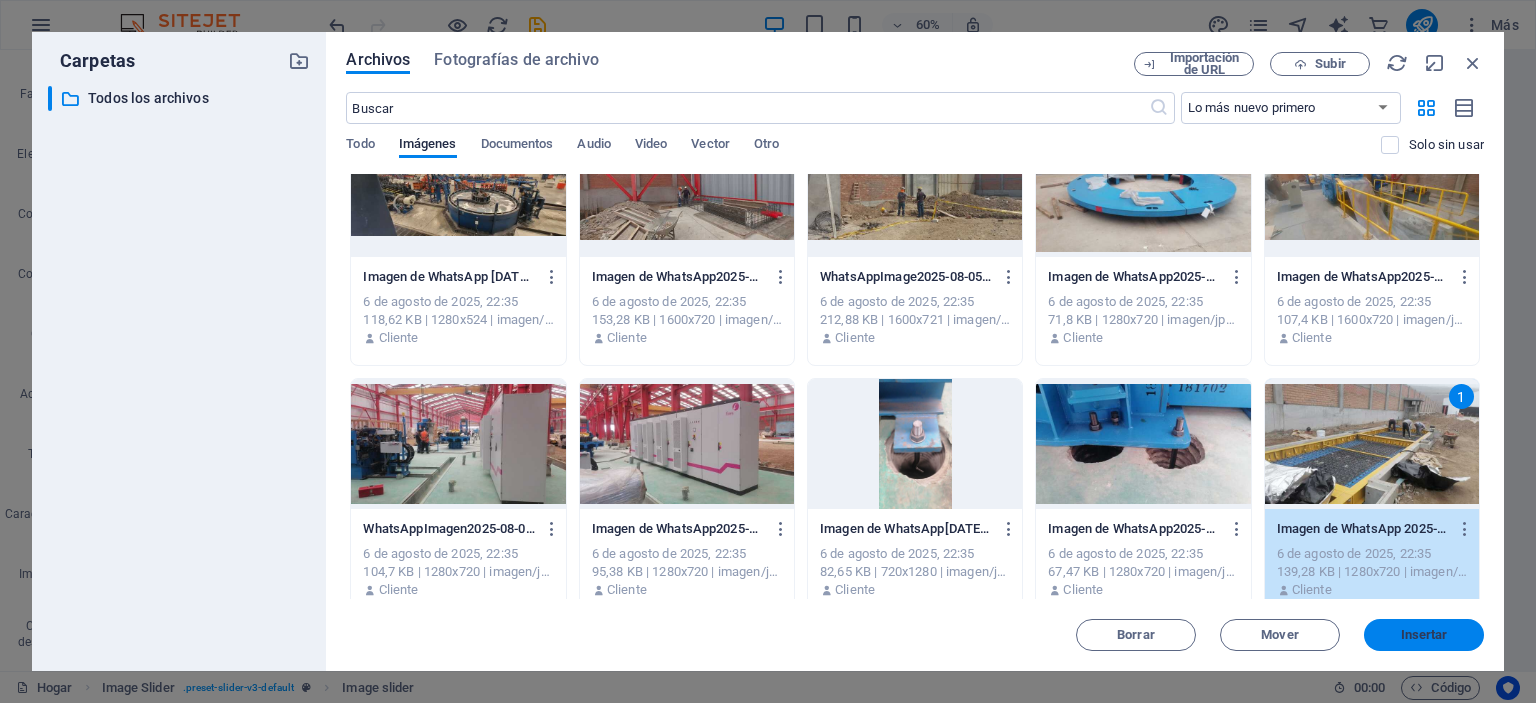 click on "Insertar" at bounding box center [1424, 634] 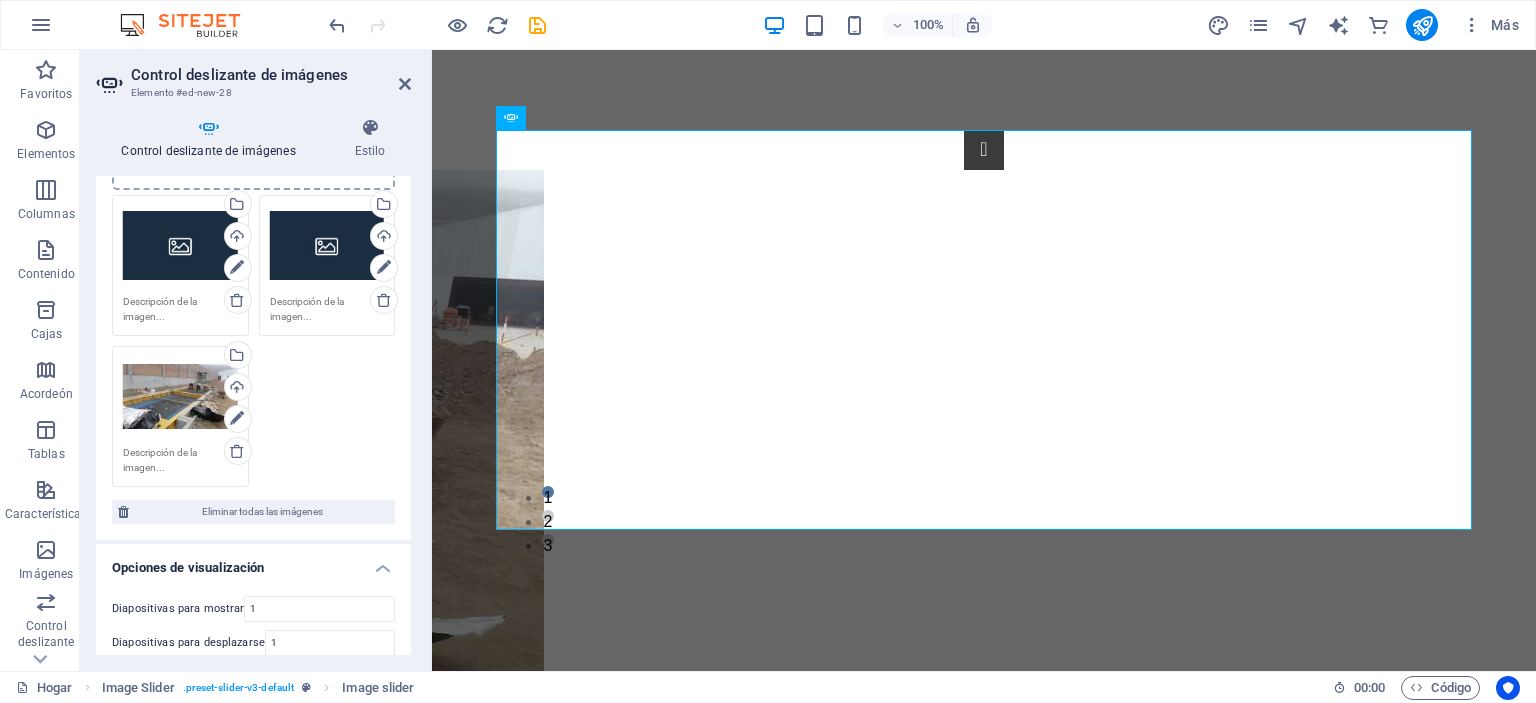 scroll, scrollTop: 100, scrollLeft: 0, axis: vertical 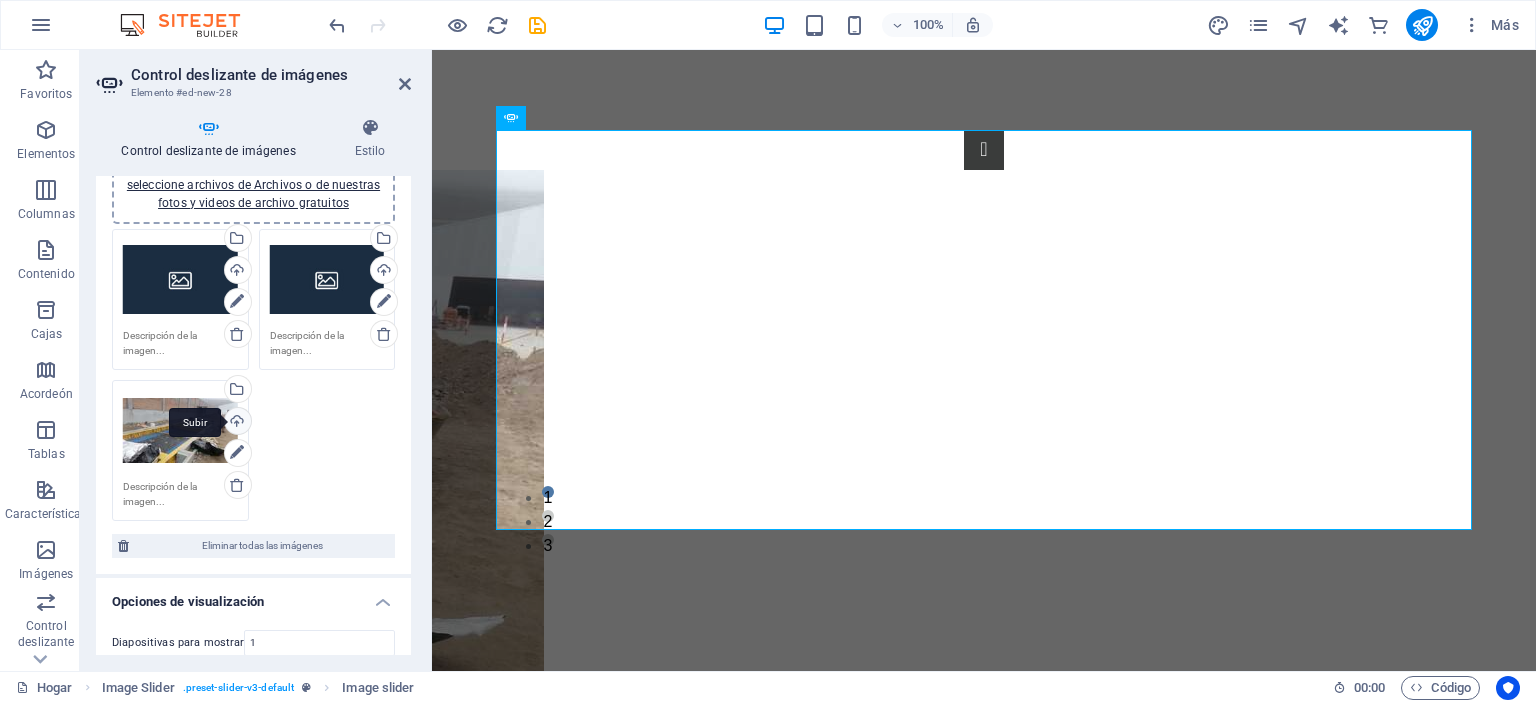 click on "Subir" at bounding box center (236, 423) 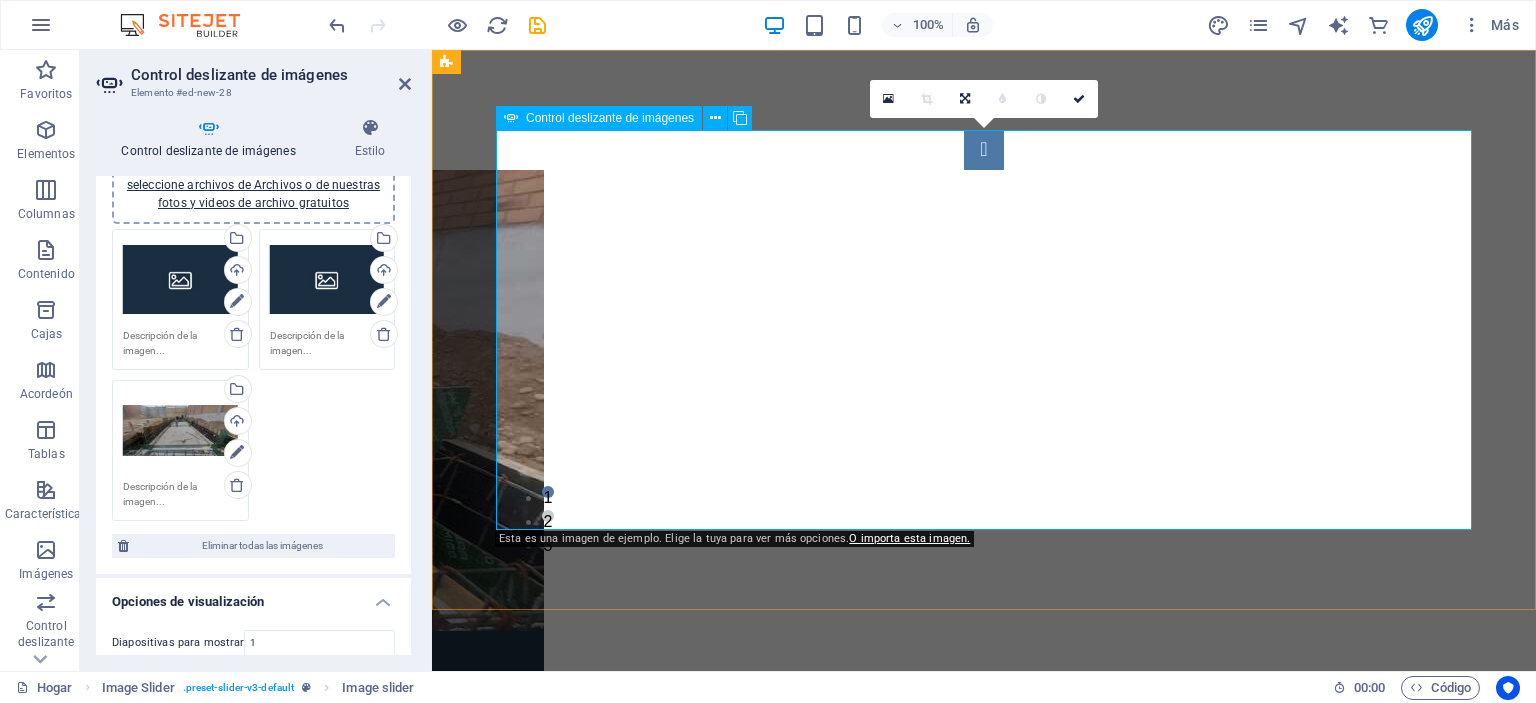 click at bounding box center [984, 150] 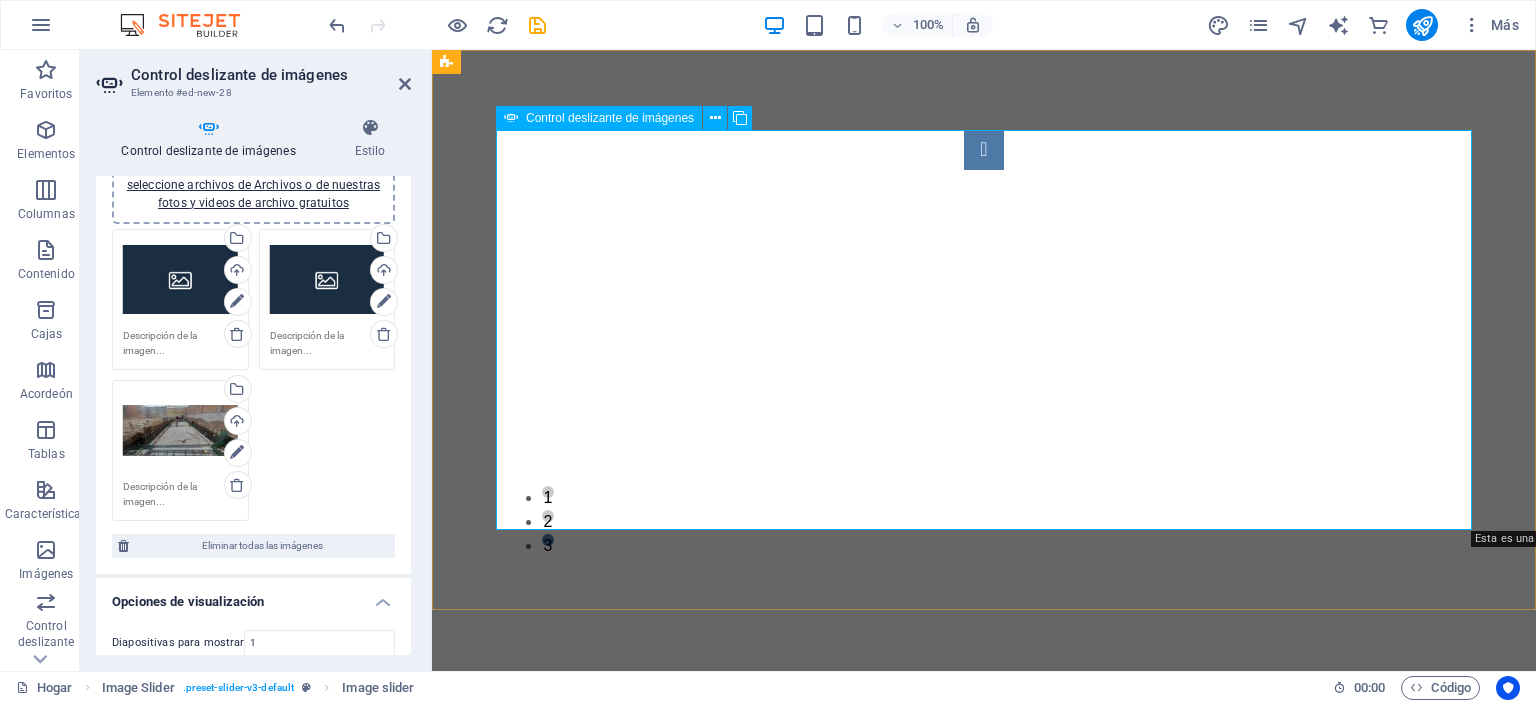 click at bounding box center (984, 150) 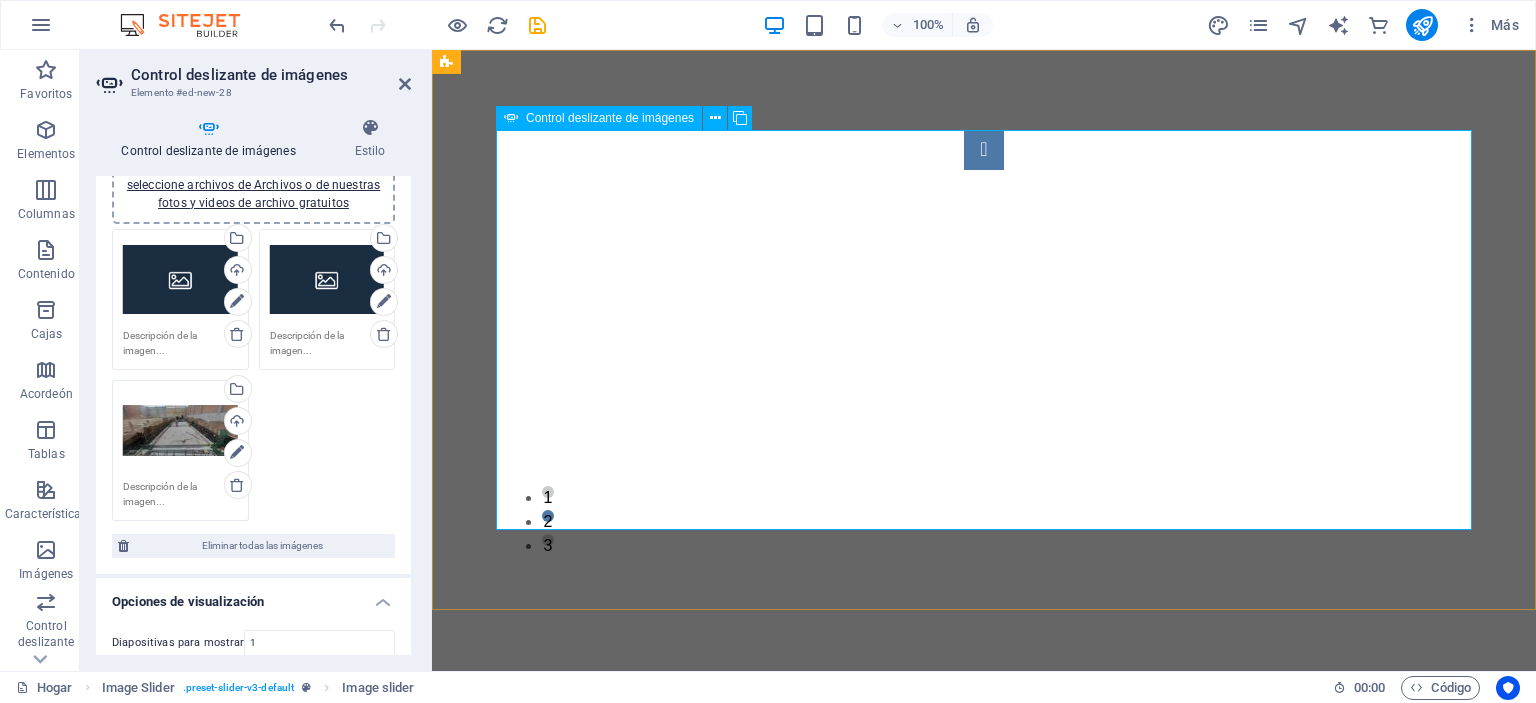 click at bounding box center (984, 150) 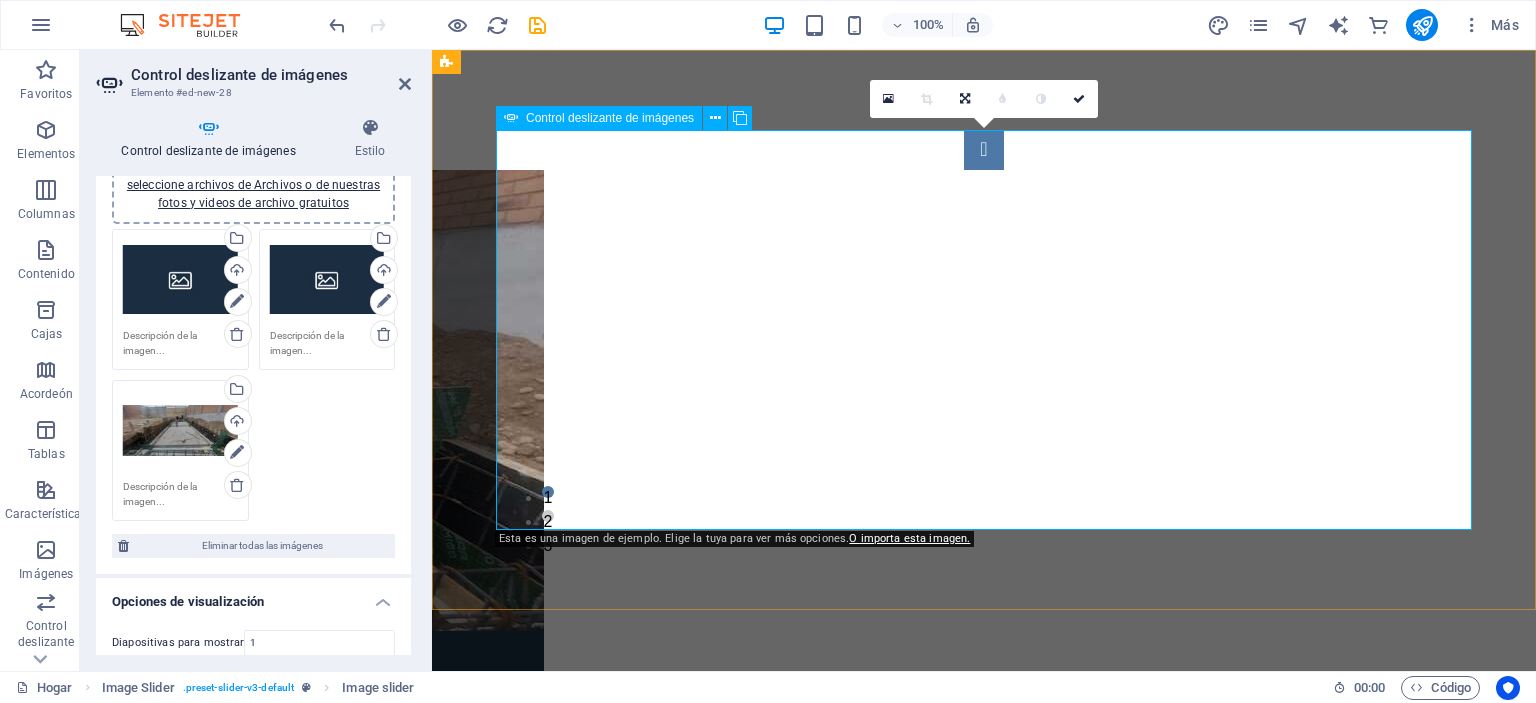 click at bounding box center (984, 150) 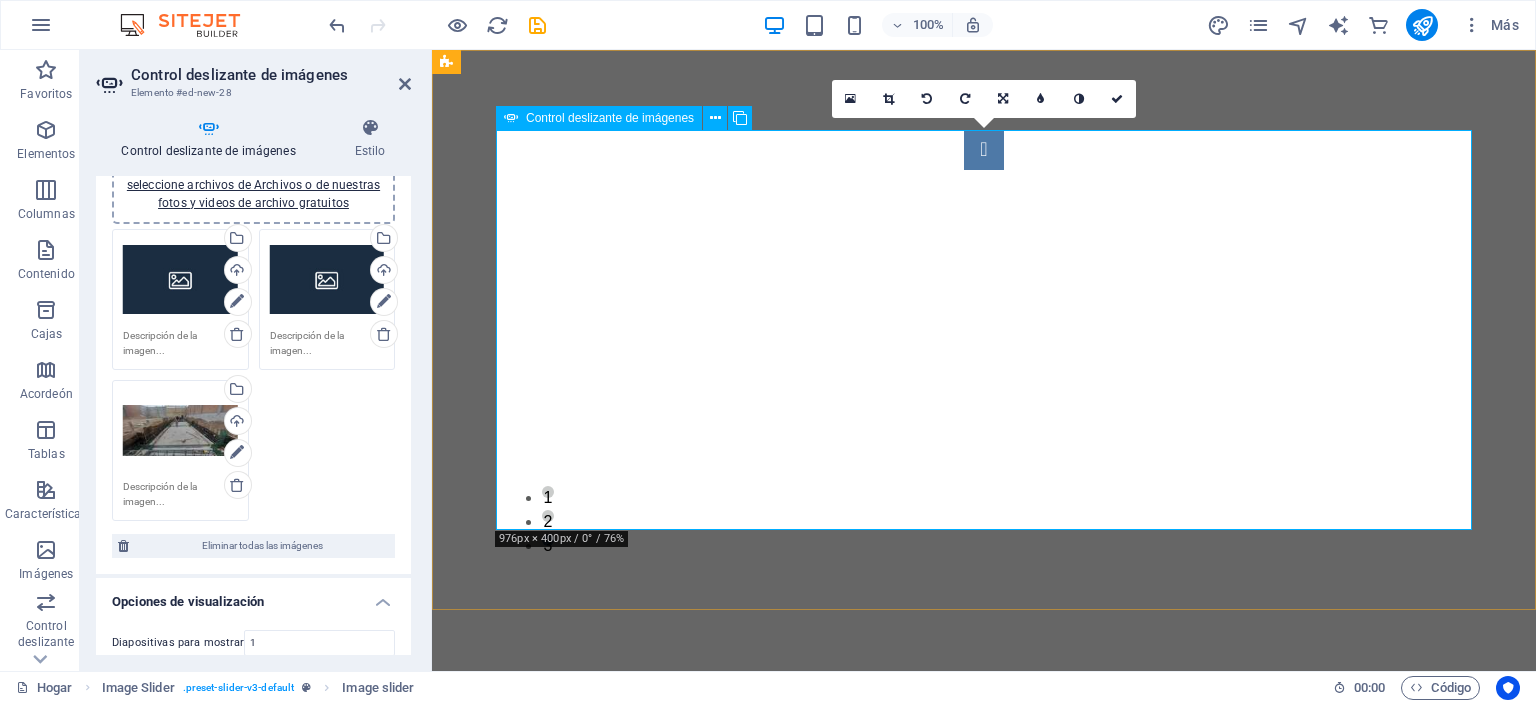 click at bounding box center [984, 150] 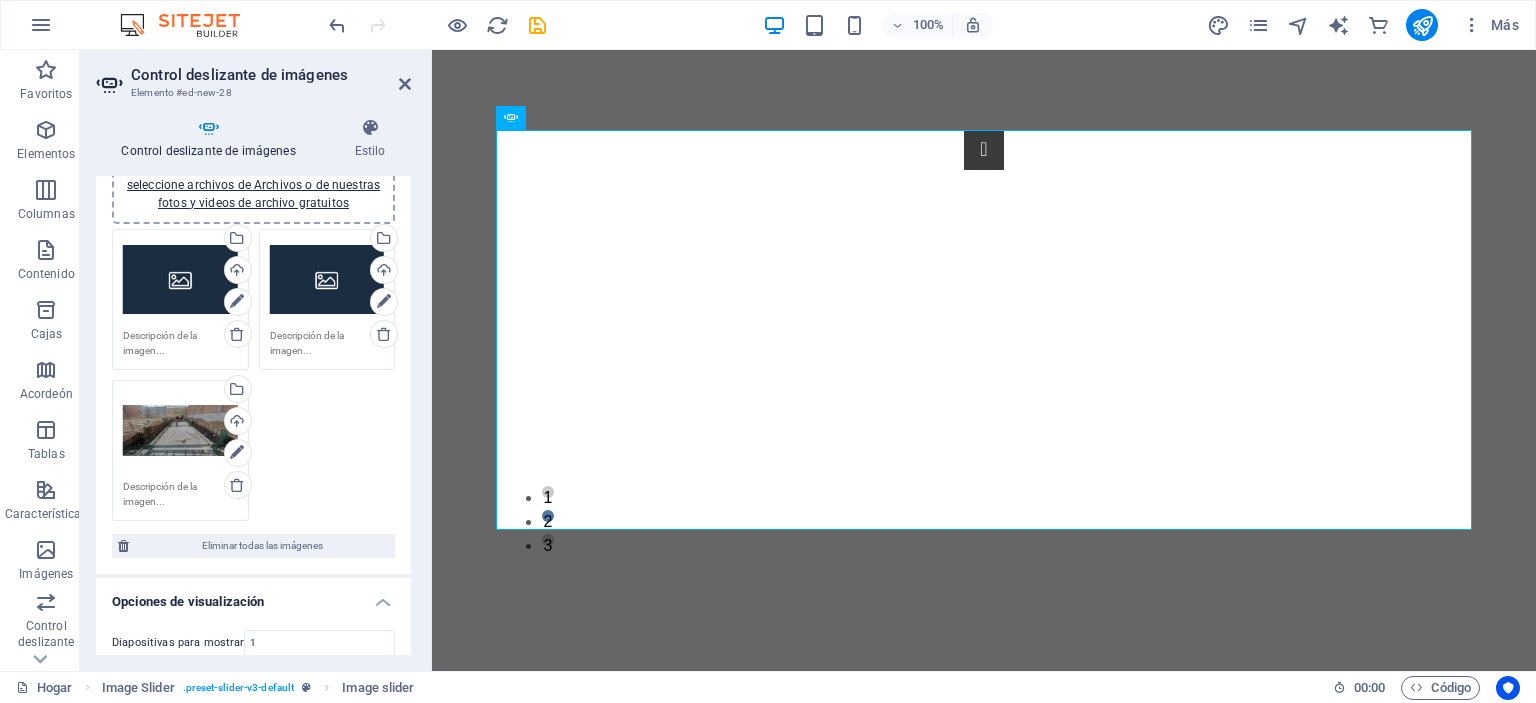 click on "Arrastre los archivos aquí, haga clic para elegir archivos o  seleccione archivos de Archivos o de nuestras fotos y videos de archivo gratuitos Seleccione archivos del administrador de archivos, fotos de archivo o cargue archivo(s) Subir Arrastre los archivos aquí, haga clic para elegir archivos o  seleccione archivos de Archivos o de nuestras fotos y videos de archivo gratuitos Seleccione archivos del administrador de archivos, fotos de archivo o cargue archivo(s) Subir Arrastre los archivos aquí, haga clic para elegir archivos o  seleccione archivos de Archivos o de nuestras fotos y videos de archivo gratuitos Seleccione archivos del administrador de archivos, fotos de archivo o cargue archivo(s) Subir" at bounding box center [253, 375] 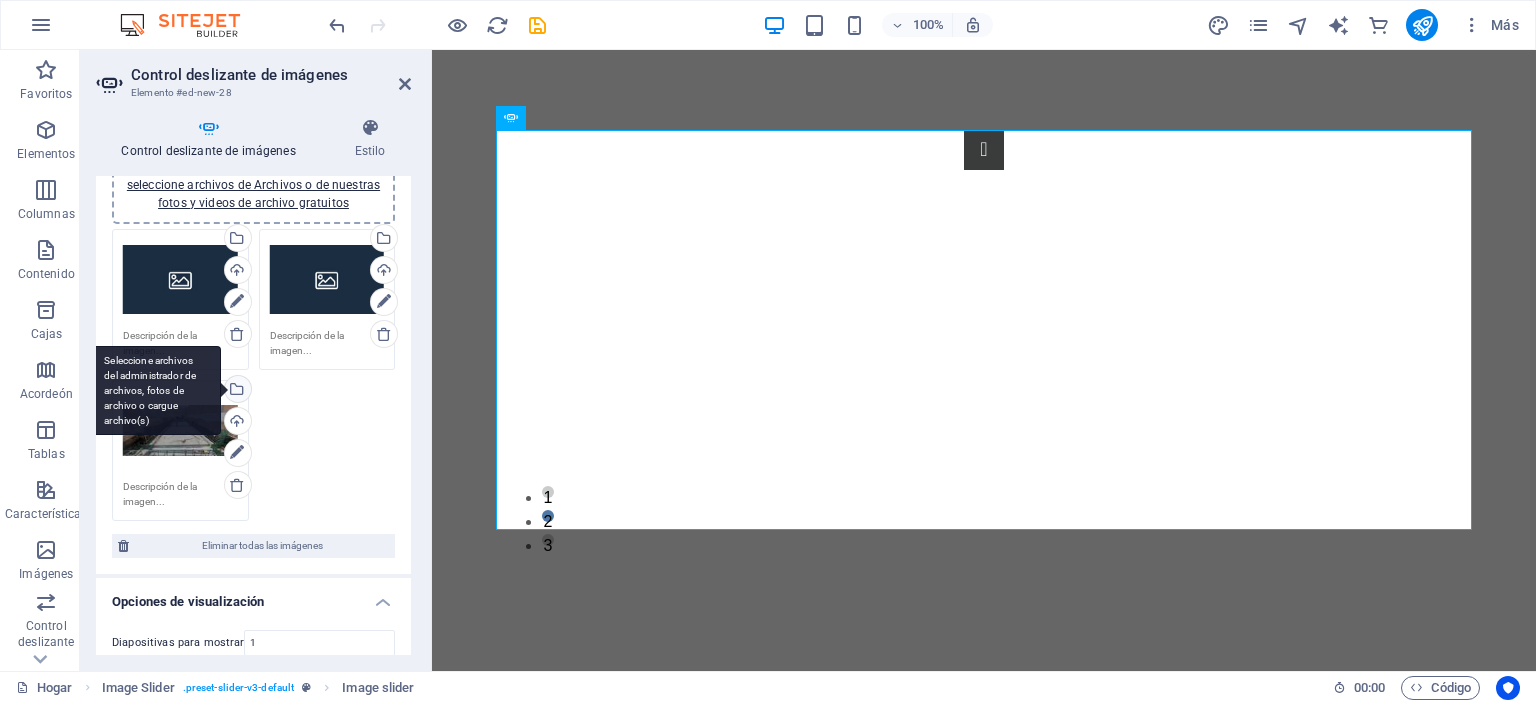 click on "Seleccione archivos del administrador de archivos, fotos de archivo o cargue archivo(s)" at bounding box center (236, 391) 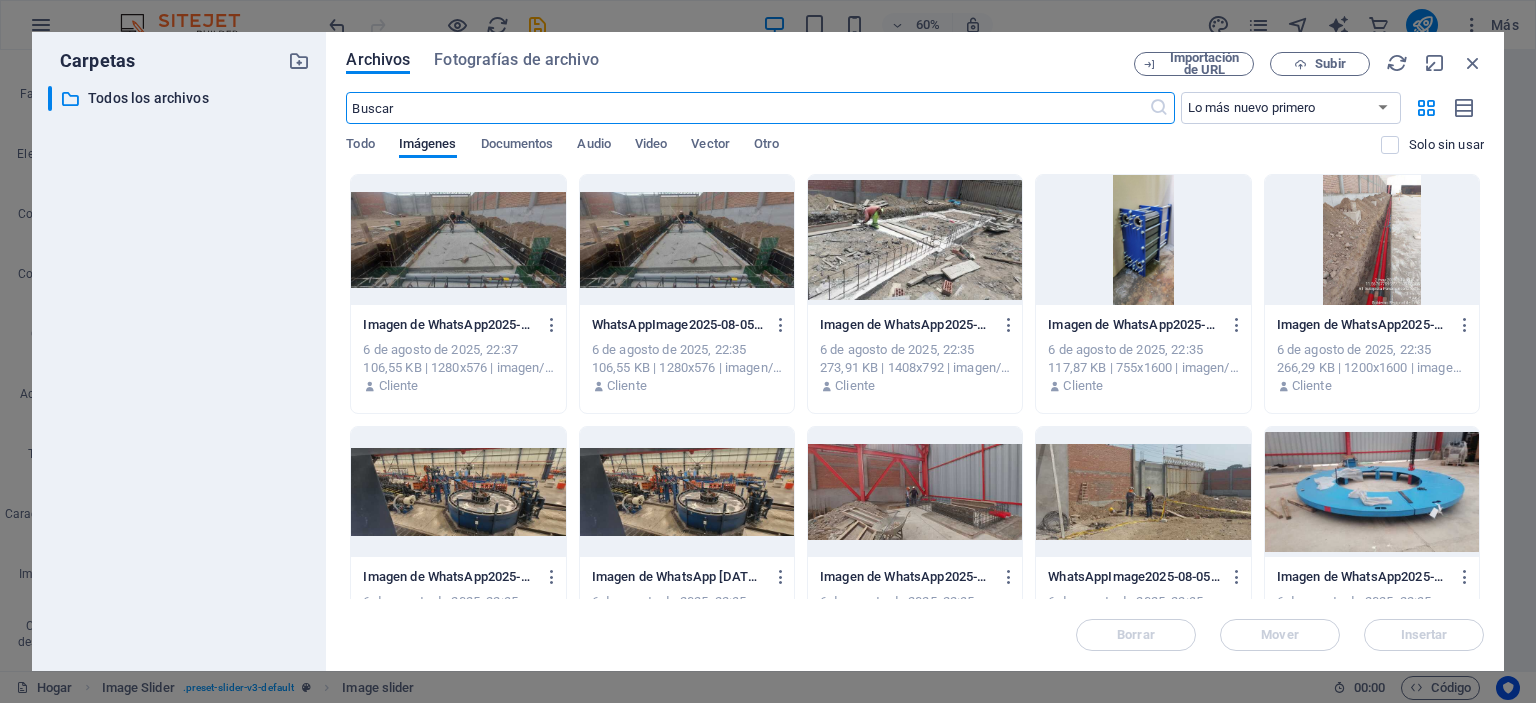 click at bounding box center [1143, 240] 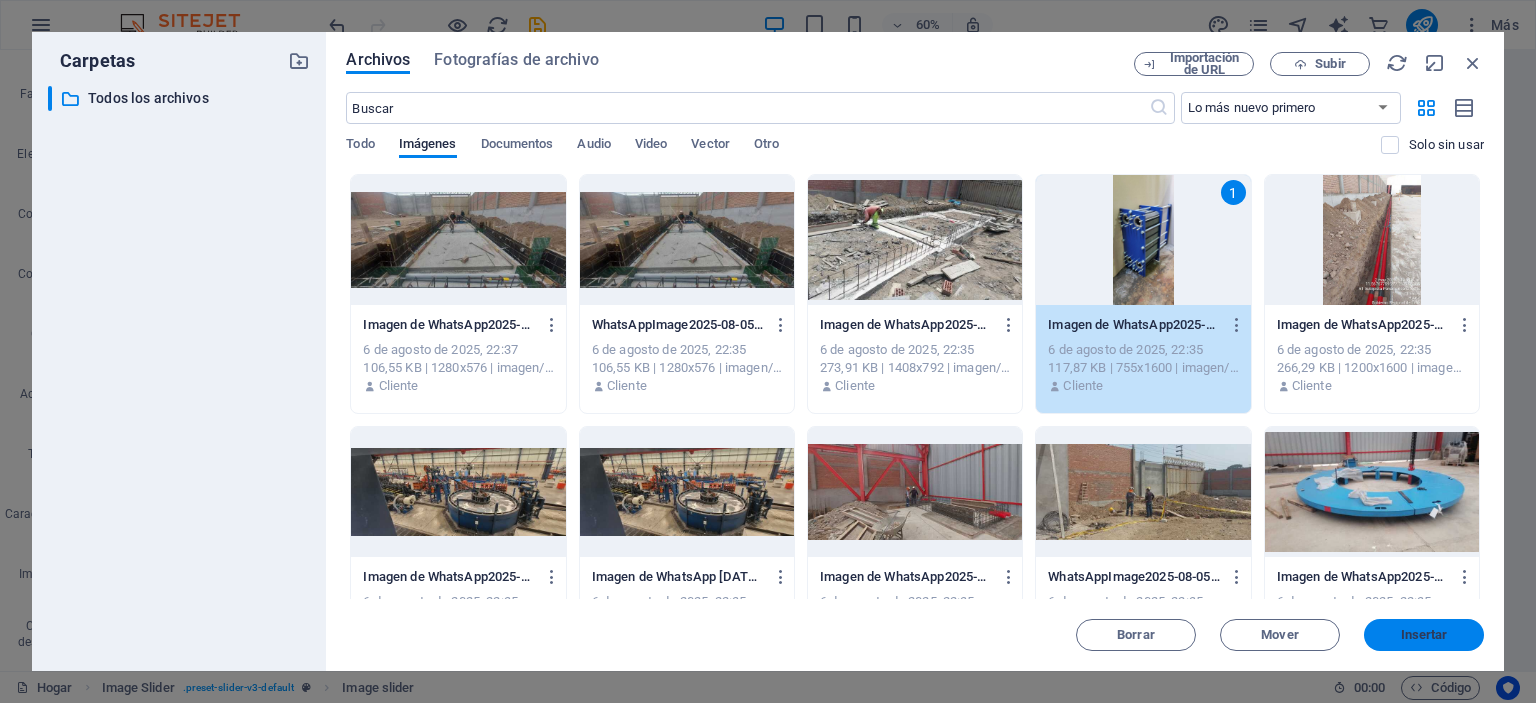 click on "Insertar" at bounding box center (1424, 634) 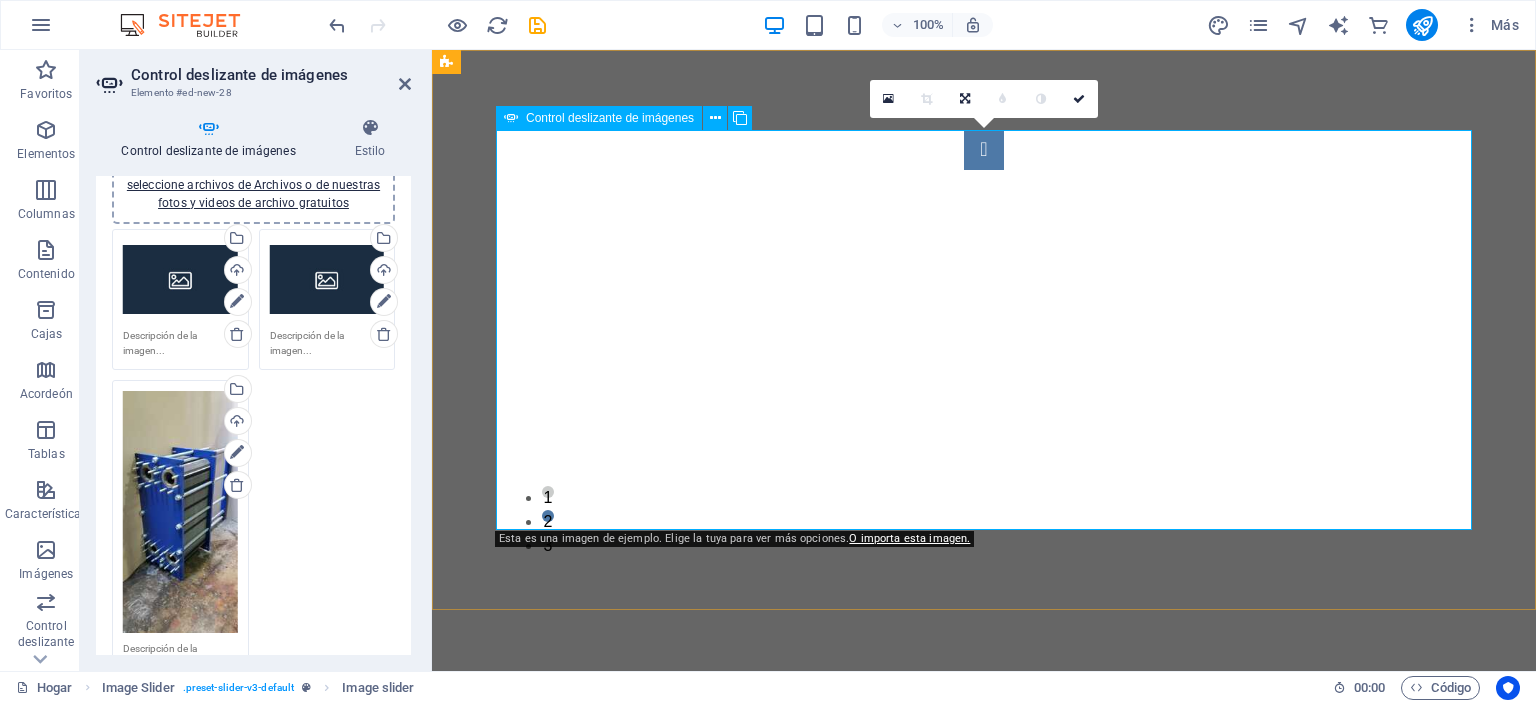 click at bounding box center (984, 150) 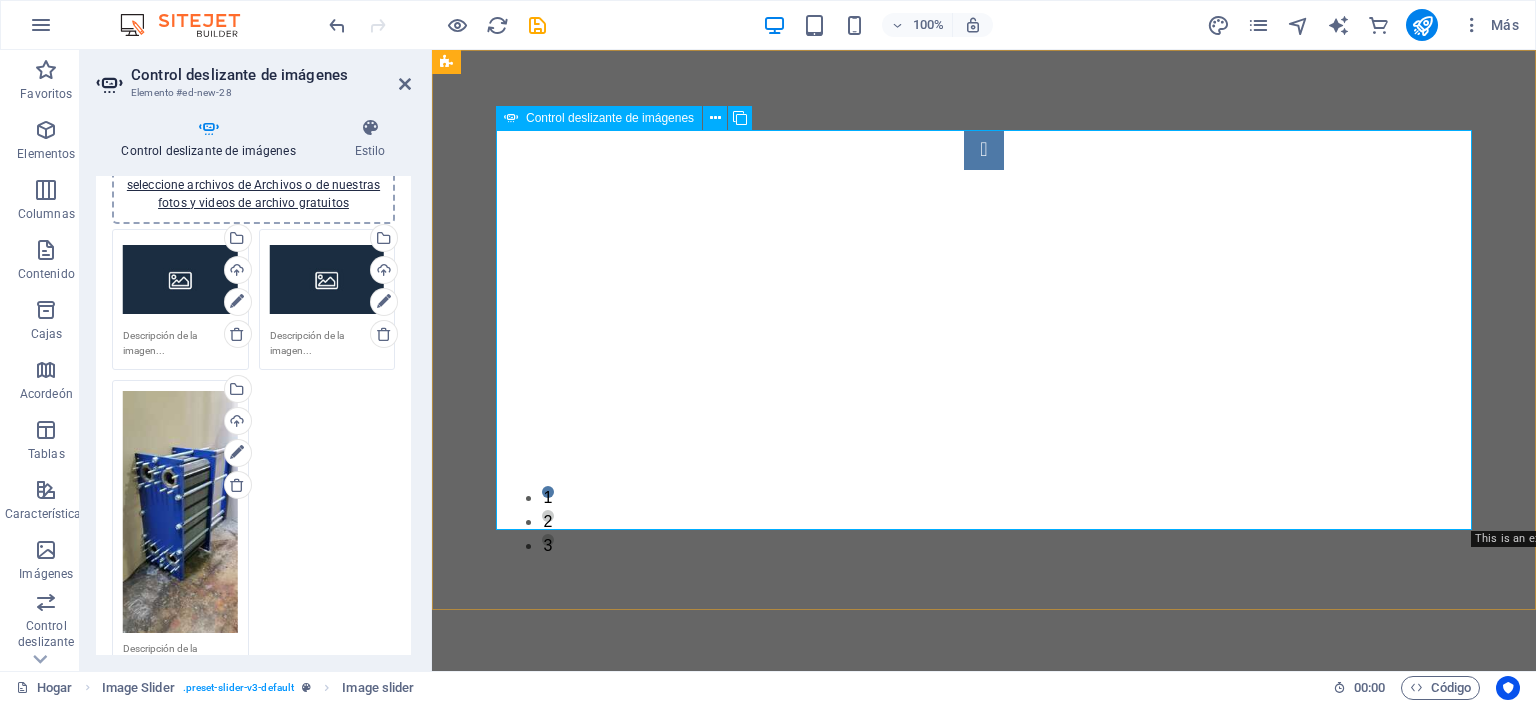 click at bounding box center [984, 150] 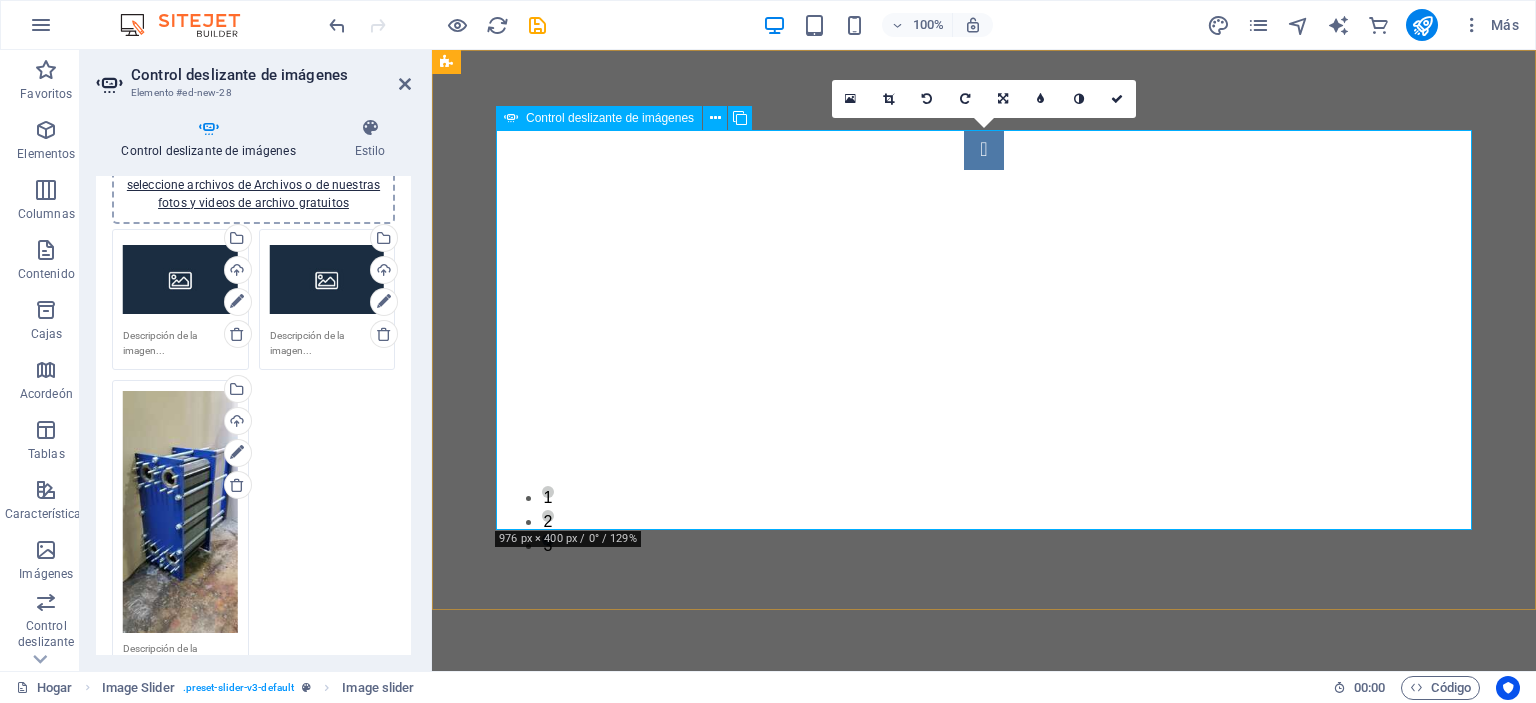 click at bounding box center [984, 150] 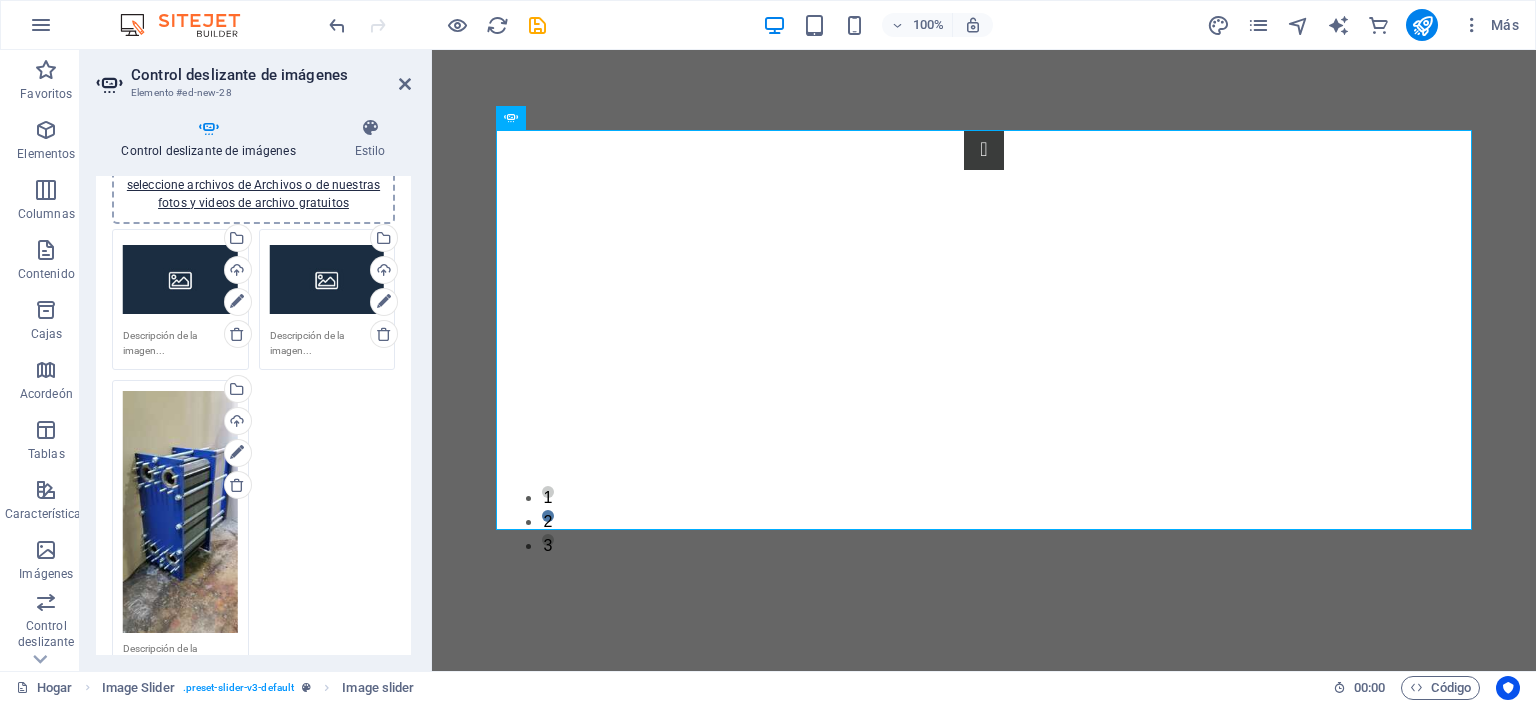 scroll, scrollTop: 0, scrollLeft: 0, axis: both 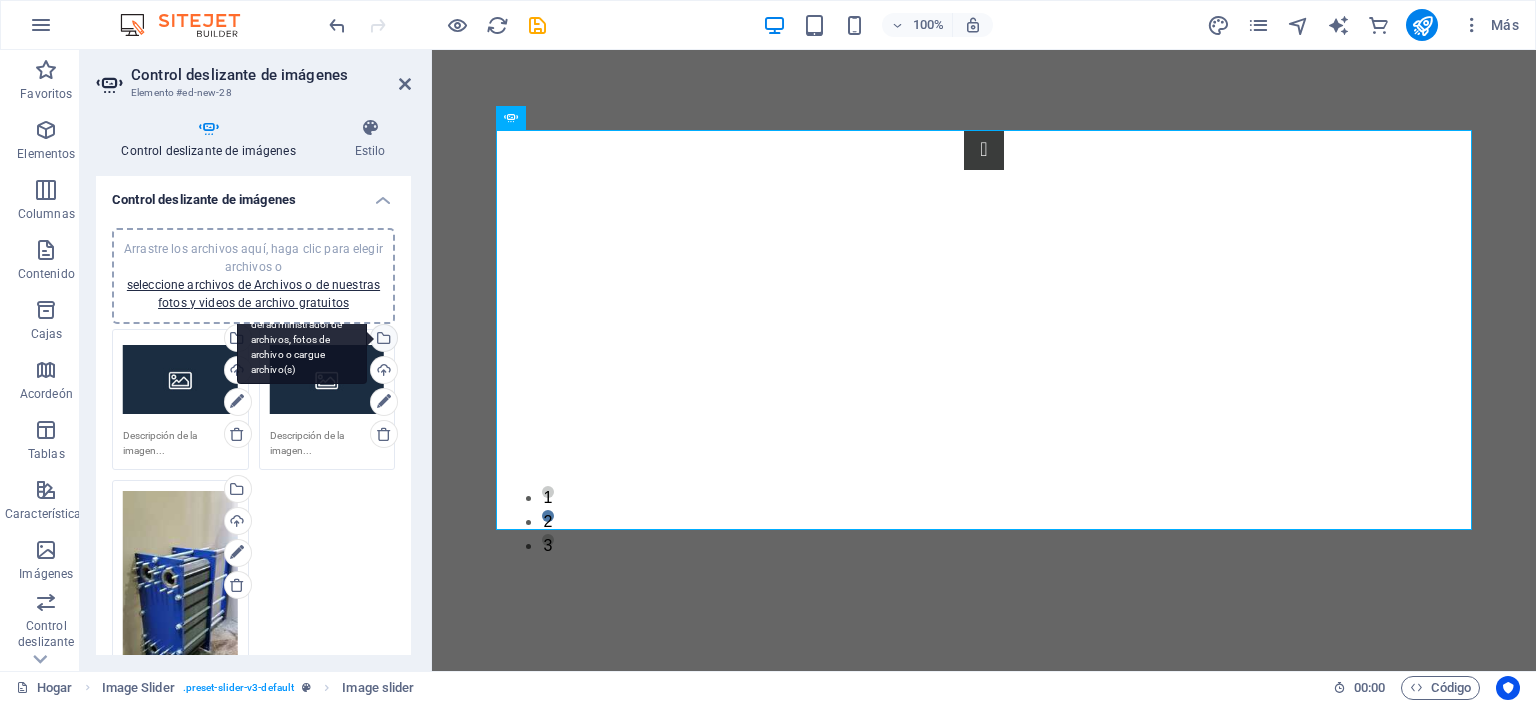 click on "Seleccione archivos del administrador de archivos, fotos de archivo o cargue archivo(s)" at bounding box center [382, 340] 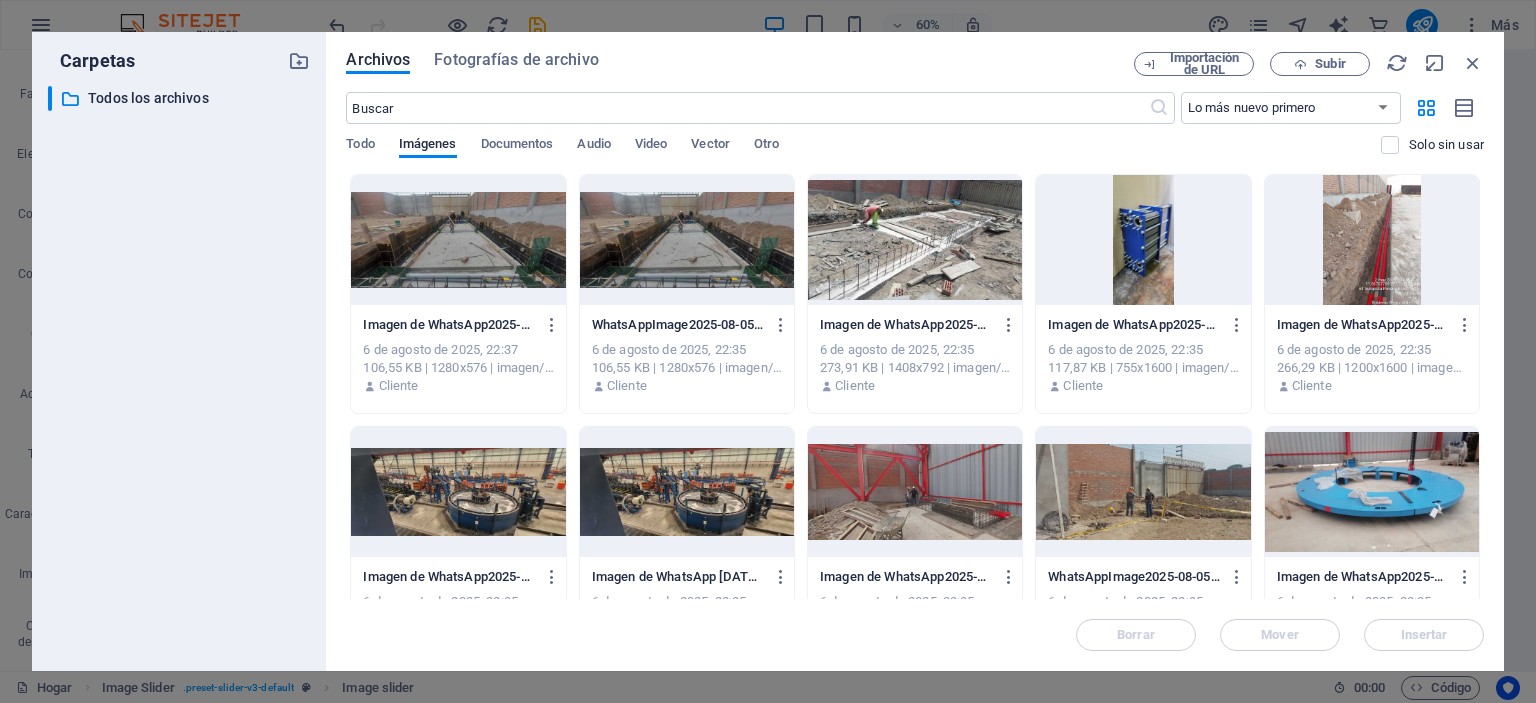 click at bounding box center (687, 492) 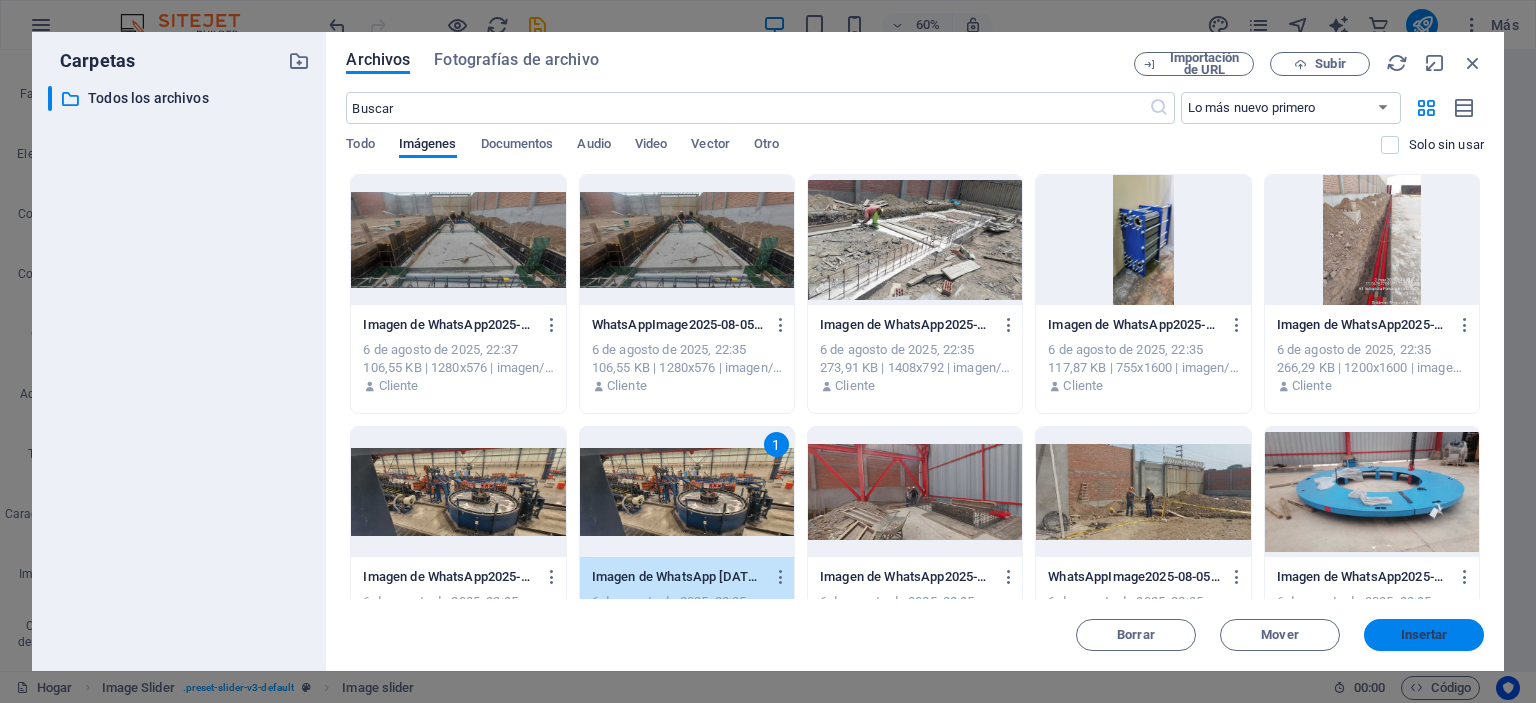 click on "Insertar" at bounding box center (1424, 634) 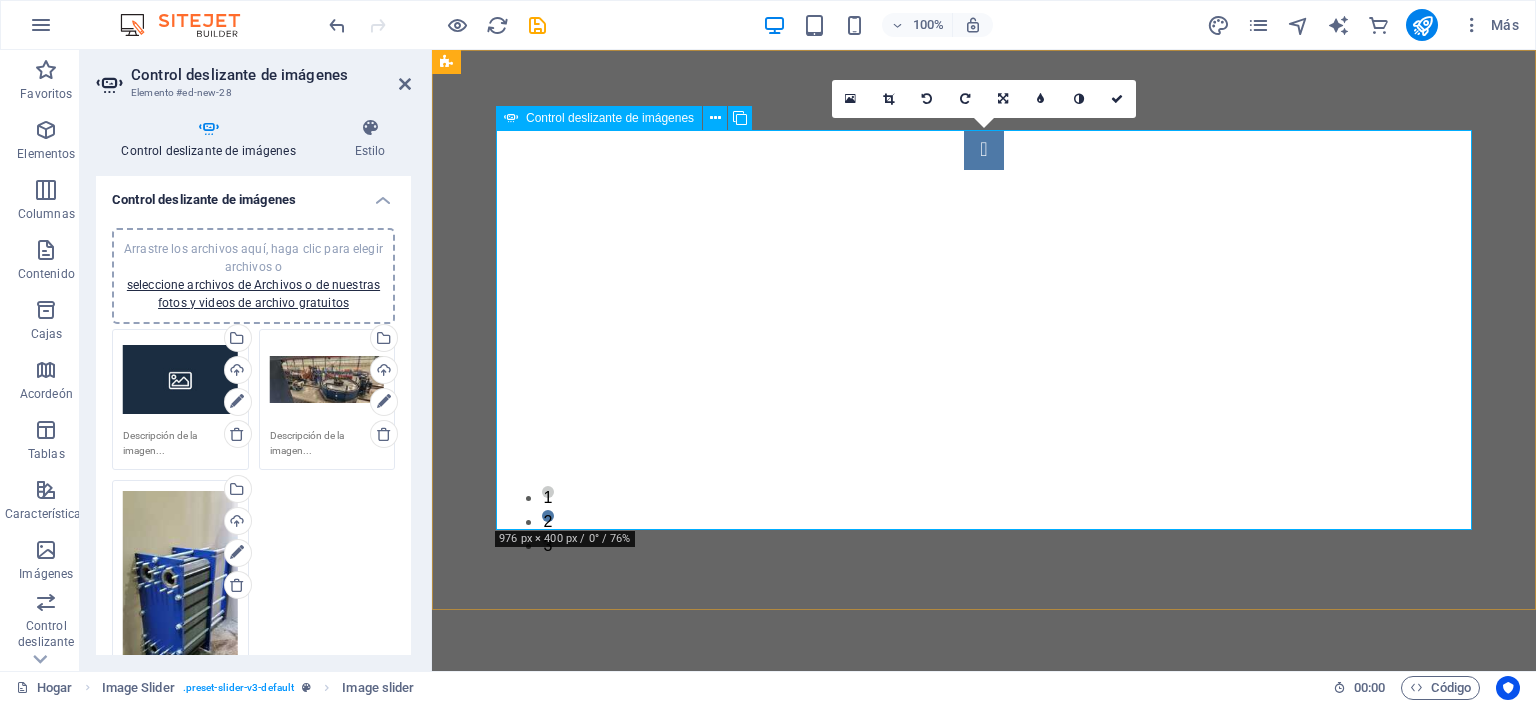 click at bounding box center [984, 150] 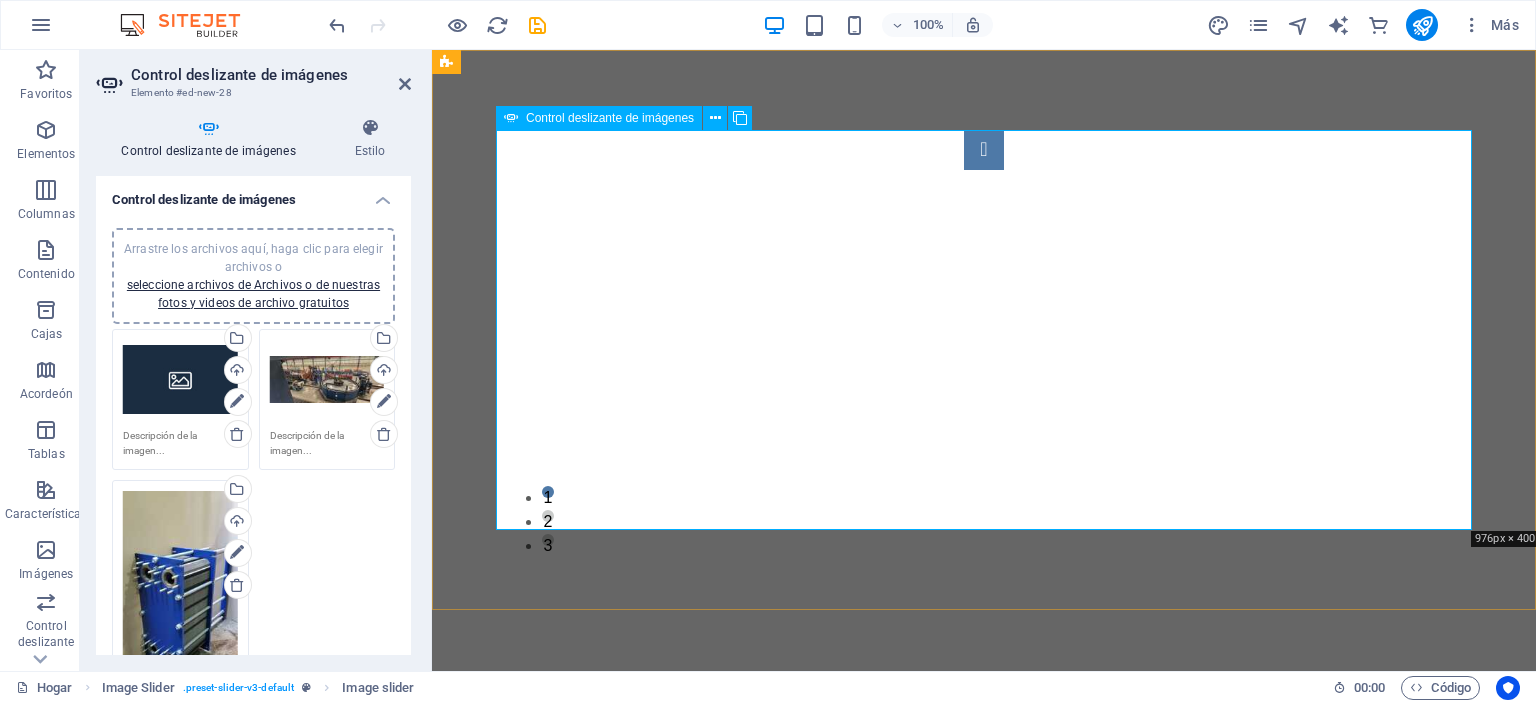 click at bounding box center [984, 150] 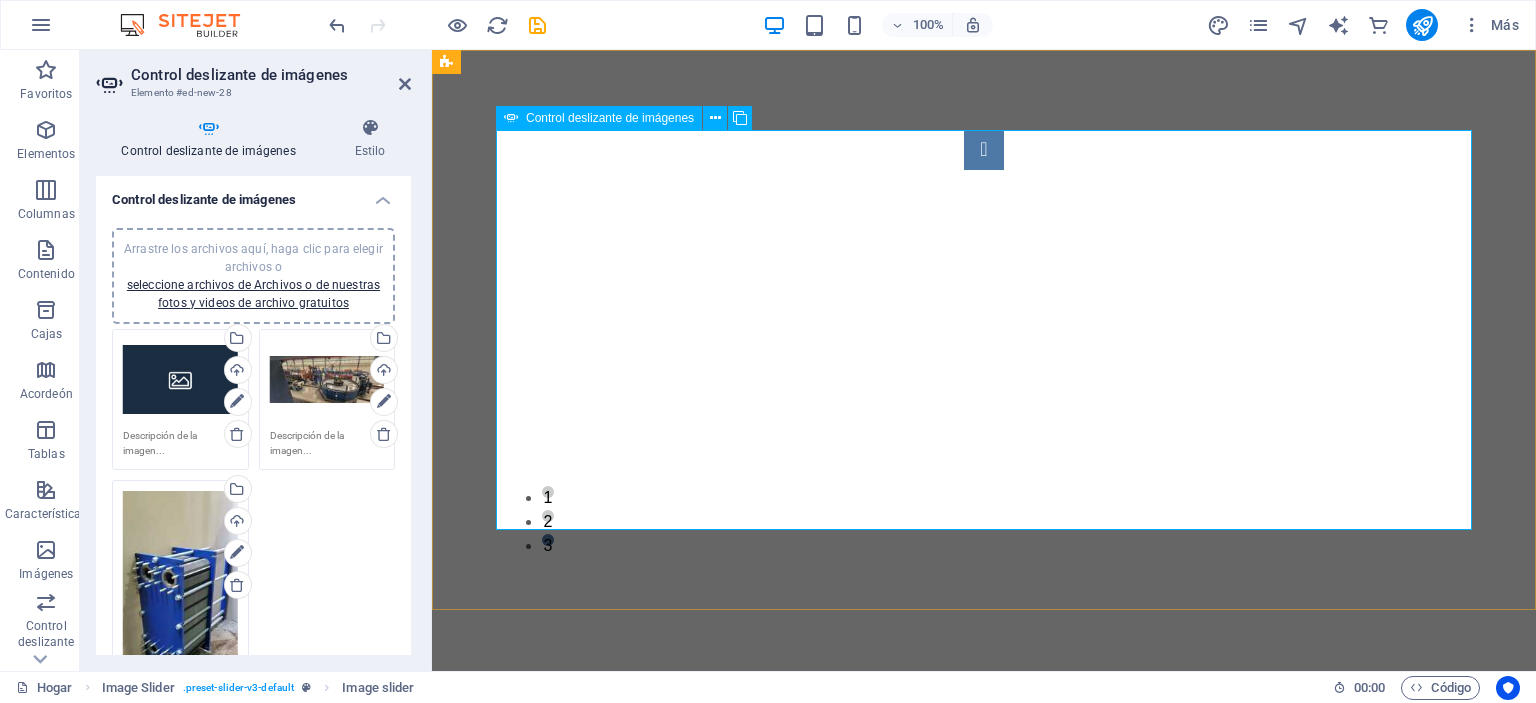 click at bounding box center [984, 150] 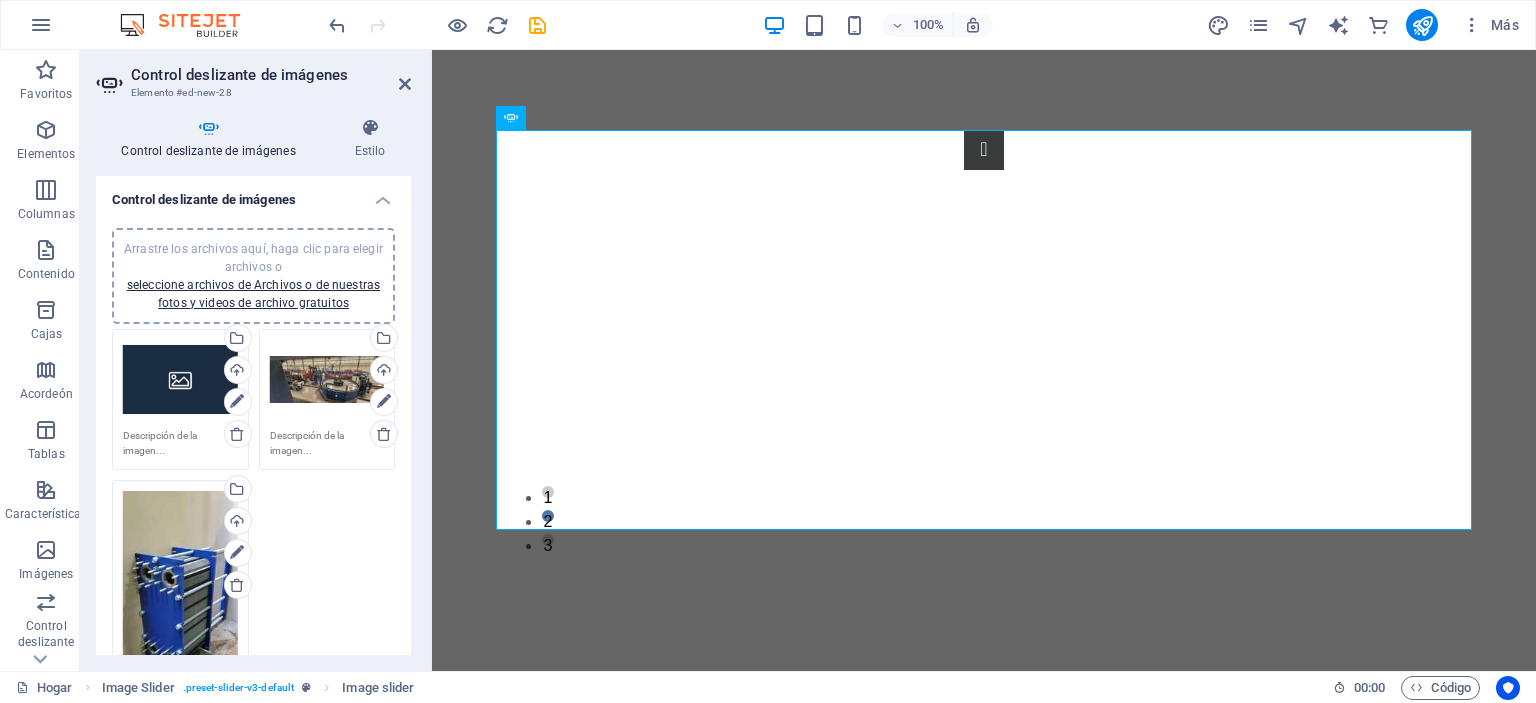 click on "Arrastre los archivos aquí, haga clic para elegir archivos o  seleccione archivos de Archivos o de nuestras fotos y videos de archivo gratuitos" at bounding box center (180, 380) 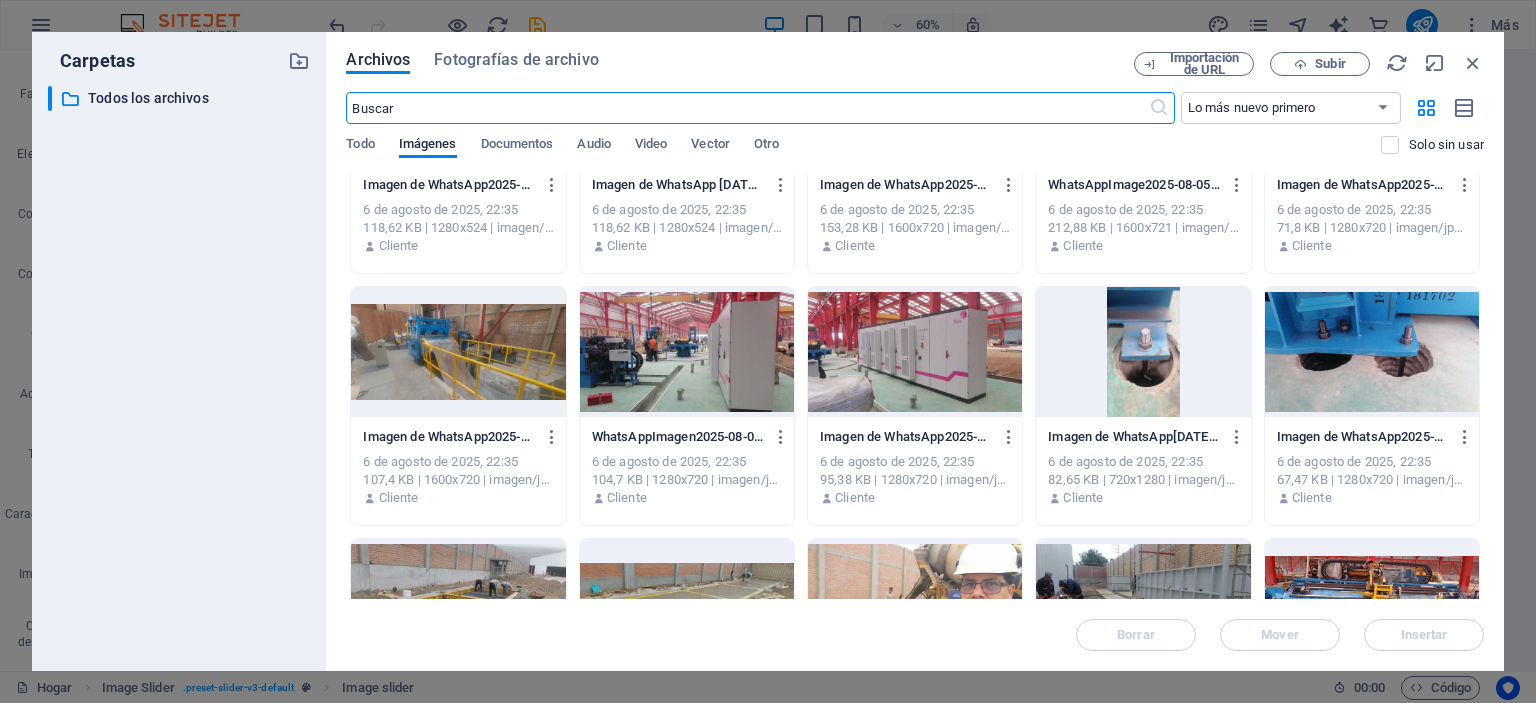 scroll, scrollTop: 400, scrollLeft: 0, axis: vertical 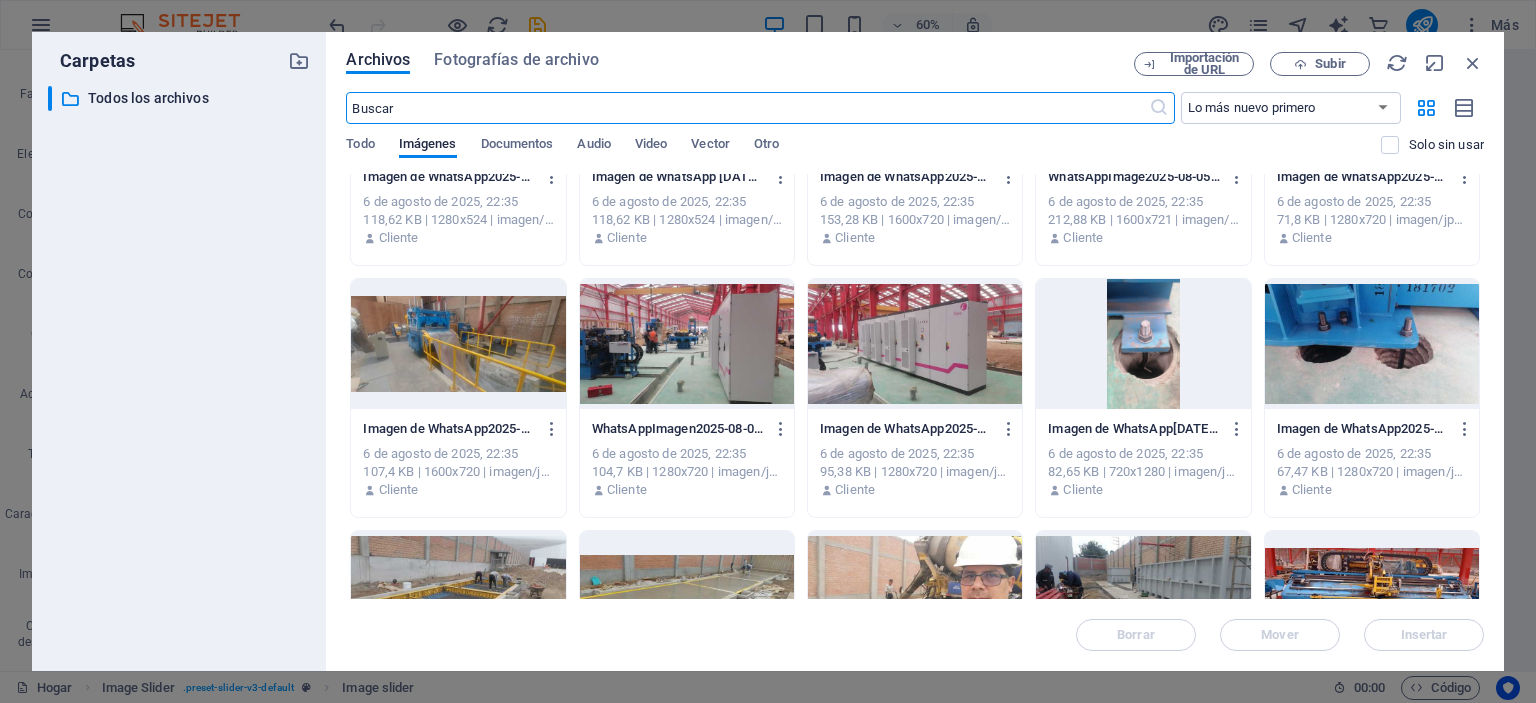 click at bounding box center (458, 344) 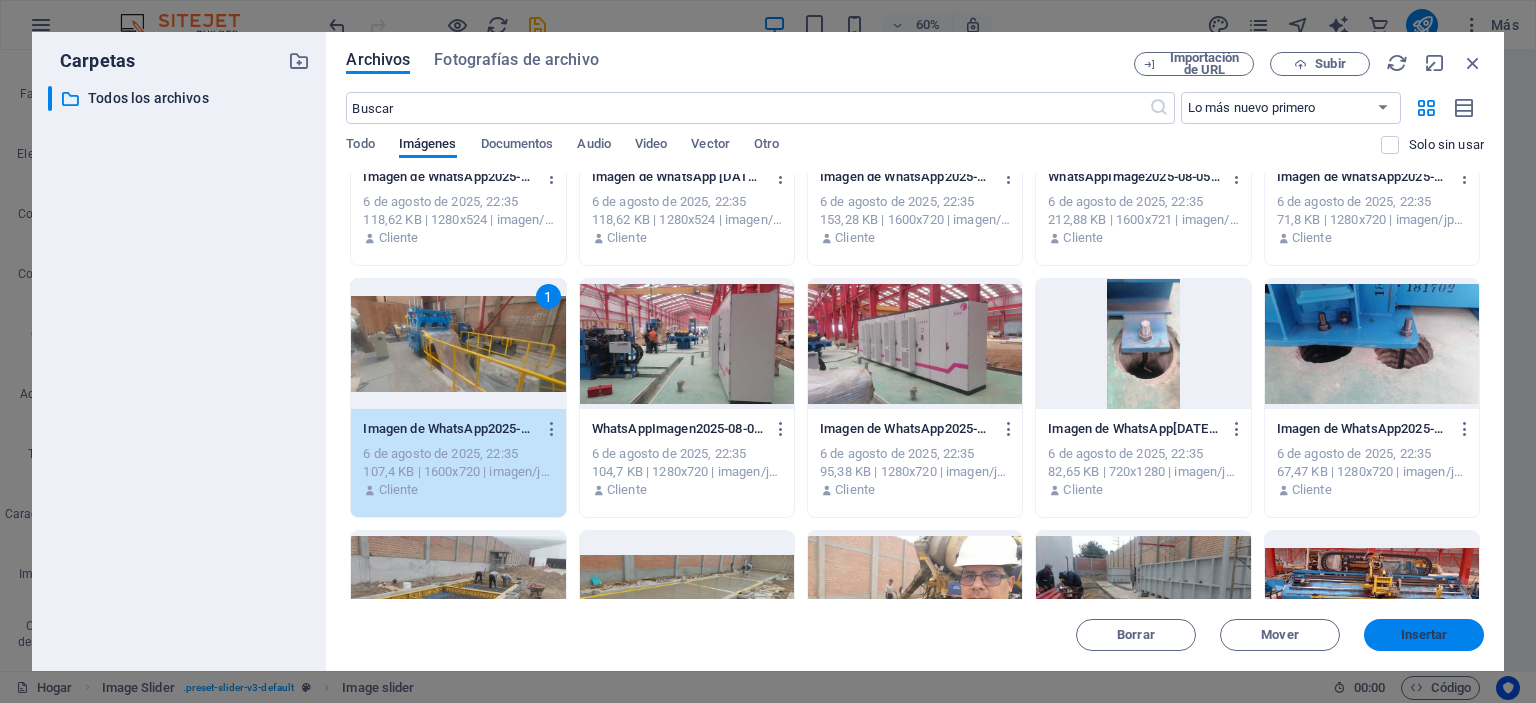 click on "Insertar" at bounding box center [1424, 634] 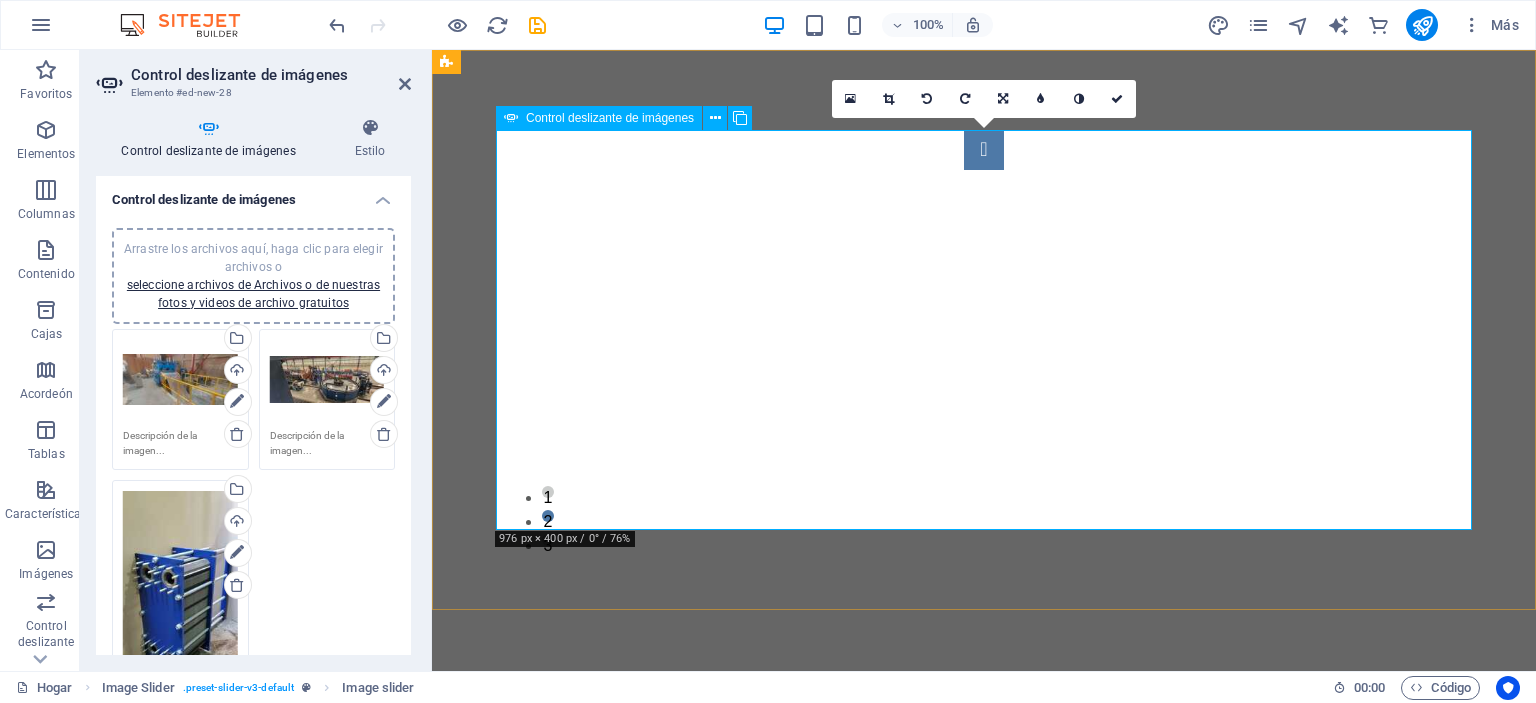 click at bounding box center [984, 150] 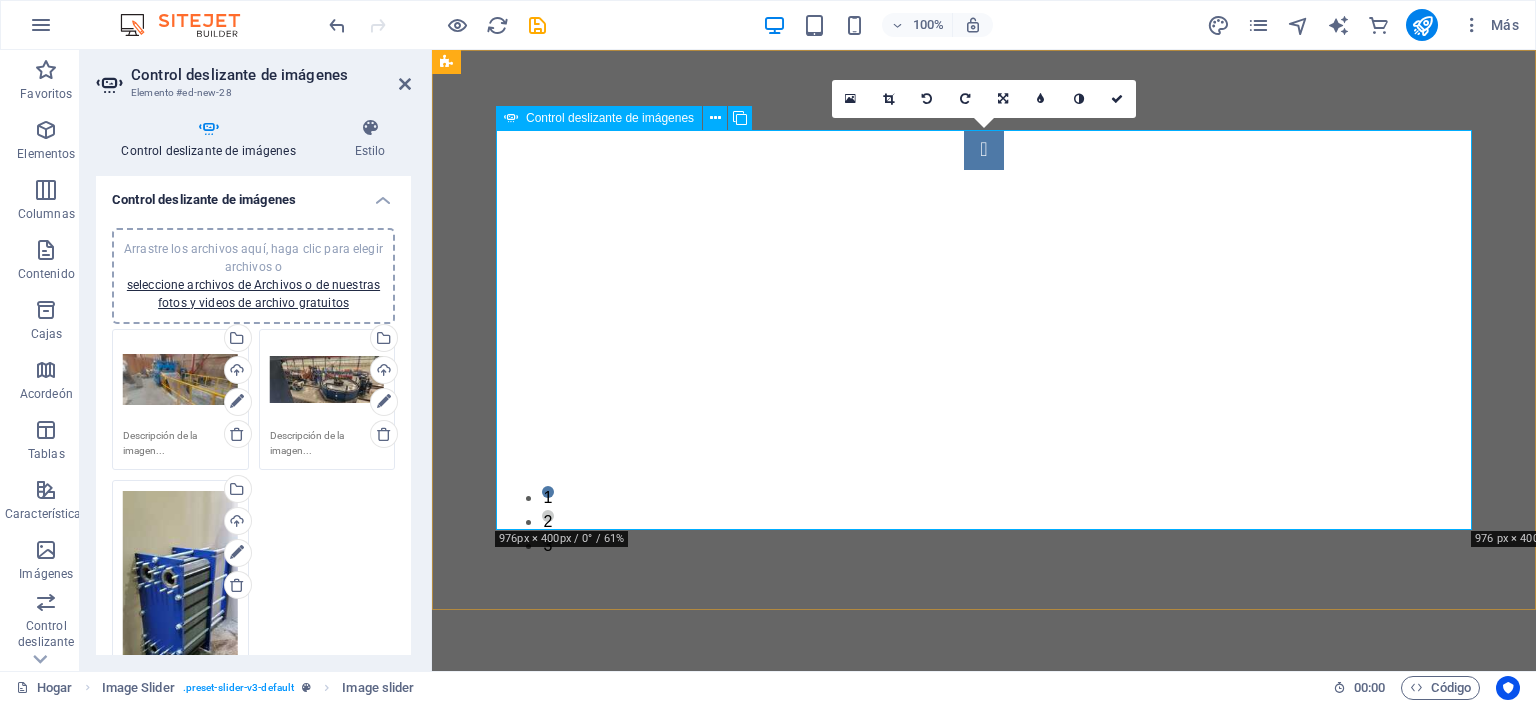 click at bounding box center [984, 150] 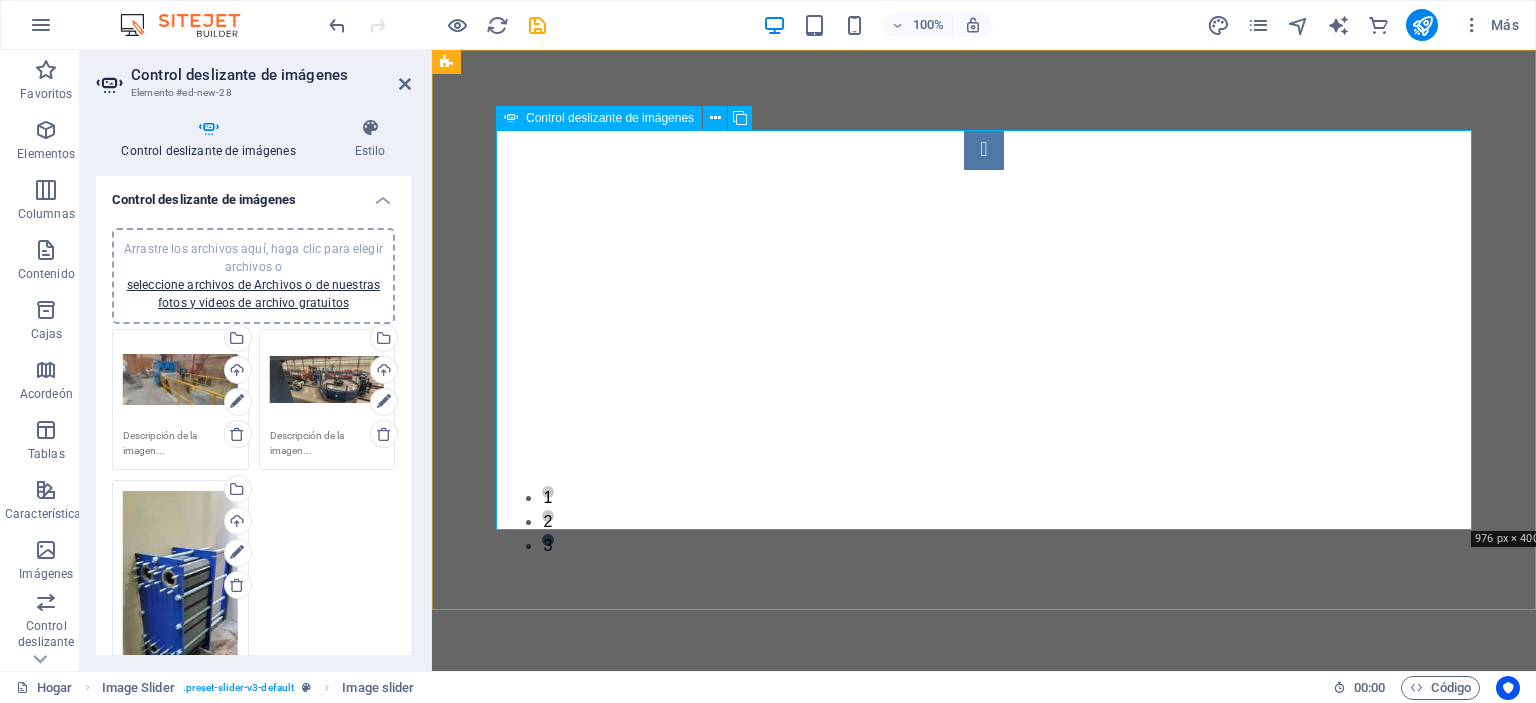 click at bounding box center (984, 150) 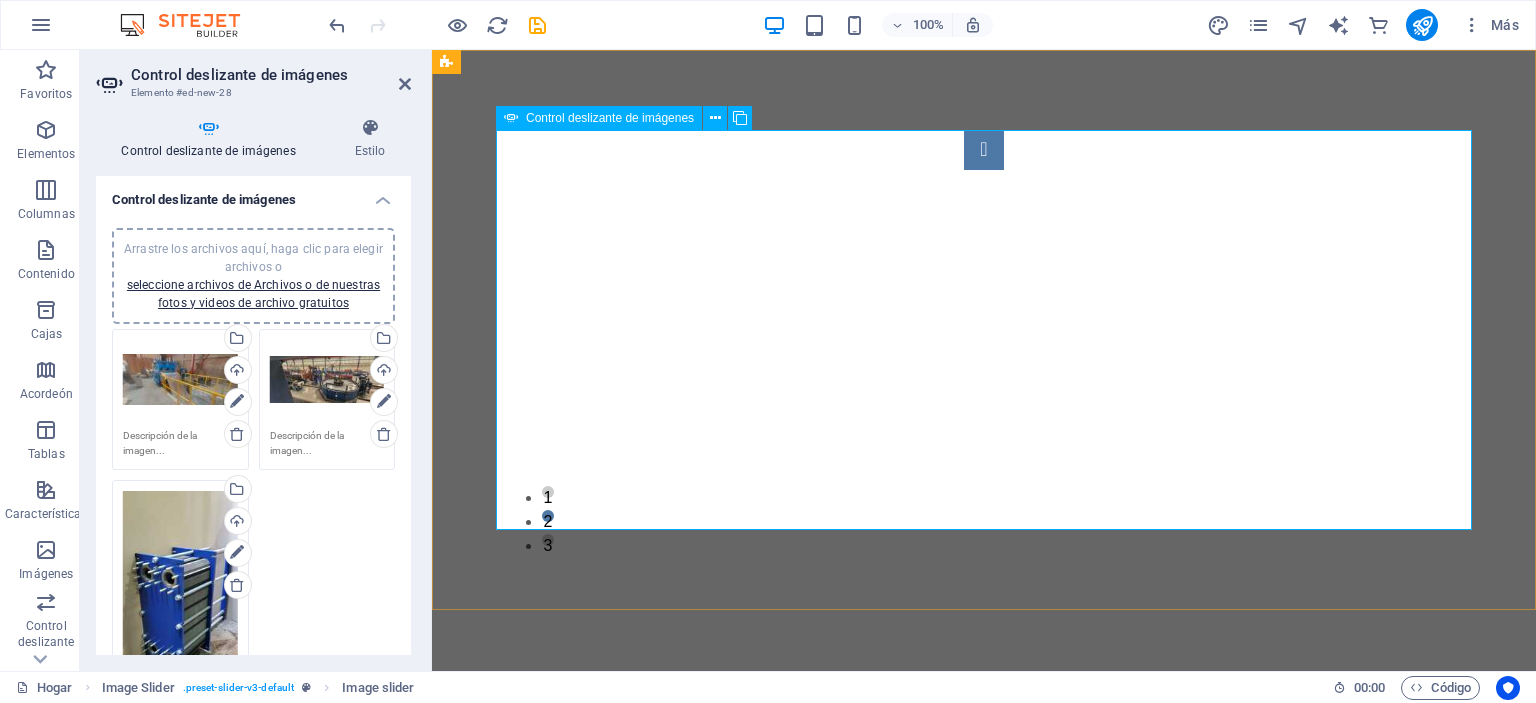 click at bounding box center (984, 150) 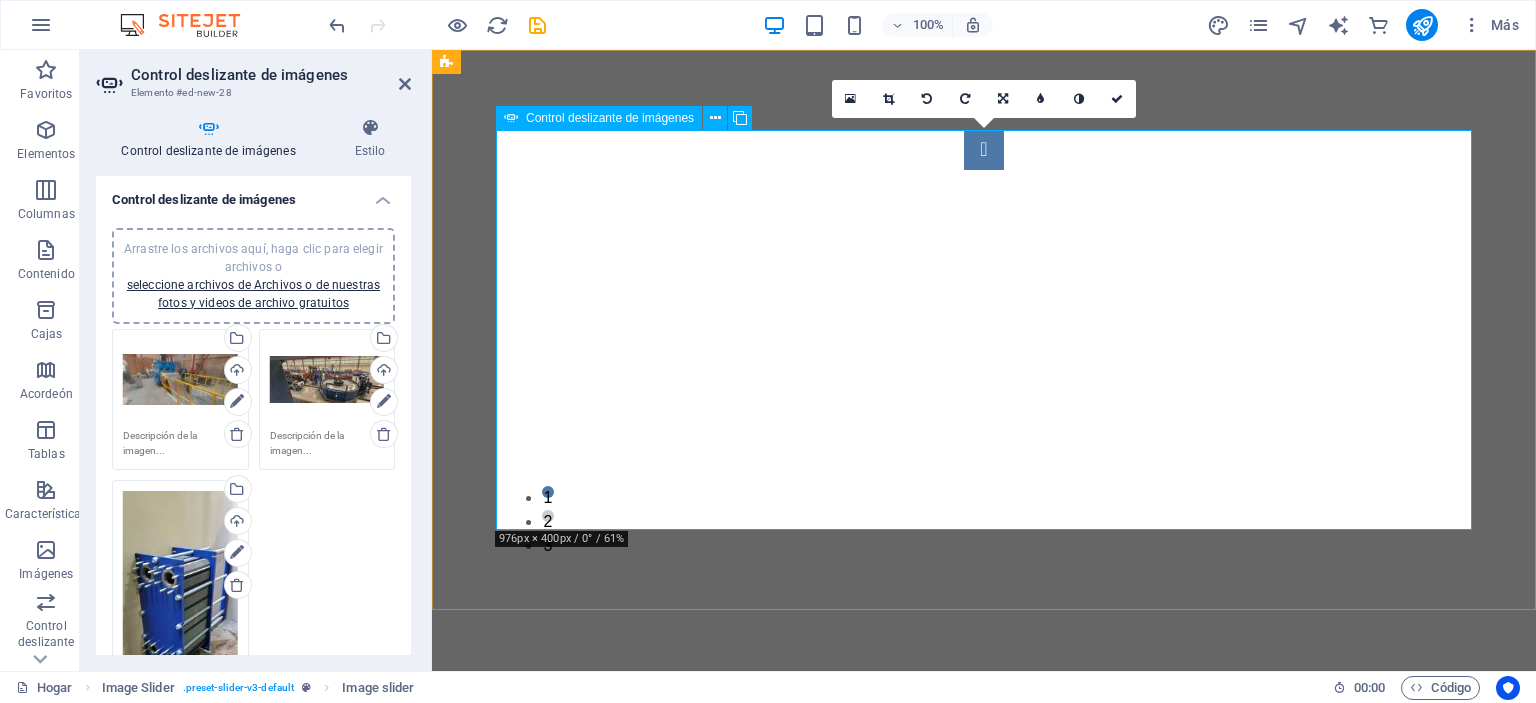 click at bounding box center [984, 150] 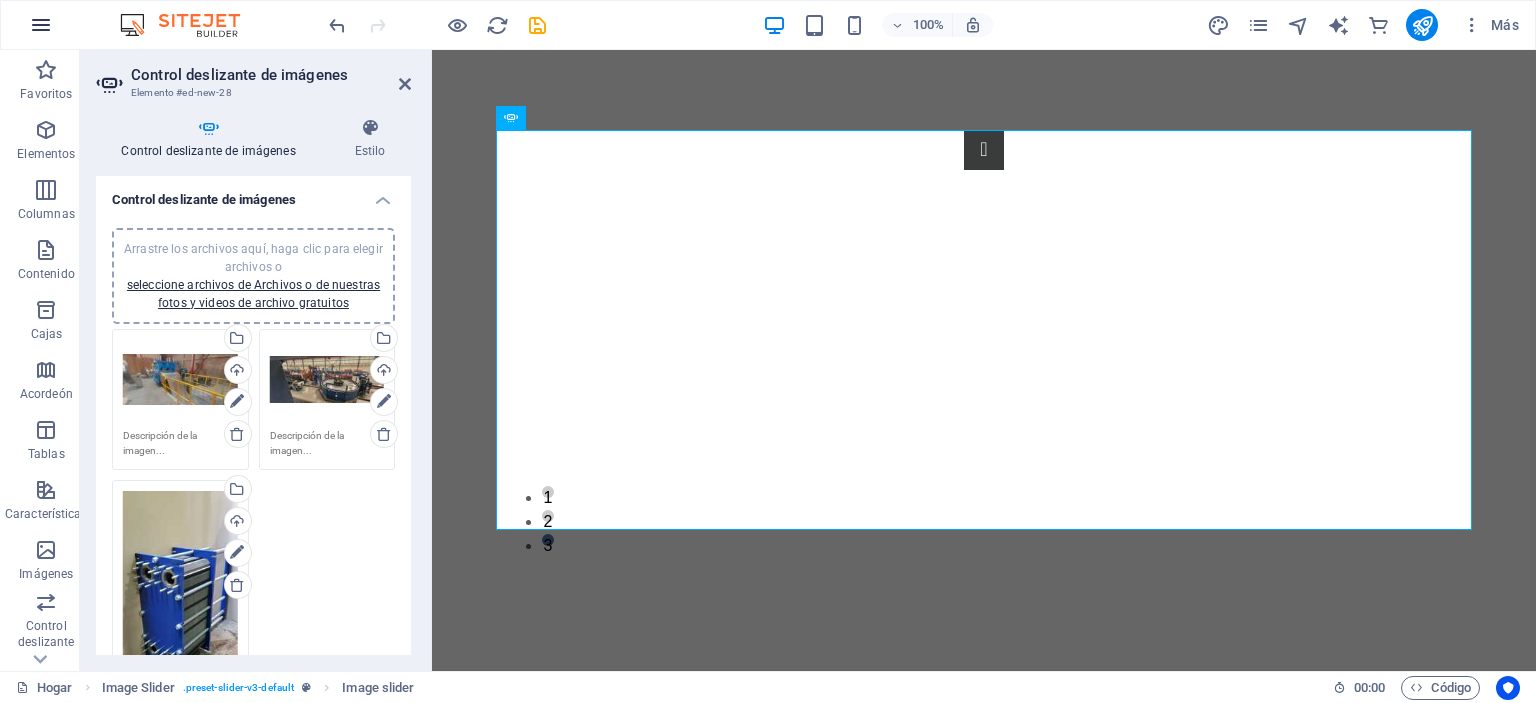 click at bounding box center [41, 25] 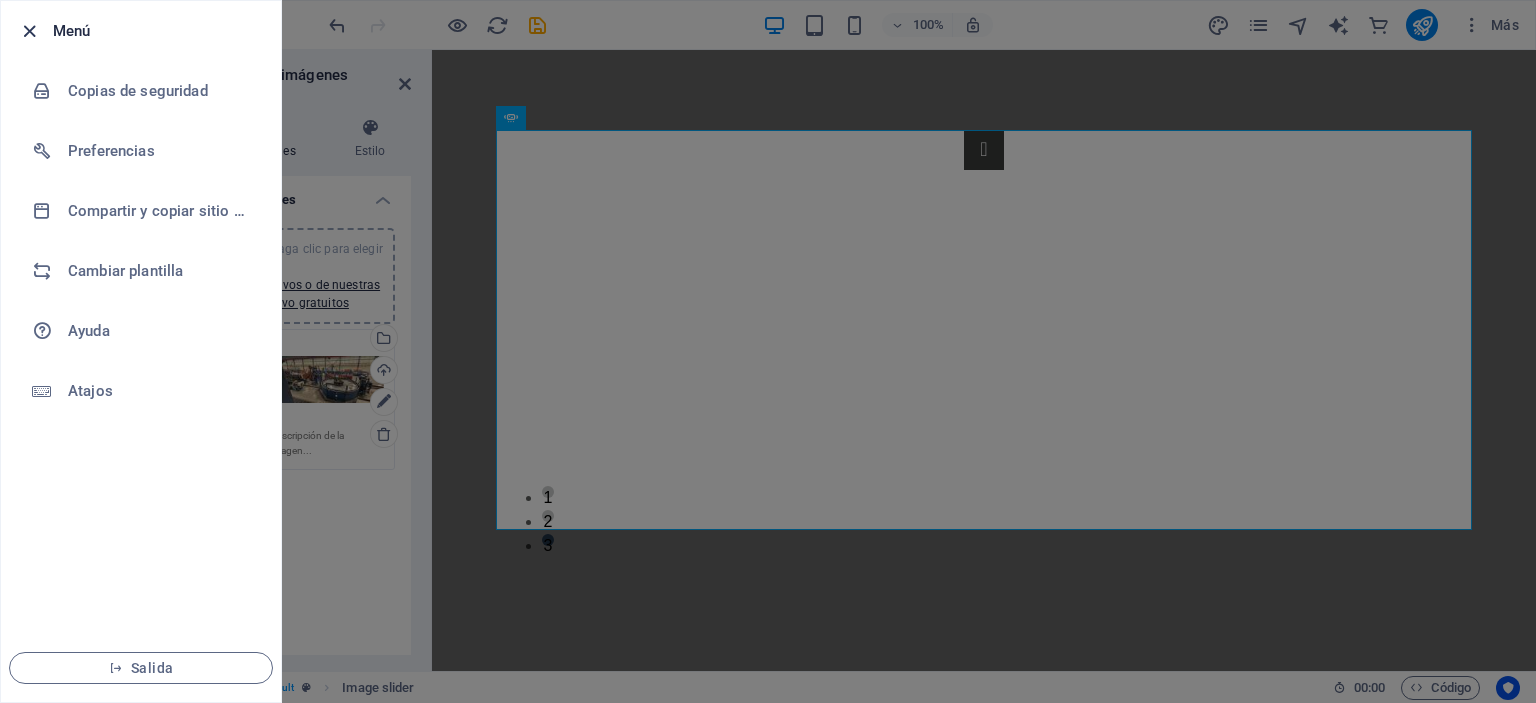 click at bounding box center [29, 31] 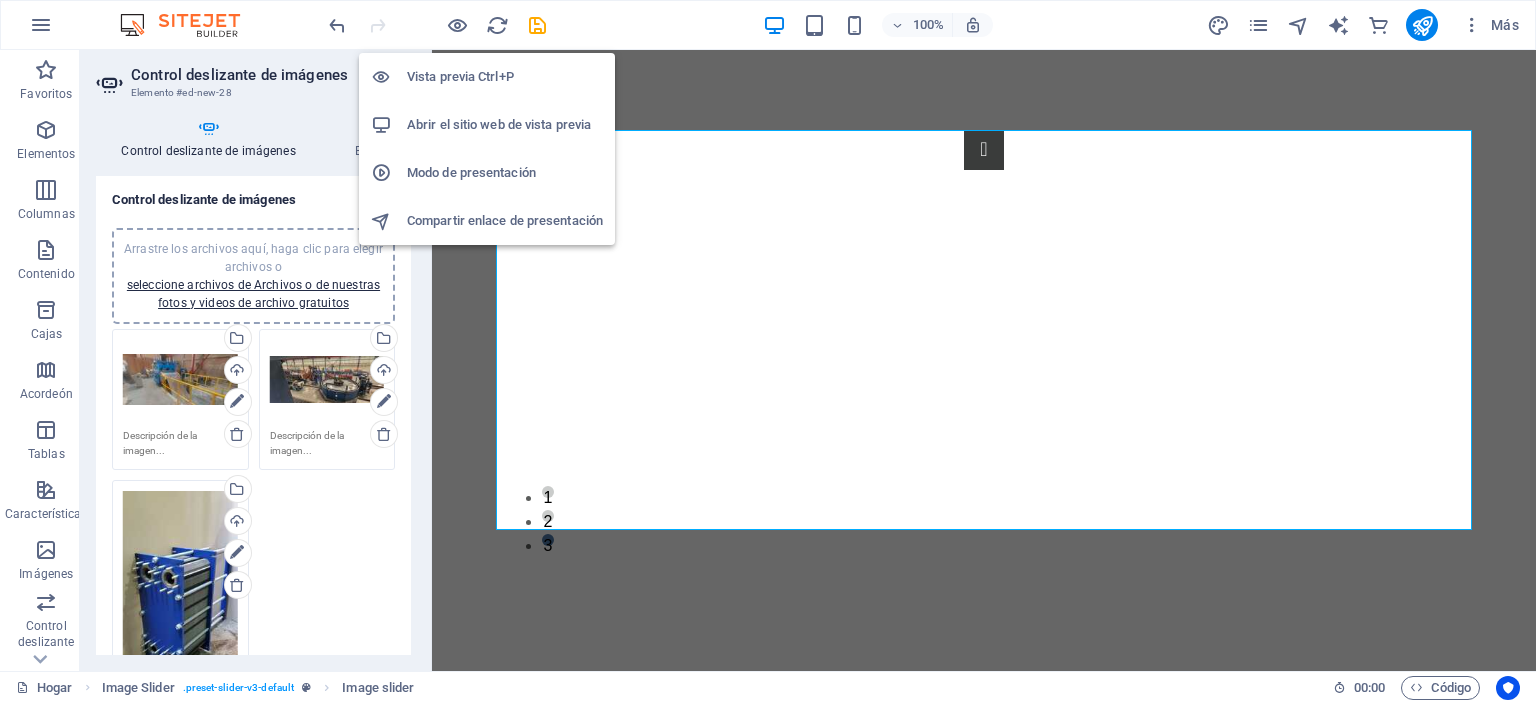 click on "Abrir el sitio web de vista previa" at bounding box center (499, 124) 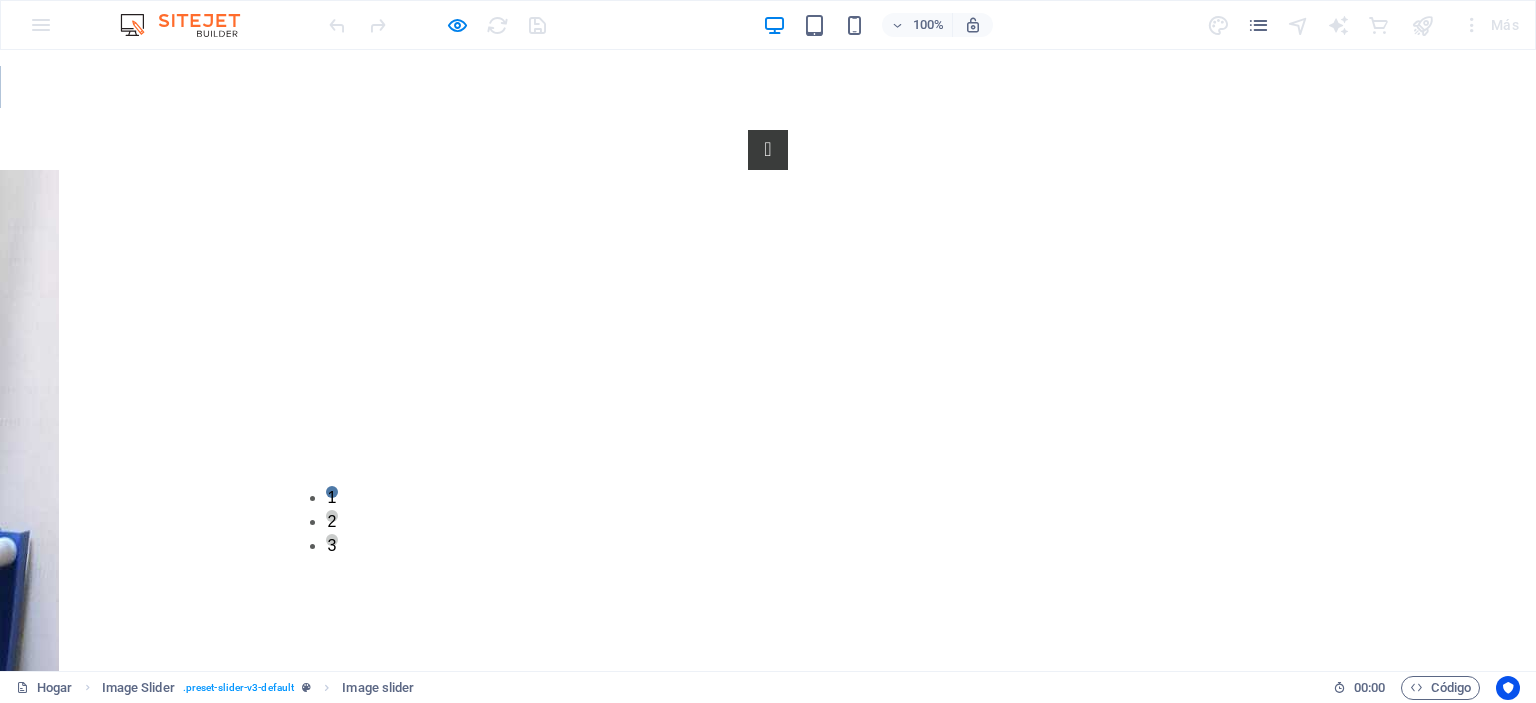 click at bounding box center [768, 4731] 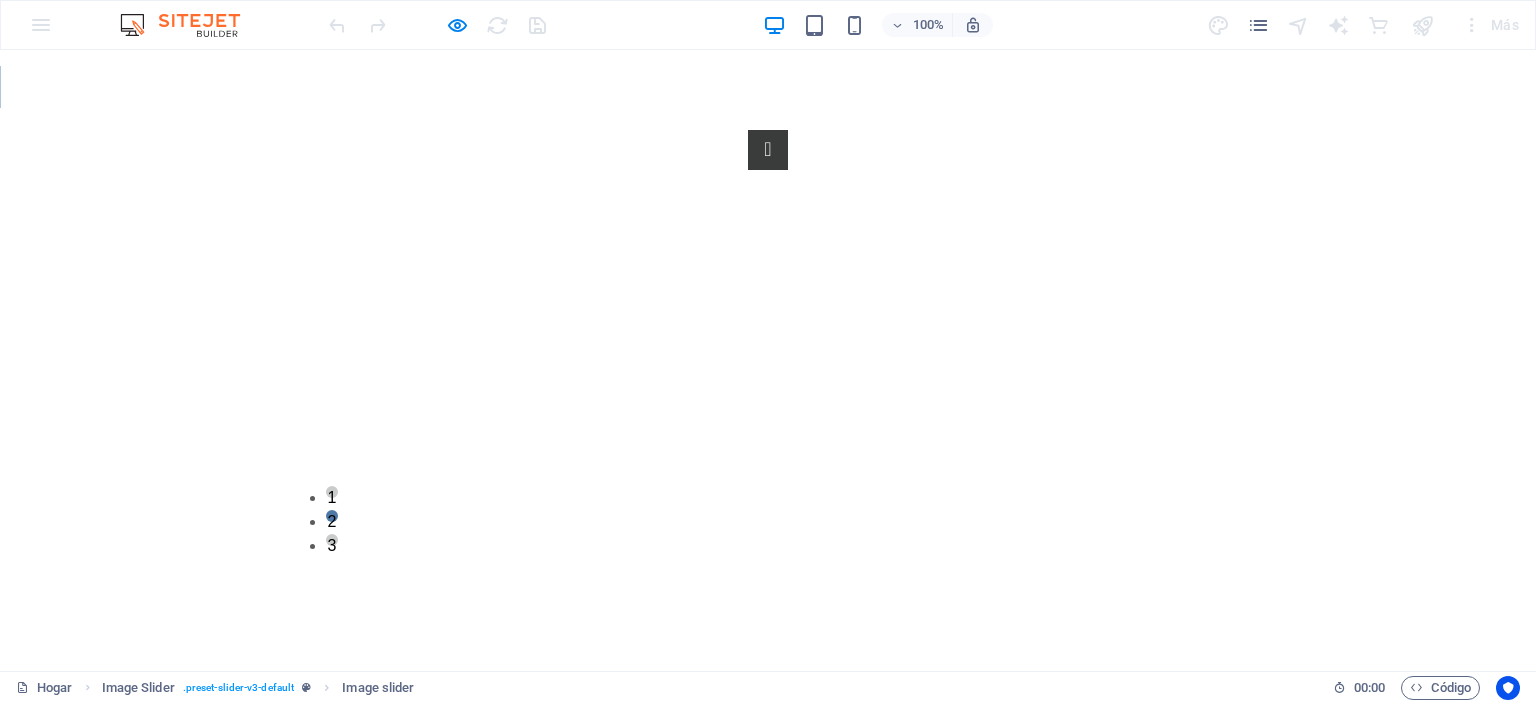 click at bounding box center [768, 4731] 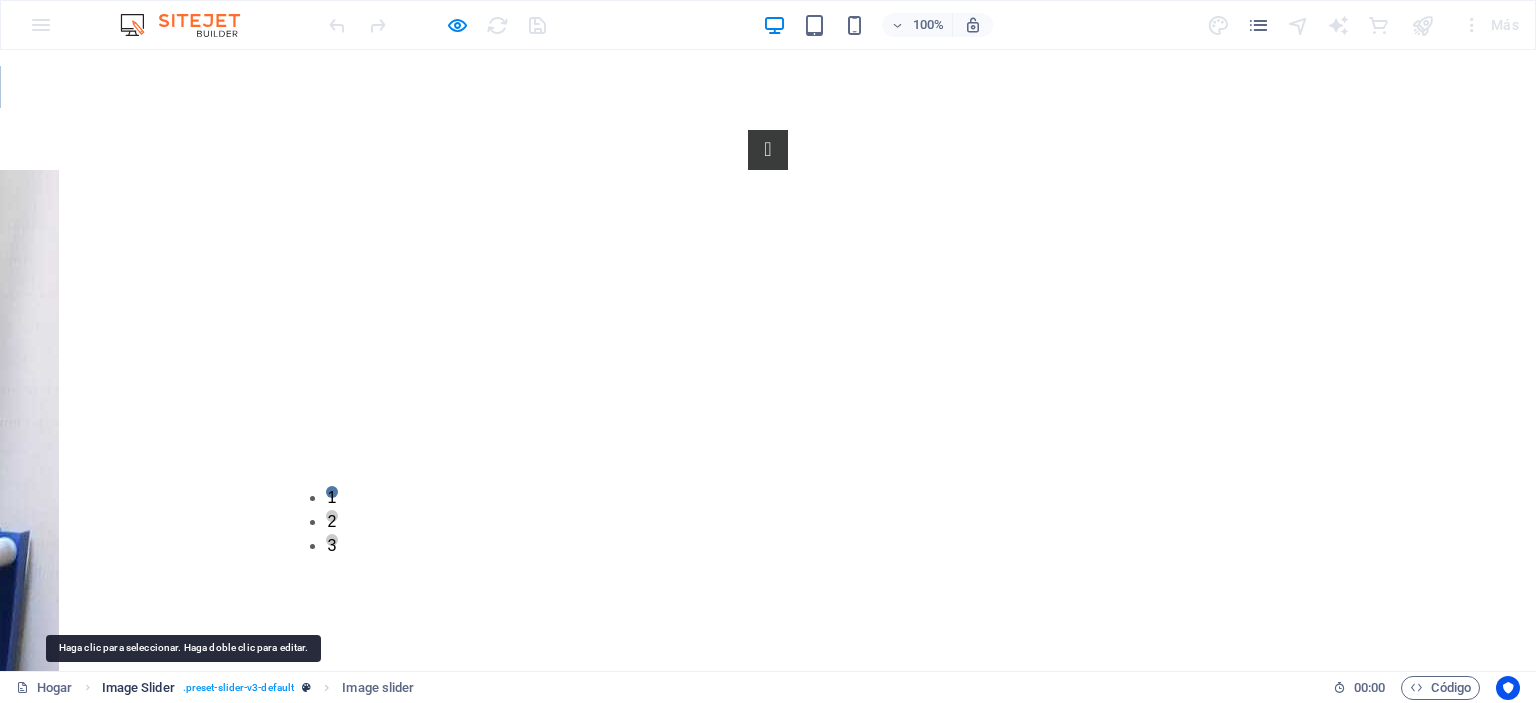 click on "Image Slider" at bounding box center (138, 688) 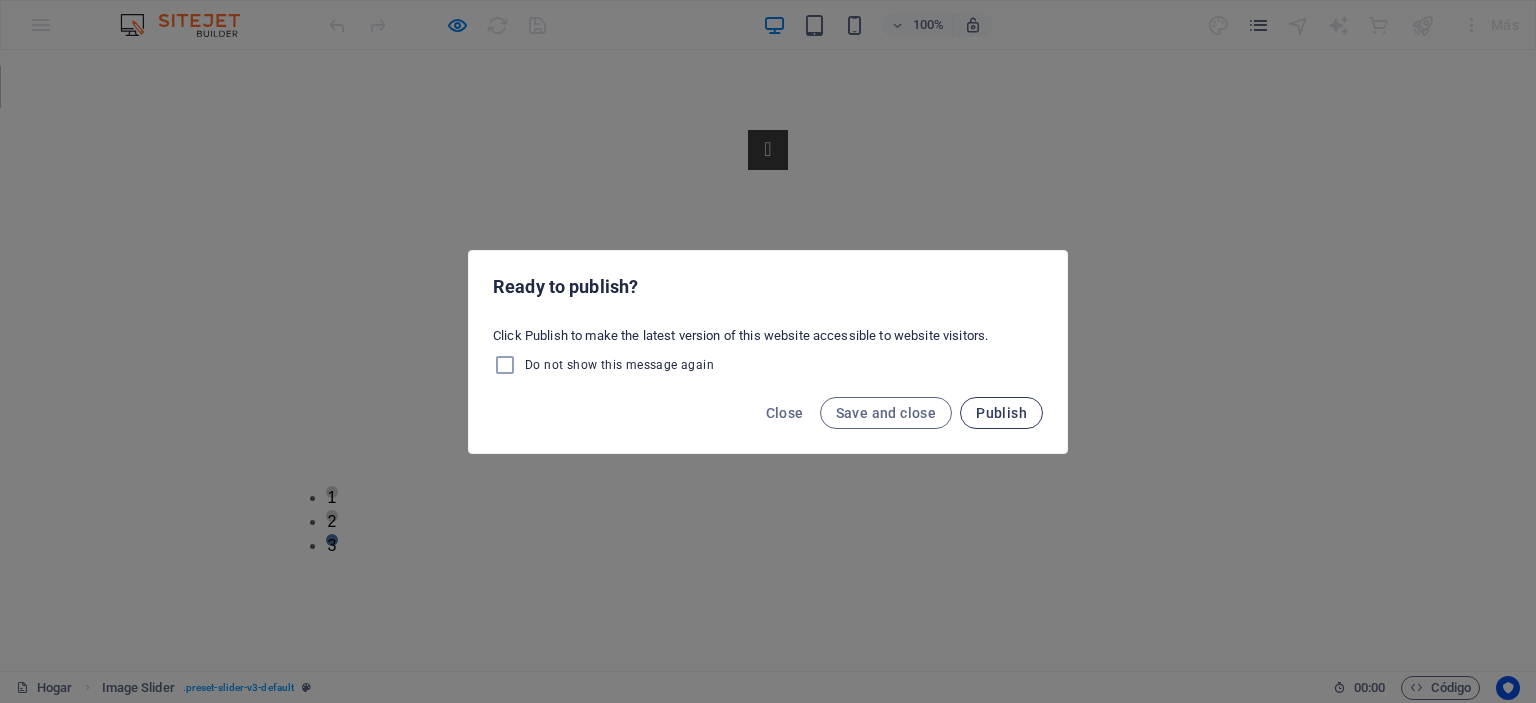 click on "Publish" at bounding box center (1001, 413) 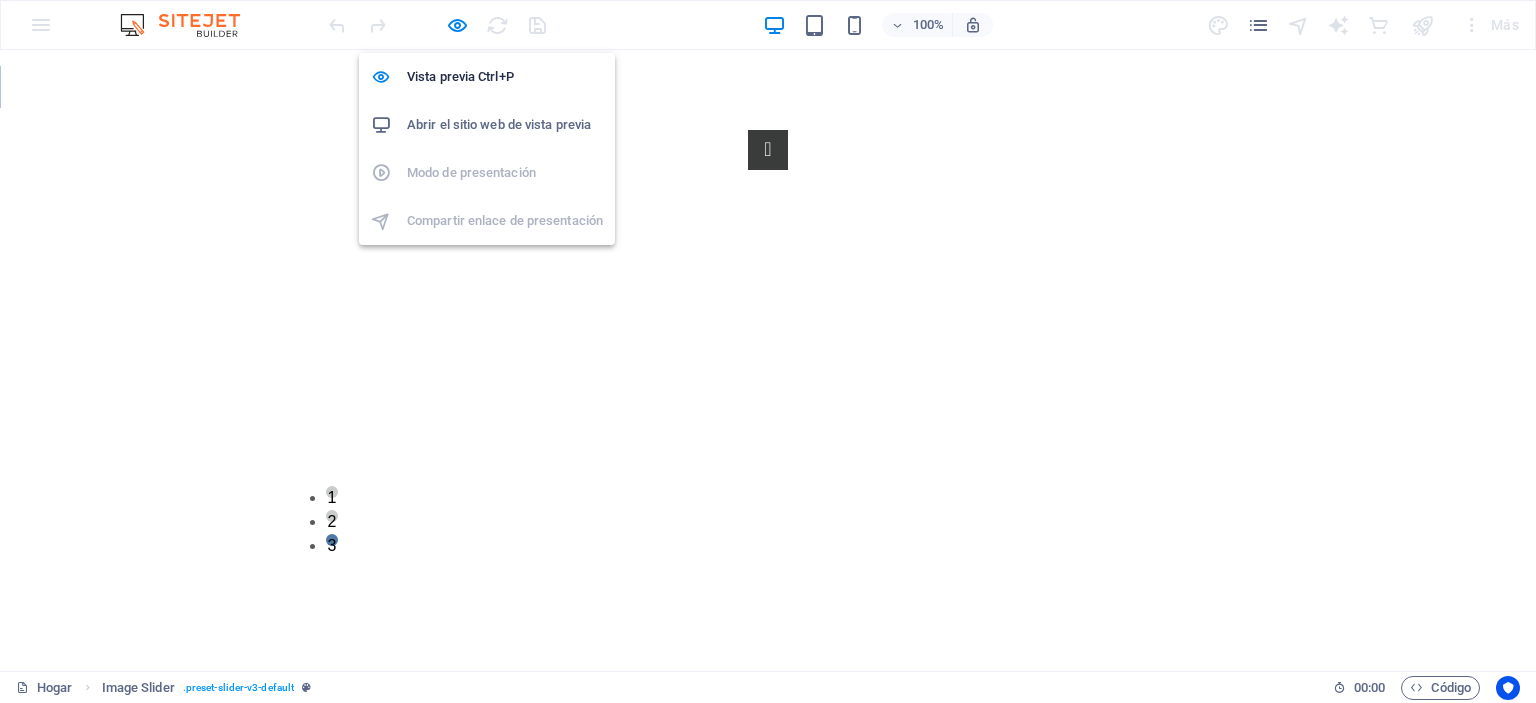 click on "Abrir el sitio web de vista previa" at bounding box center [499, 124] 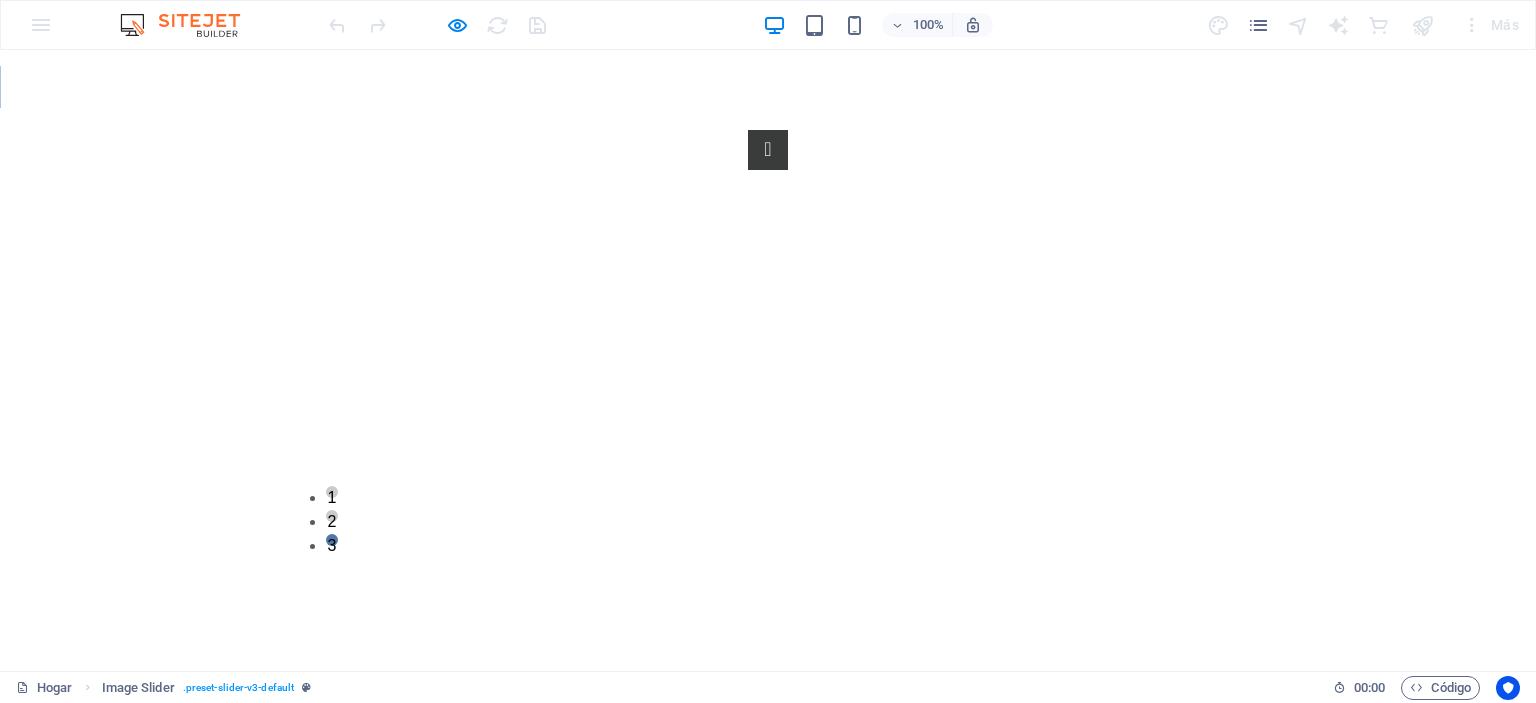 click at bounding box center (768, 4731) 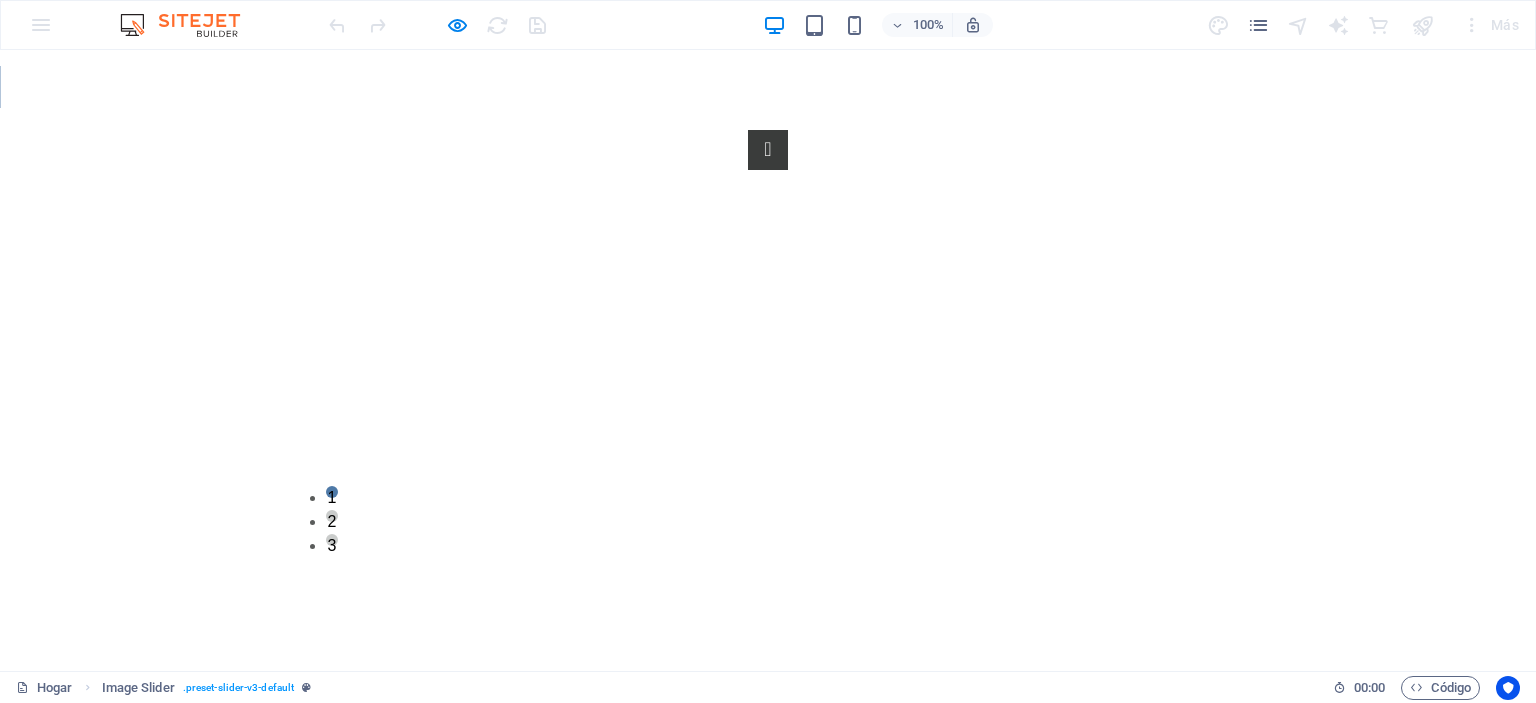 click at bounding box center [768, 4731] 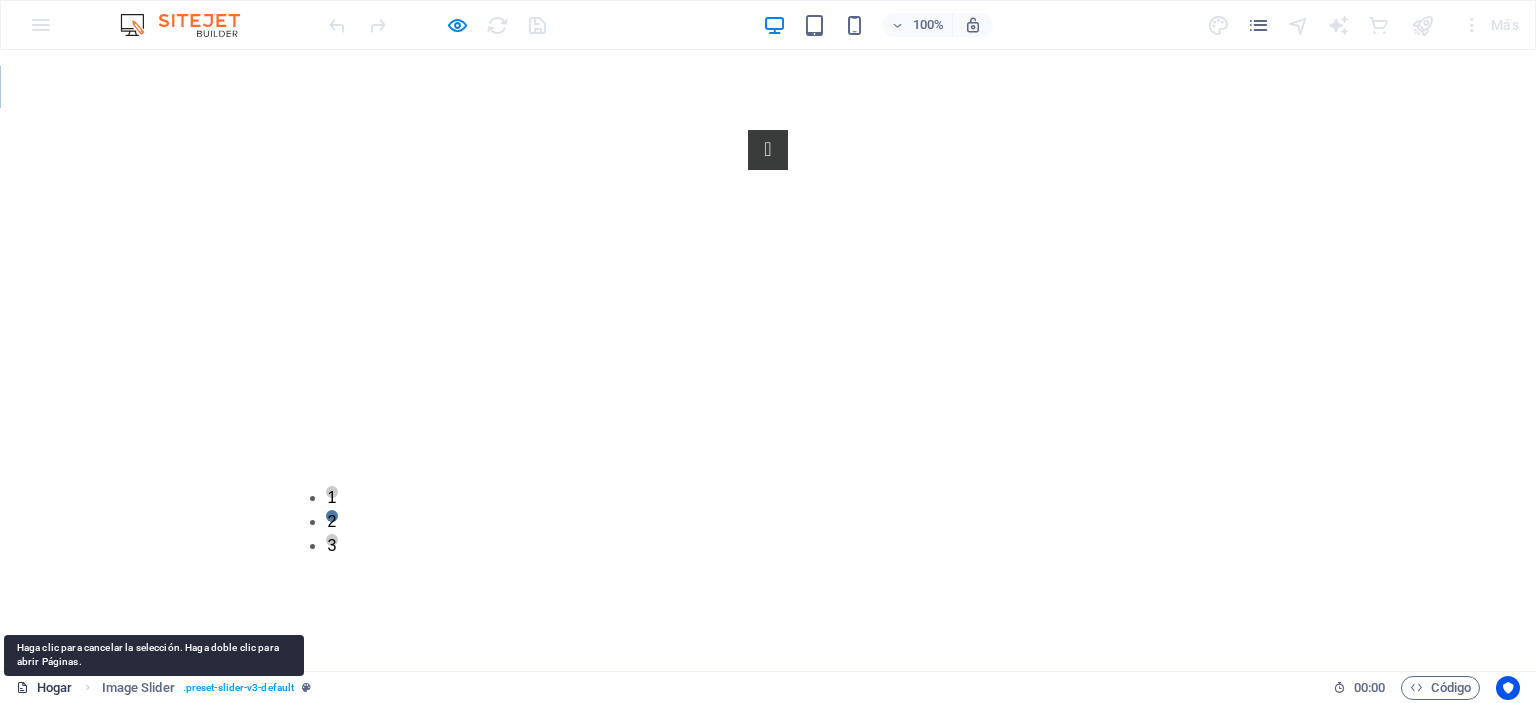 click on "Hogar" at bounding box center [54, 687] 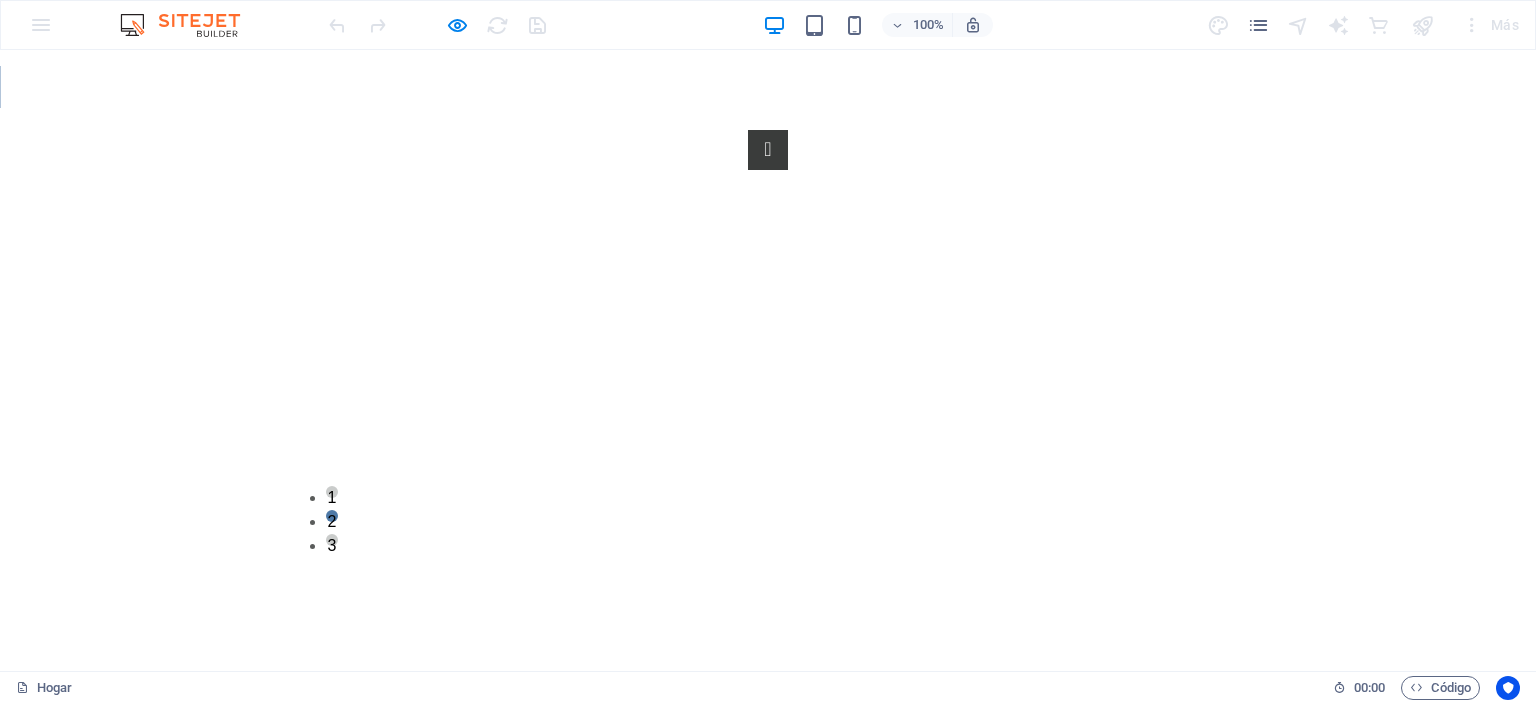 click at bounding box center (190, 25) 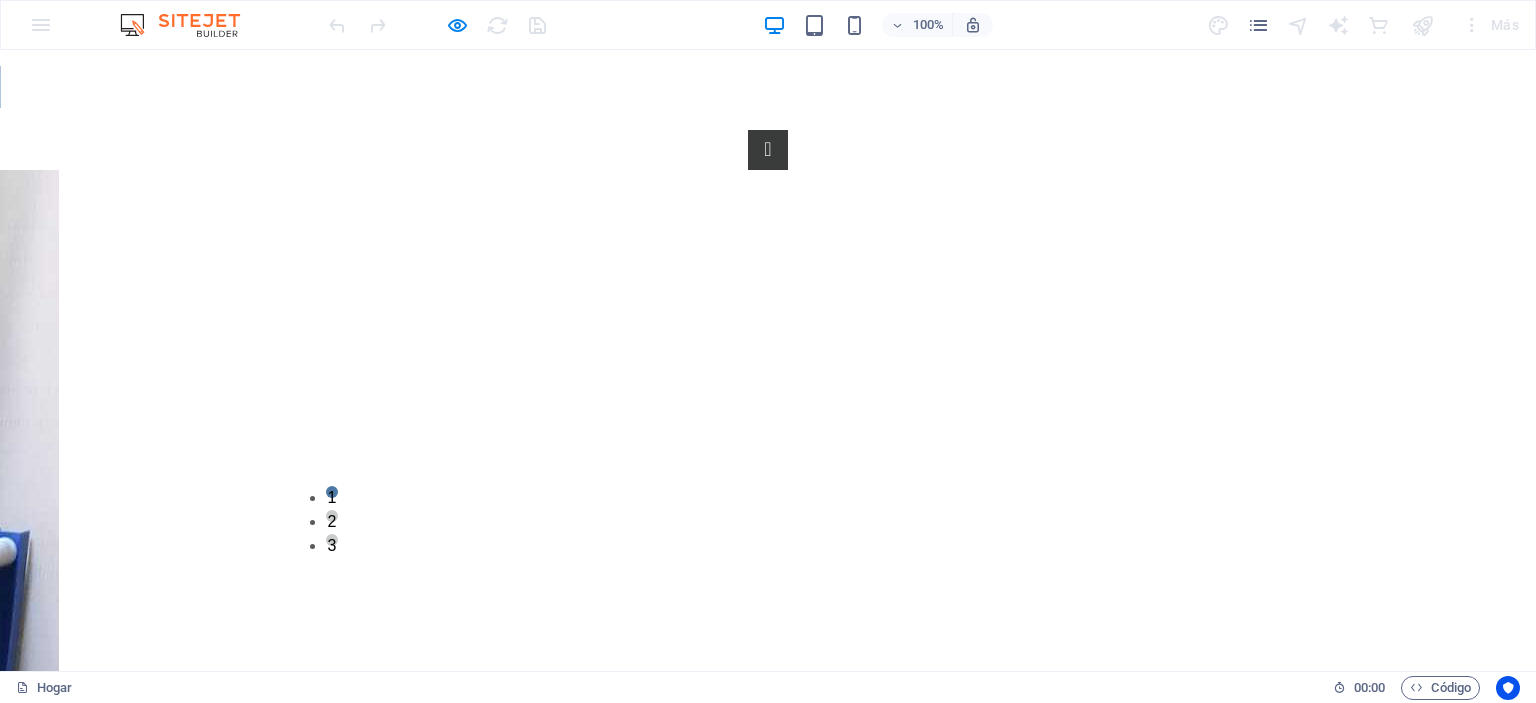 click at bounding box center [190, 25] 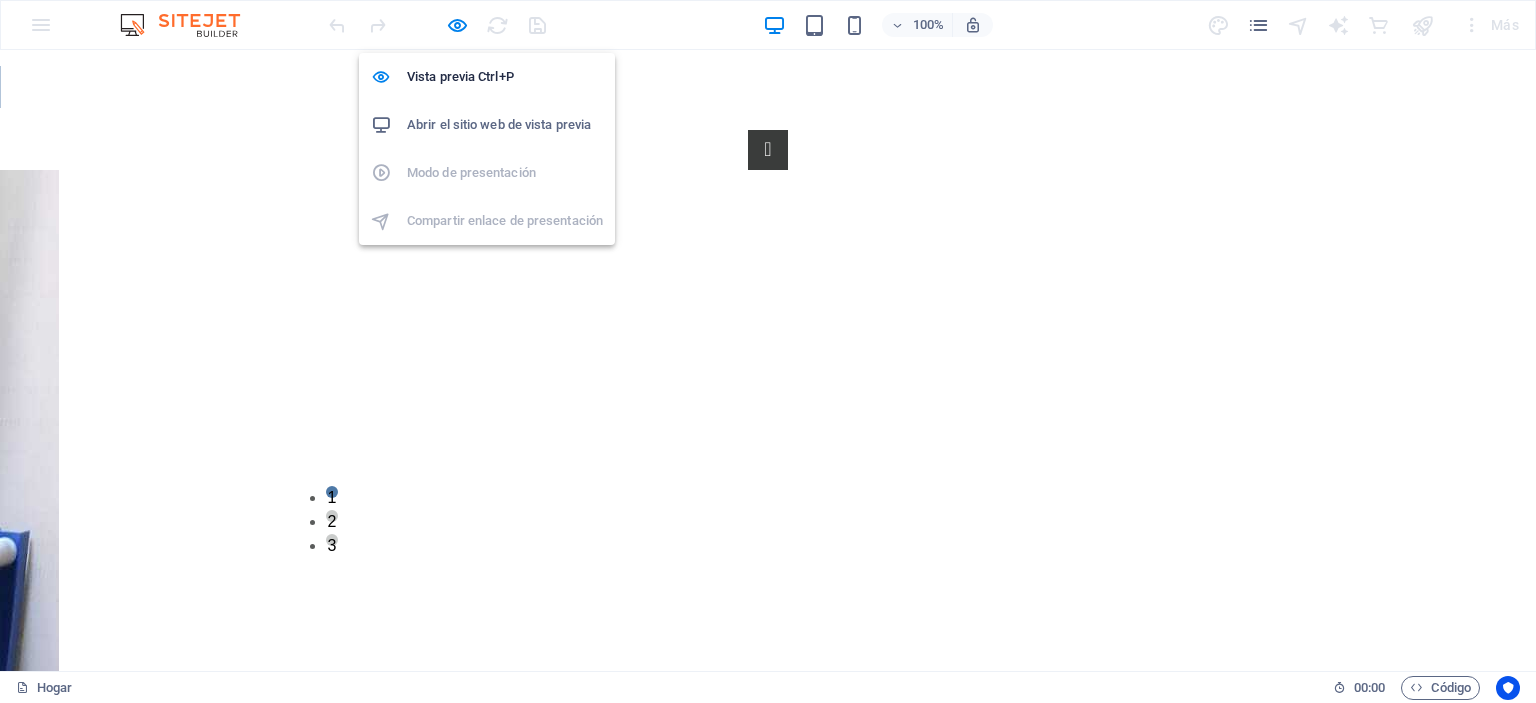 click on "Abrir el sitio web de vista previa" at bounding box center [499, 124] 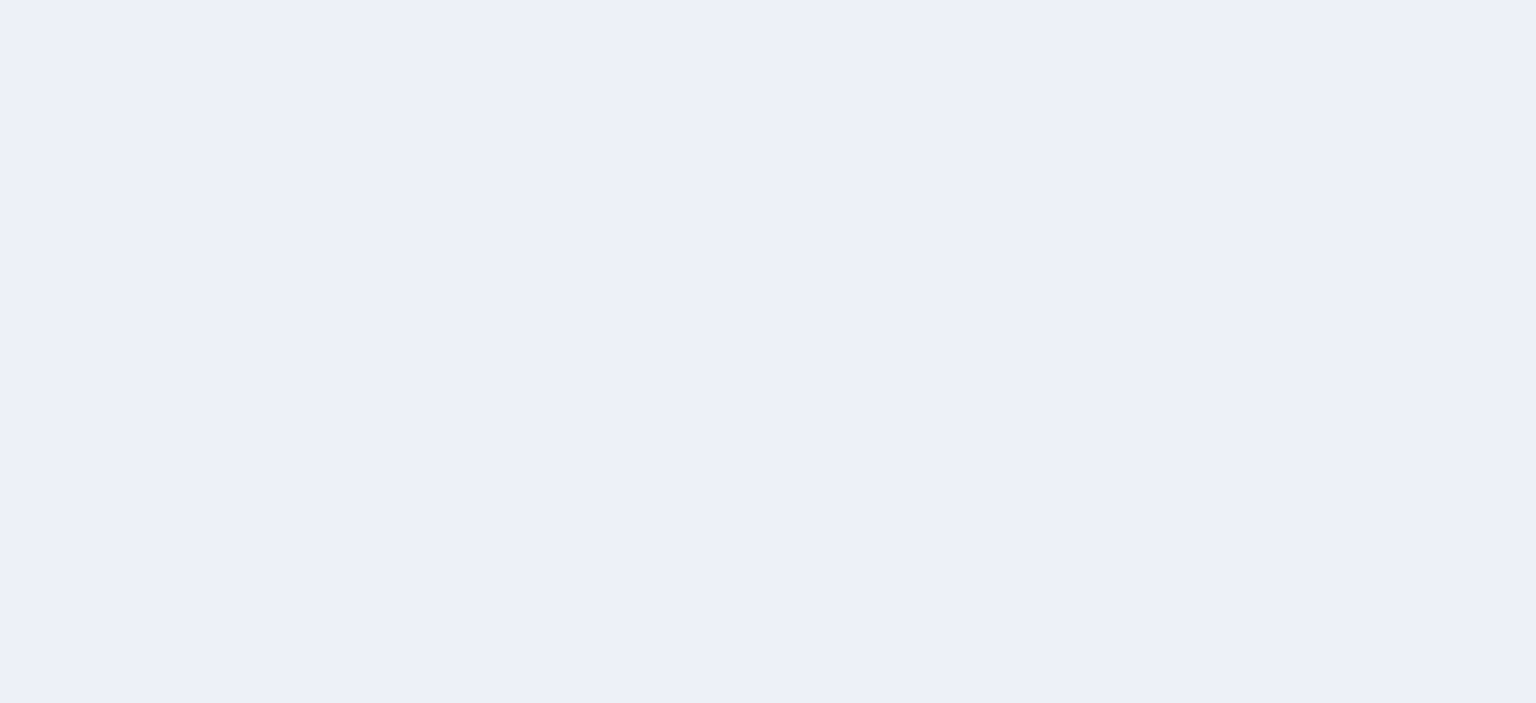 scroll, scrollTop: 0, scrollLeft: 0, axis: both 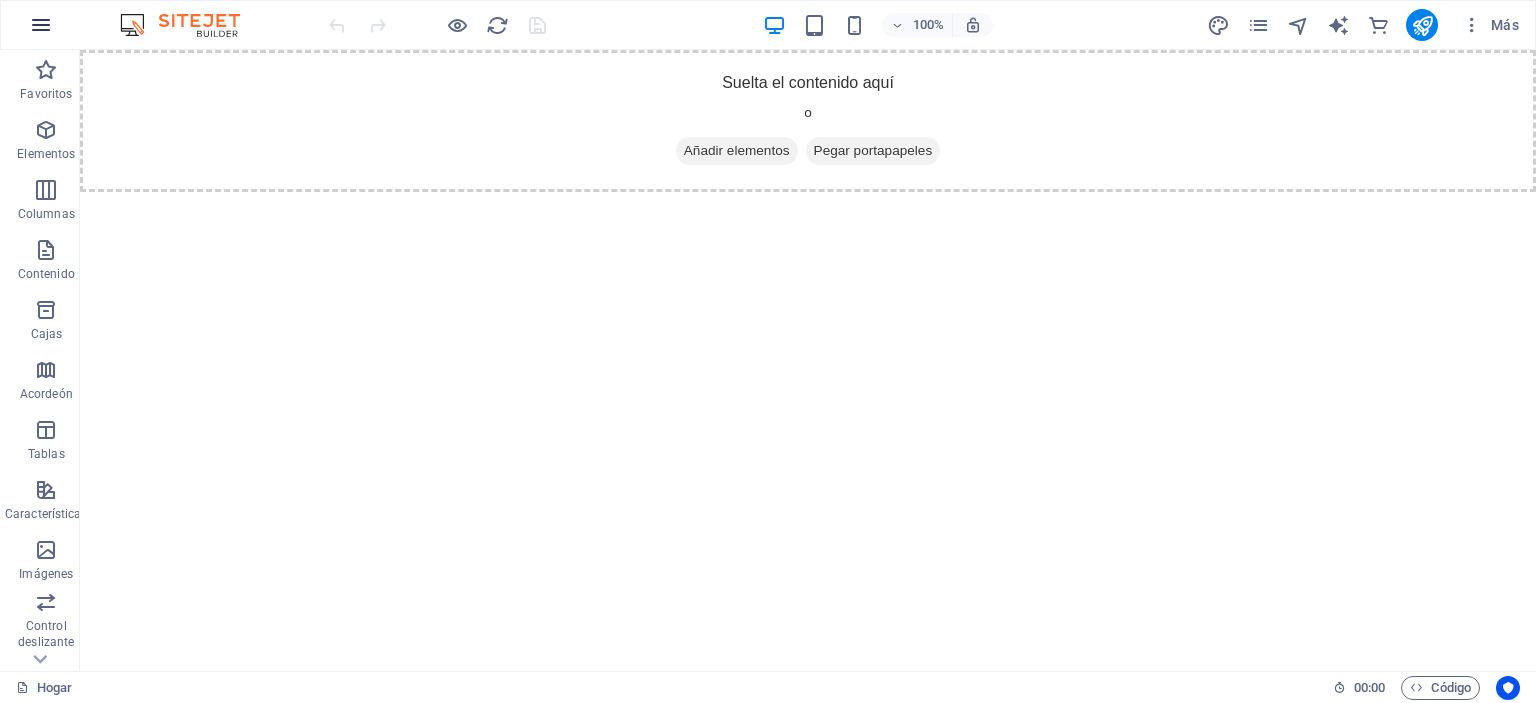 click at bounding box center (41, 25) 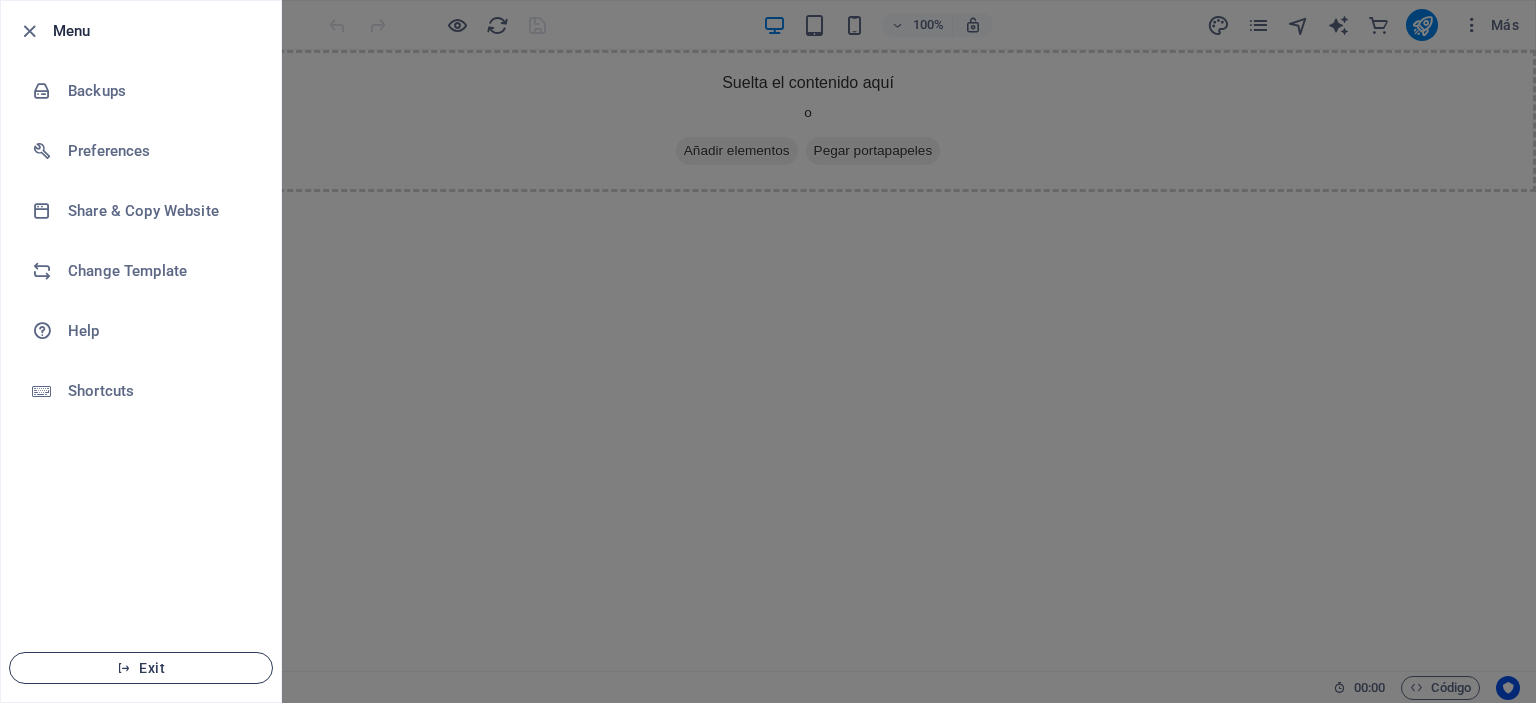 click on "Exit" at bounding box center (141, 668) 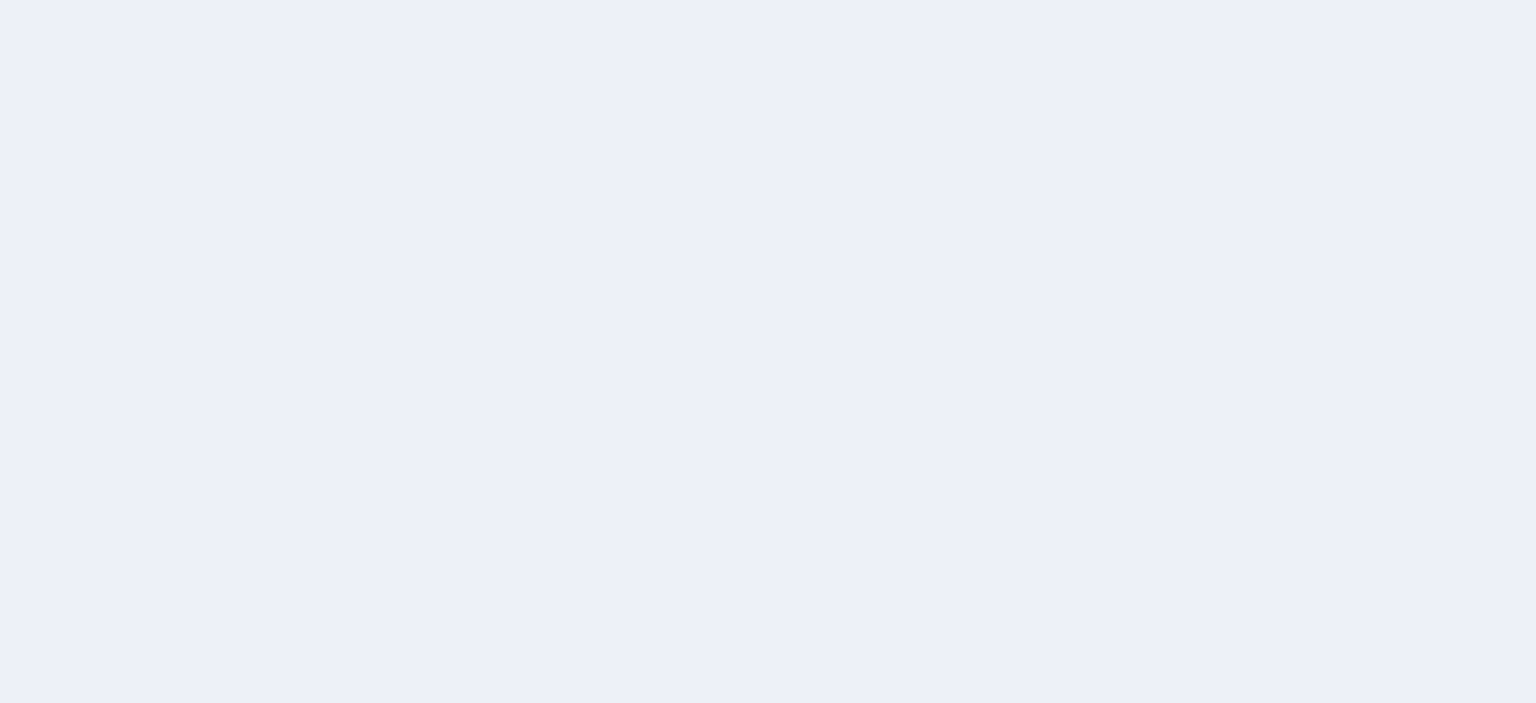 scroll, scrollTop: 0, scrollLeft: 0, axis: both 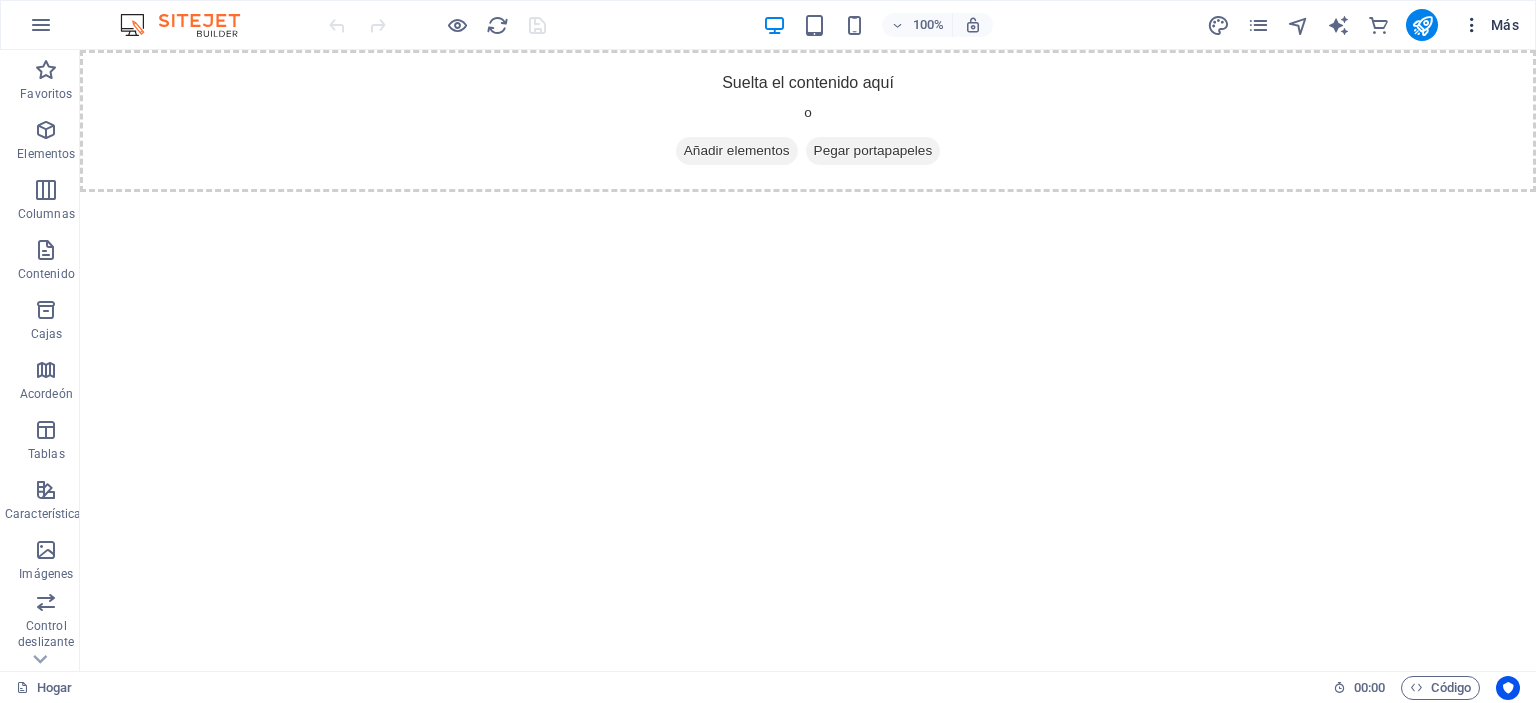 click on "Más" at bounding box center (1505, 25) 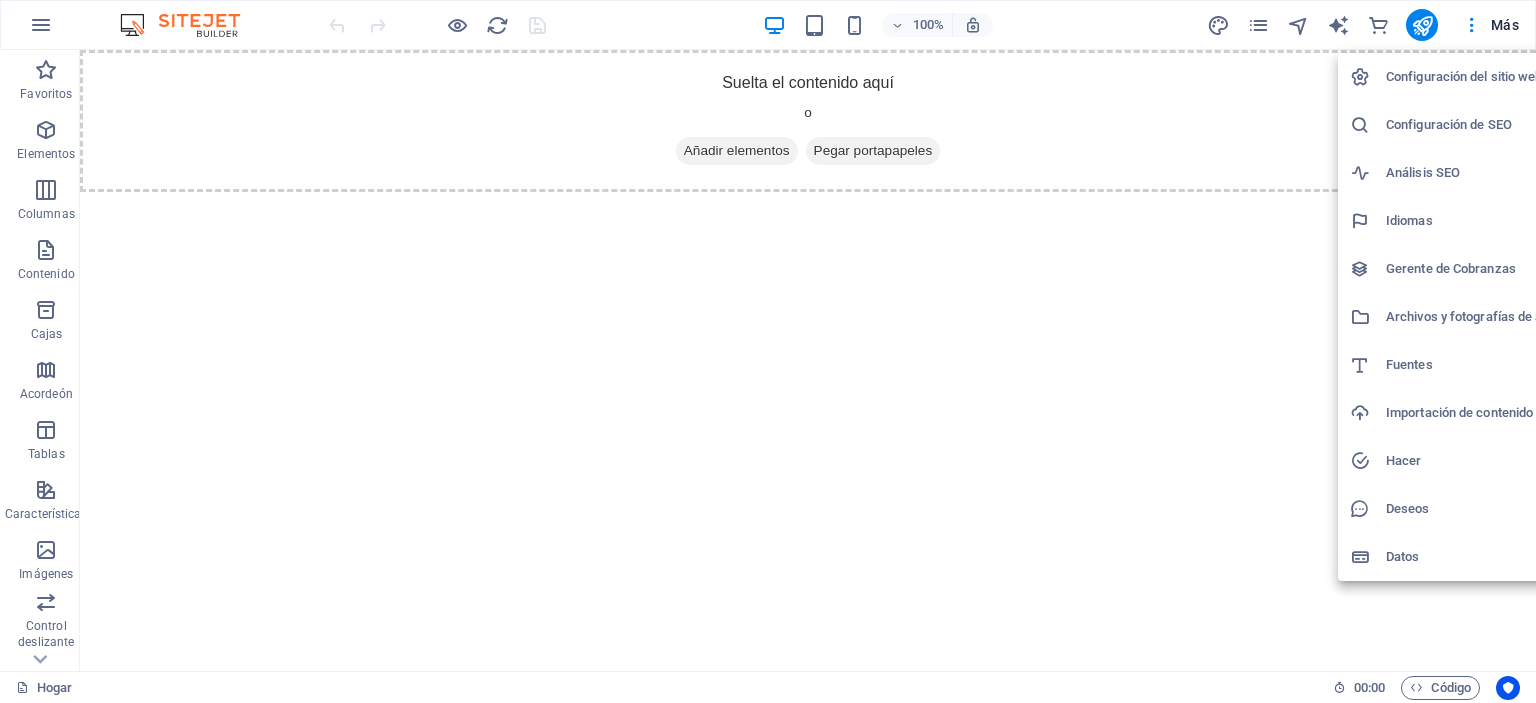 click on "Configuración del sitio web" at bounding box center (1464, 76) 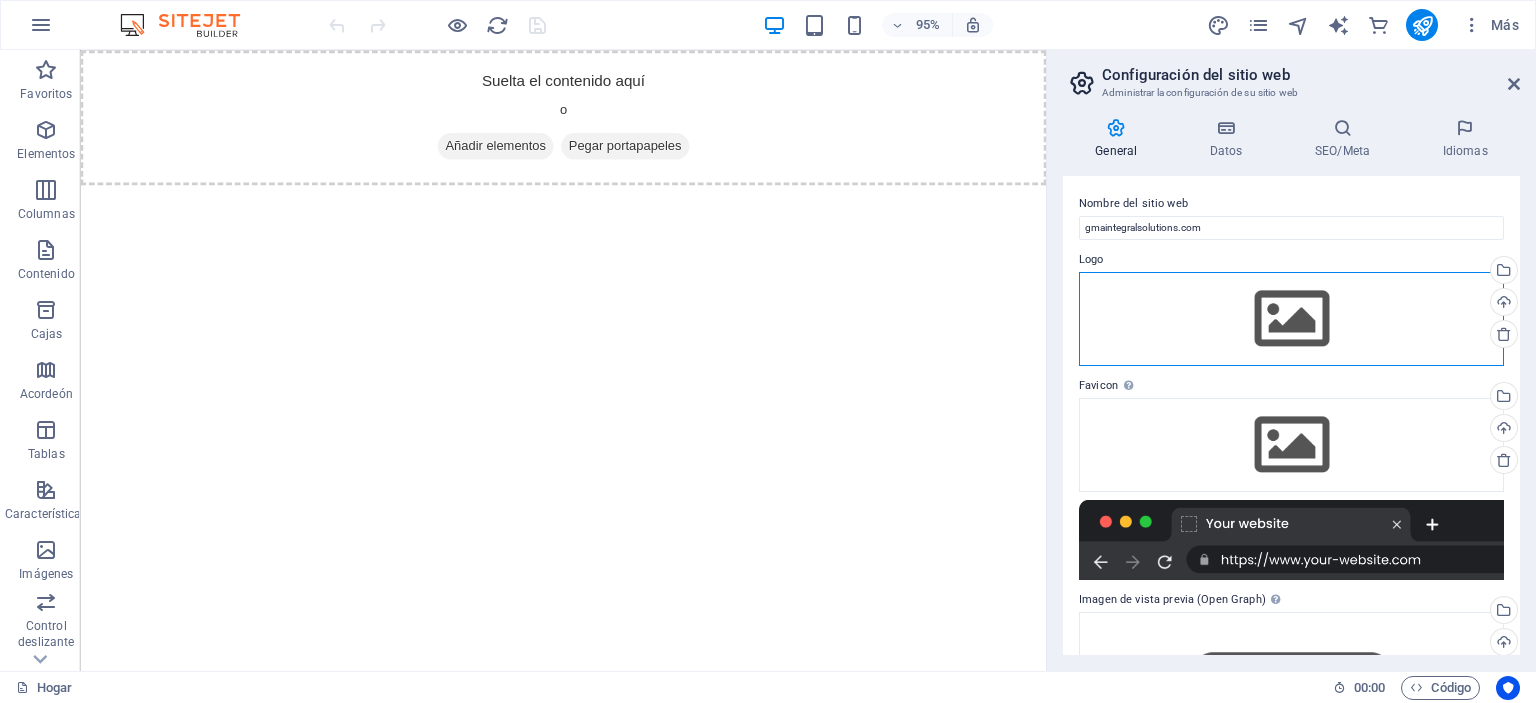 click on "Arrastre los archivos aquí, haga clic para elegir archivos o  seleccione archivos de Archivos o de nuestras fotos y videos de archivo gratuitos" at bounding box center [1291, 319] 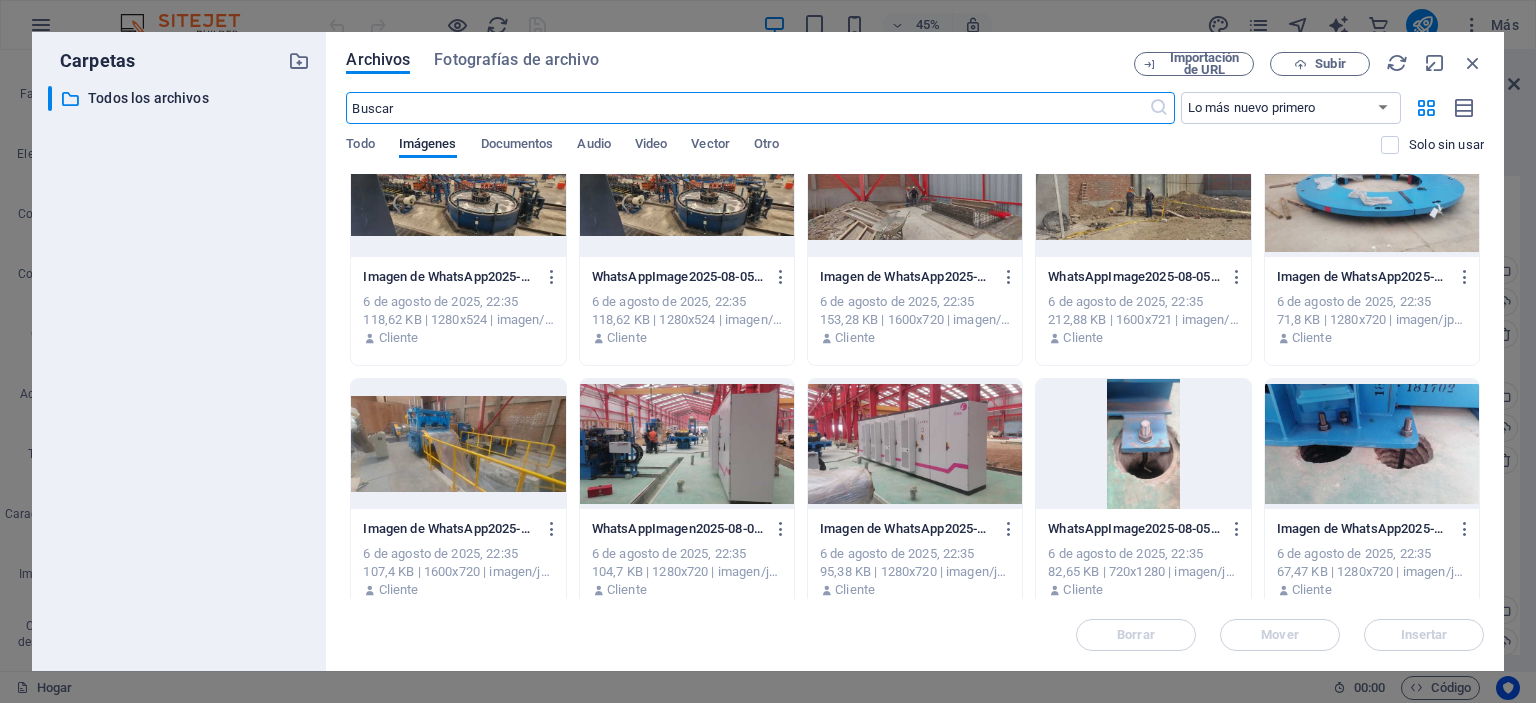 scroll, scrollTop: 0, scrollLeft: 0, axis: both 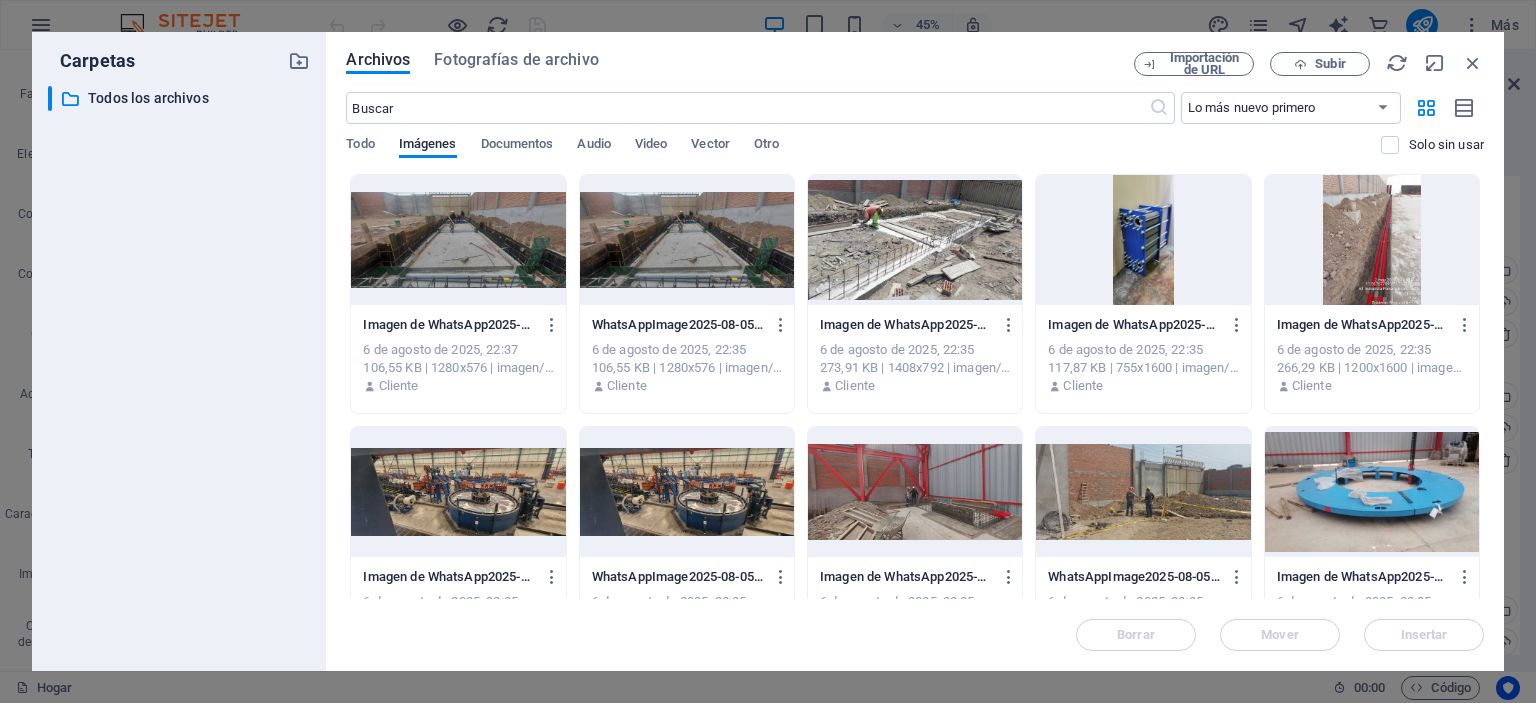 click at bounding box center (687, 492) 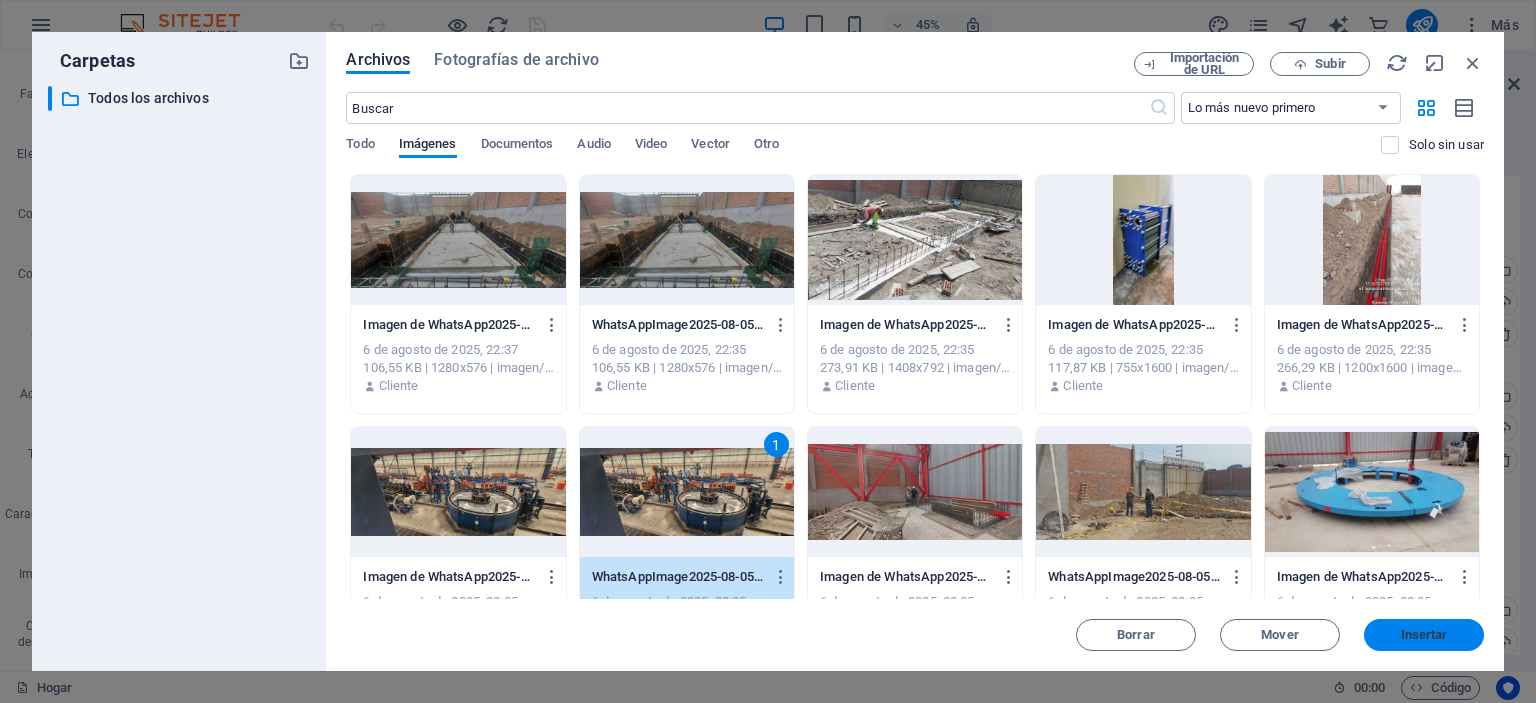 click on "Insertar" at bounding box center (1424, 634) 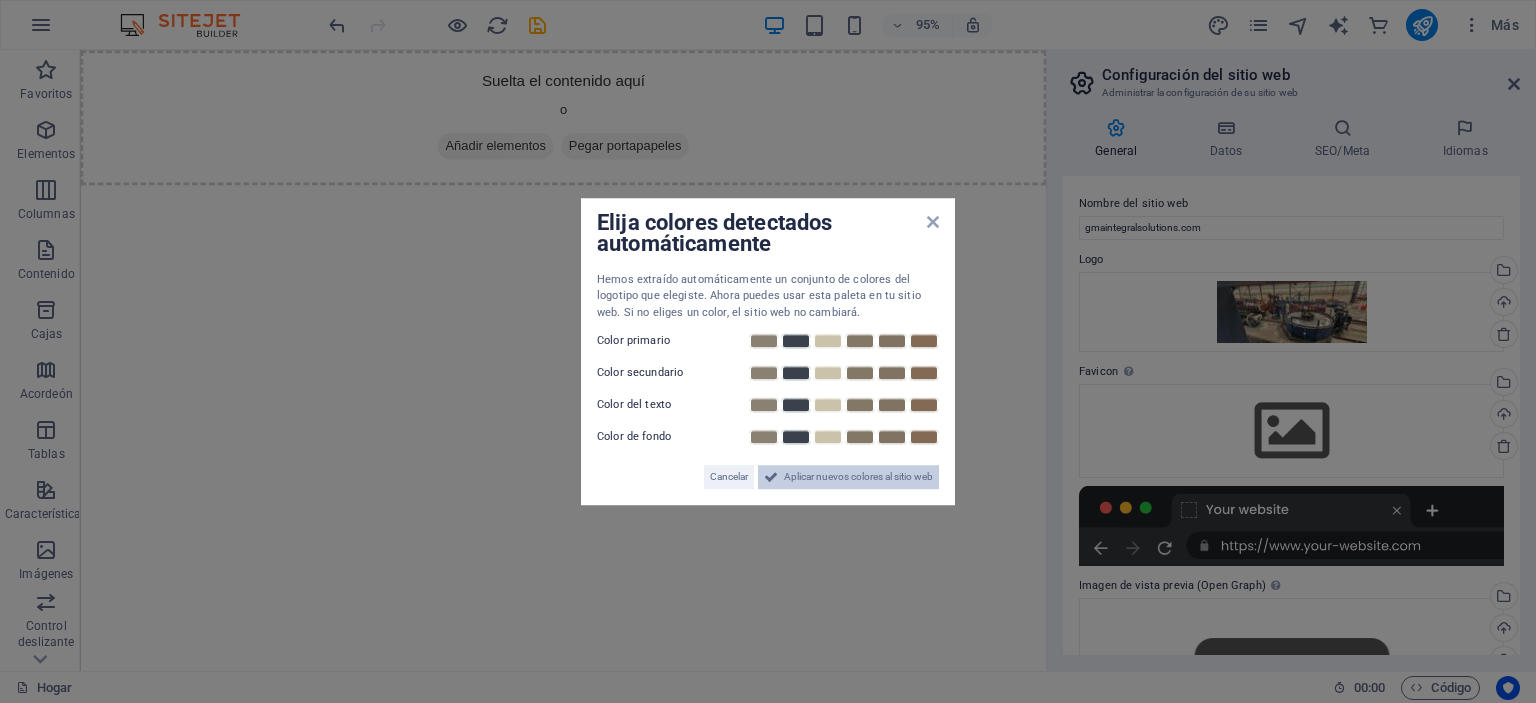 click on "Aplicar nuevos colores al sitio web" at bounding box center [858, 476] 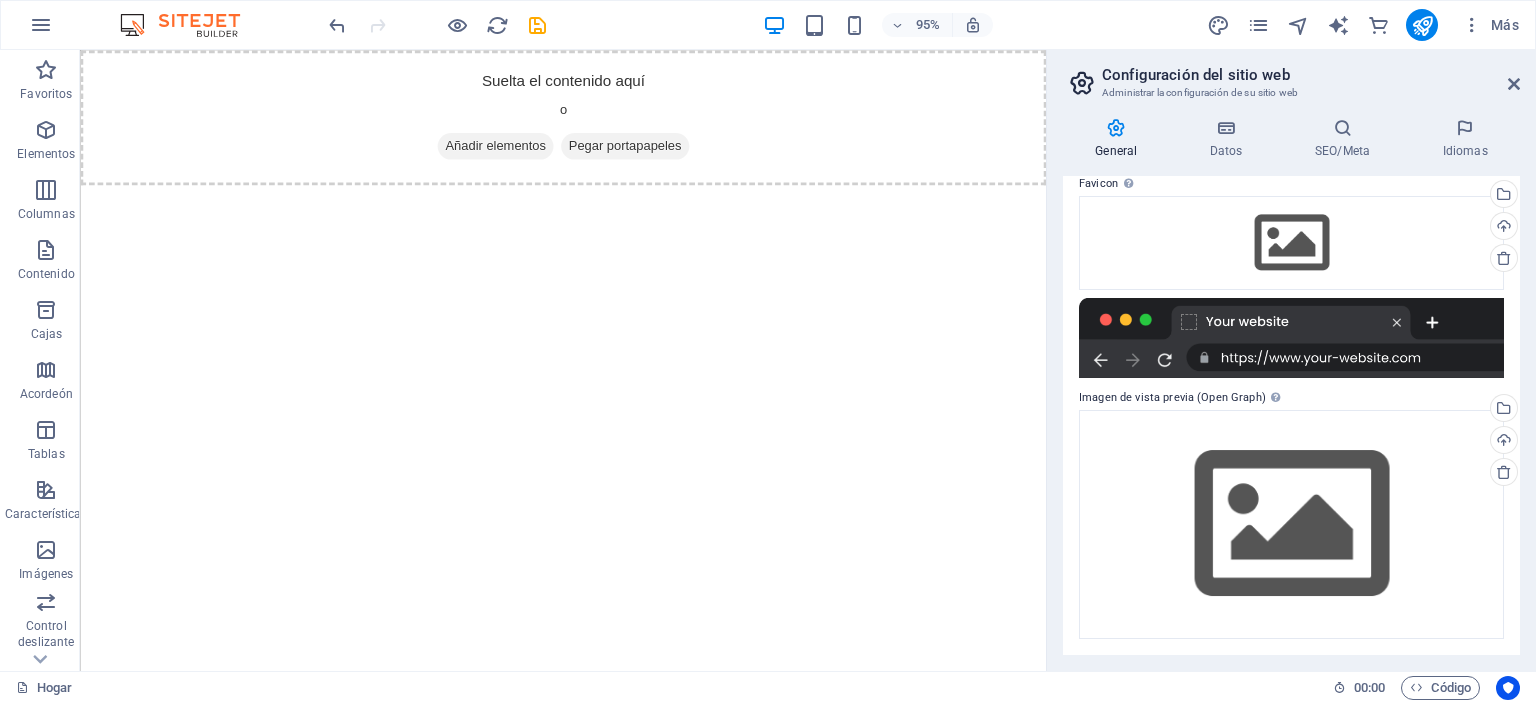 scroll, scrollTop: 0, scrollLeft: 0, axis: both 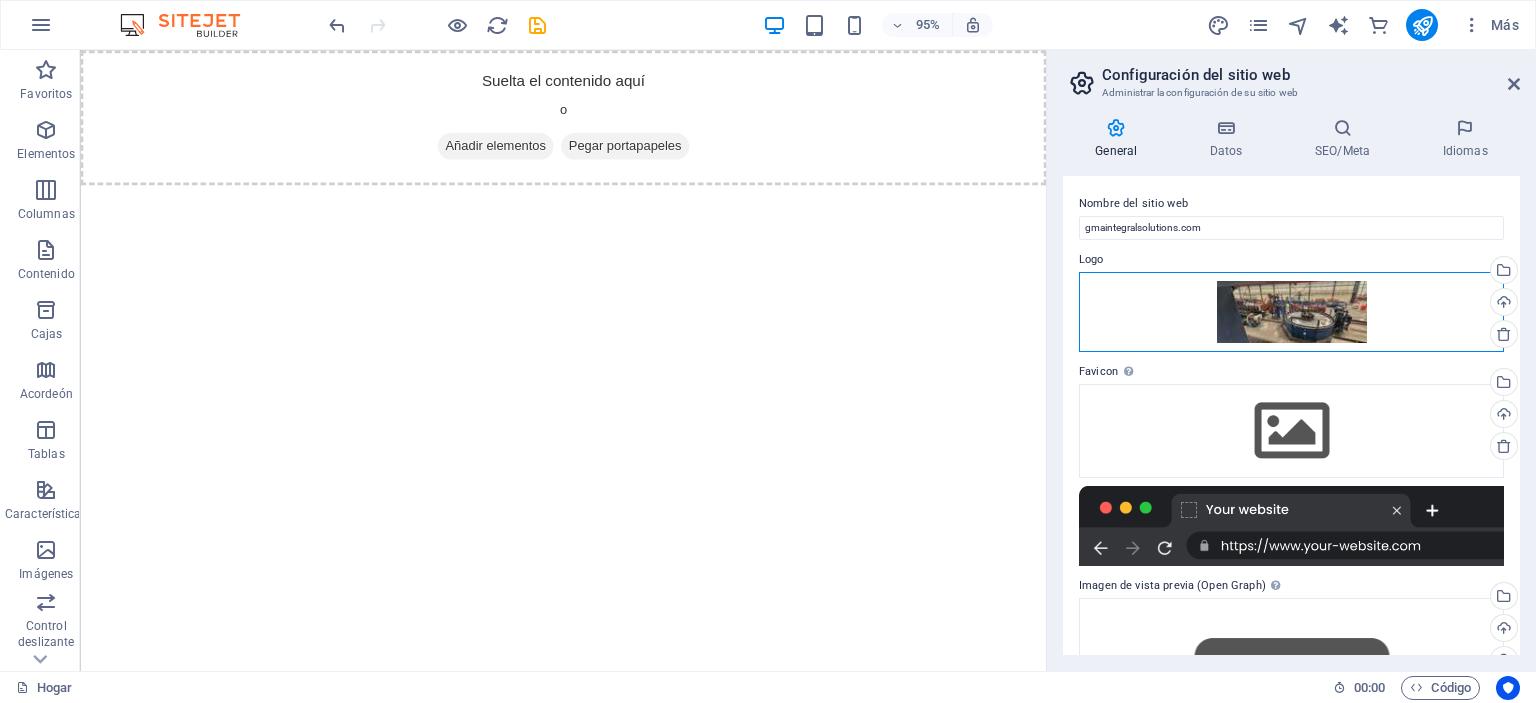 click on "Arrastre los archivos aquí, haga clic para elegir archivos o  seleccione archivos de Archivos o de nuestras fotos y videos de archivo gratuitos" at bounding box center (1291, 312) 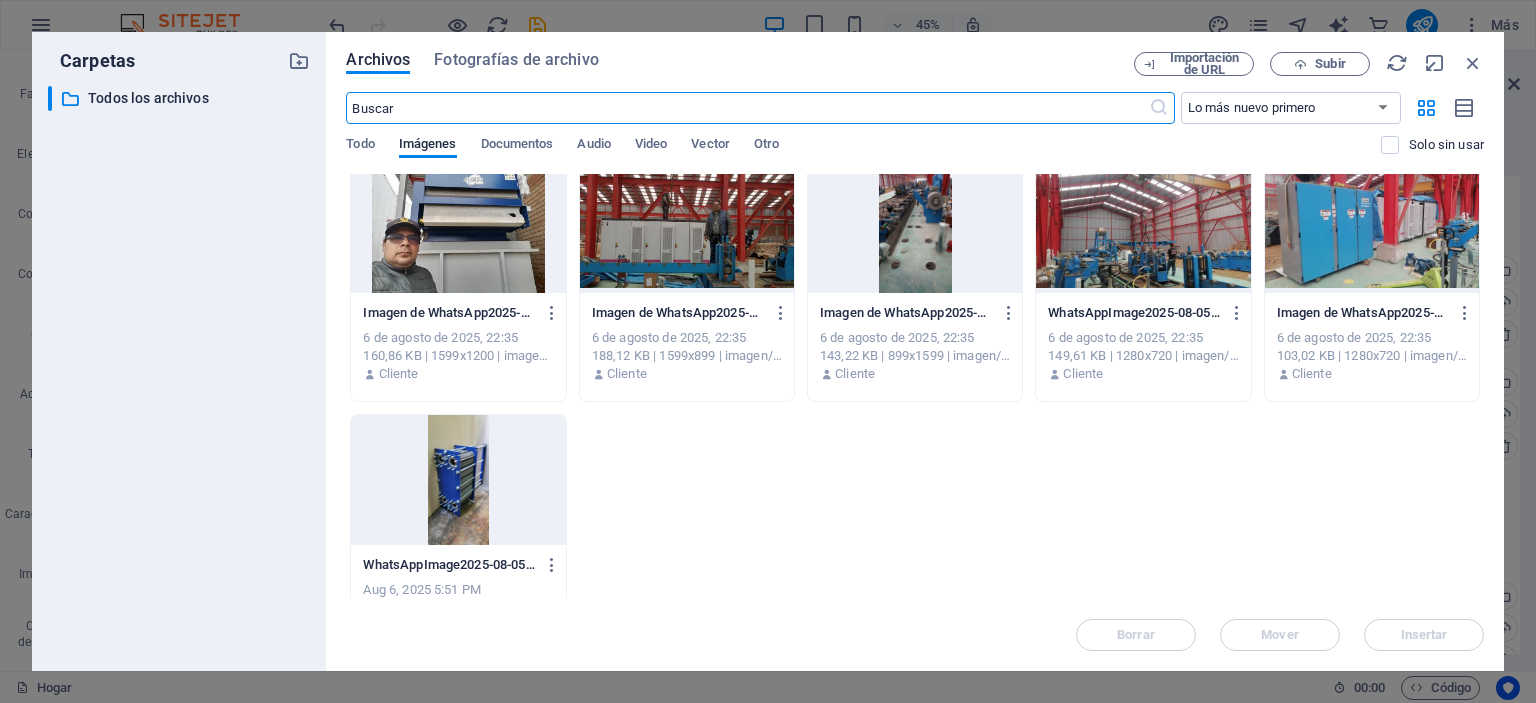 scroll, scrollTop: 1326, scrollLeft: 0, axis: vertical 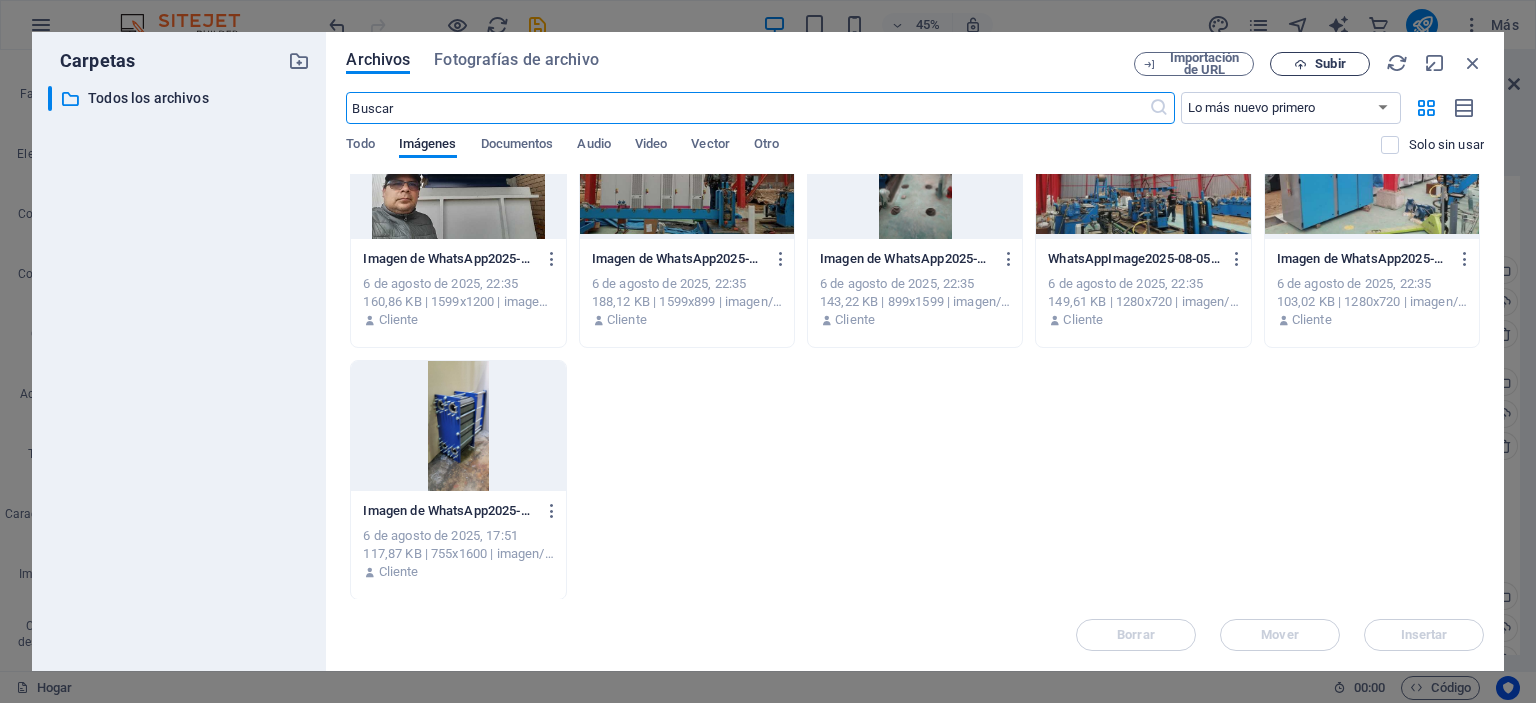 click on "Subir" at bounding box center (1330, 63) 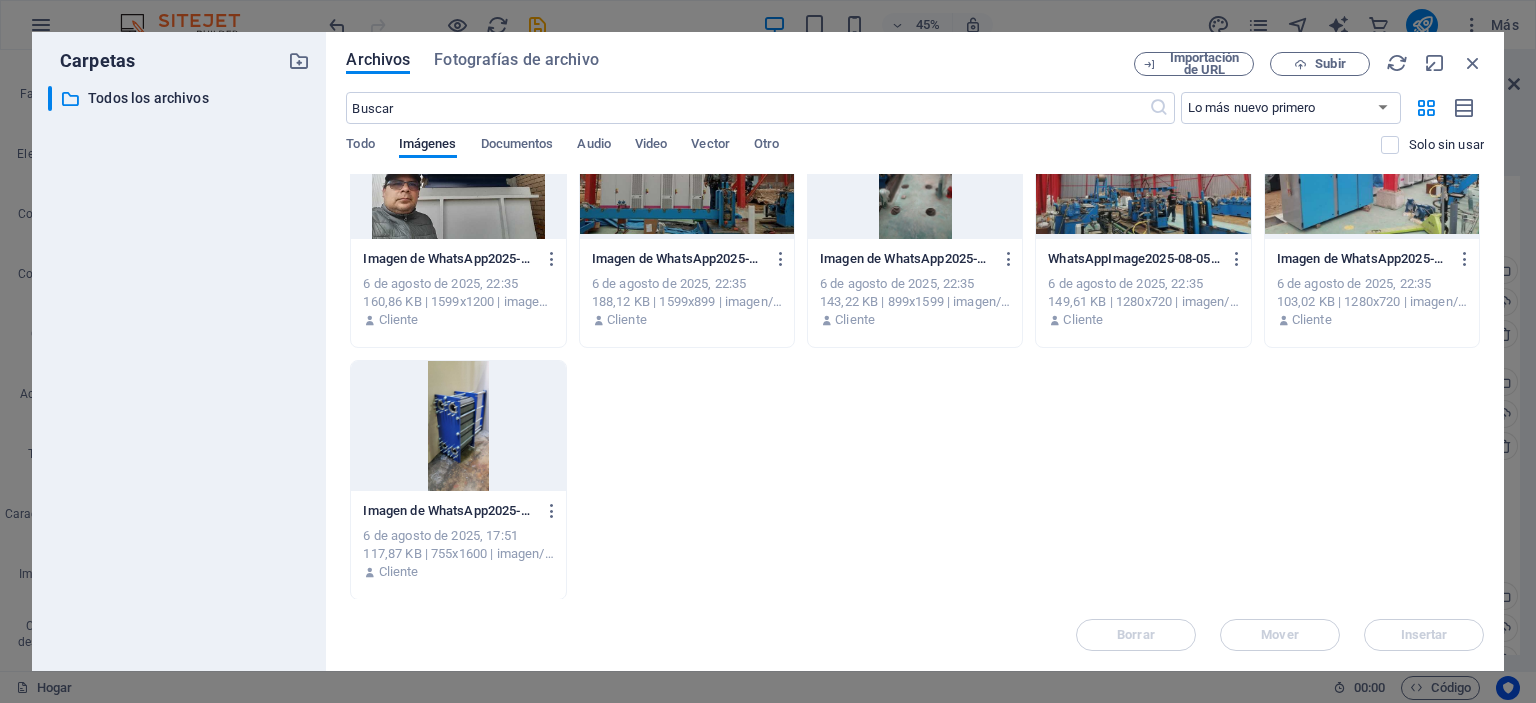 click at bounding box center (458, 426) 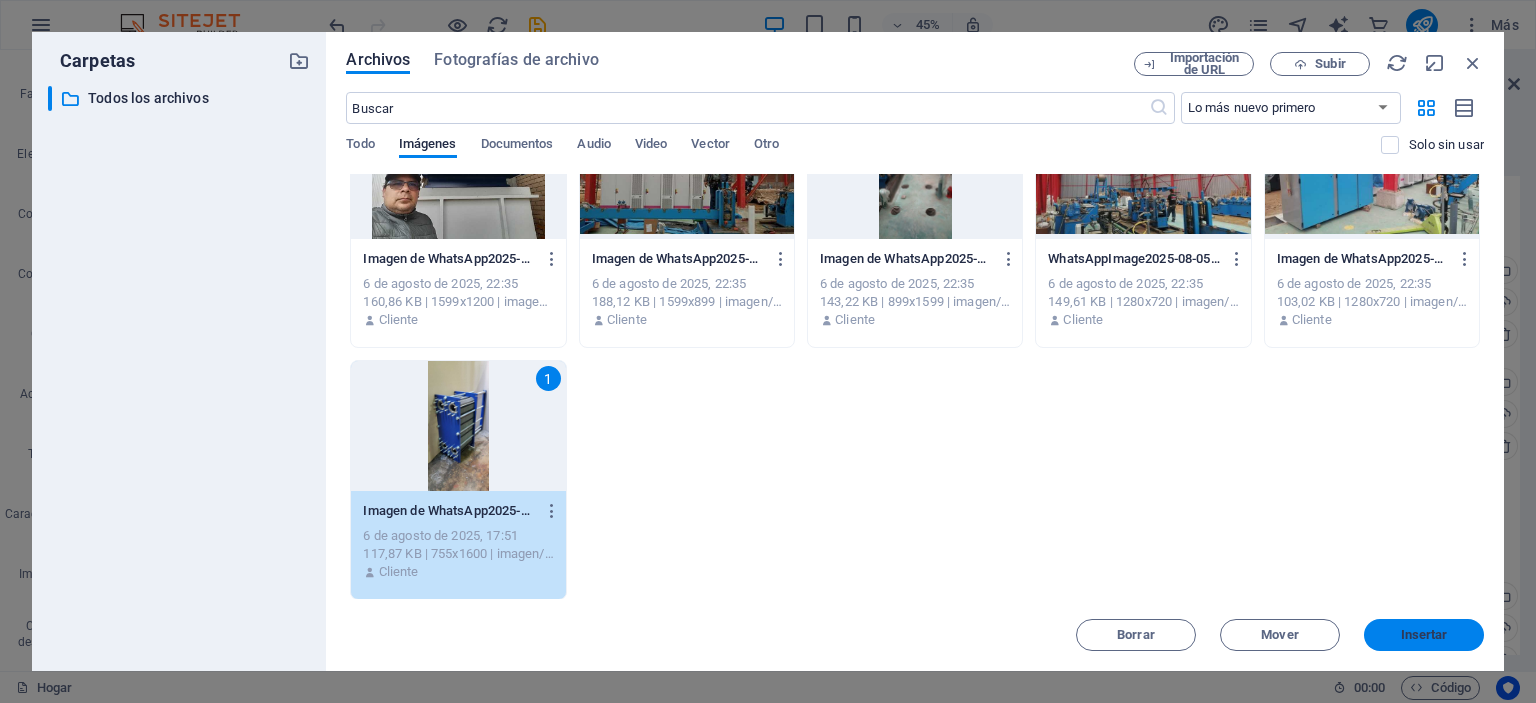 click on "Insertar" at bounding box center (1424, 634) 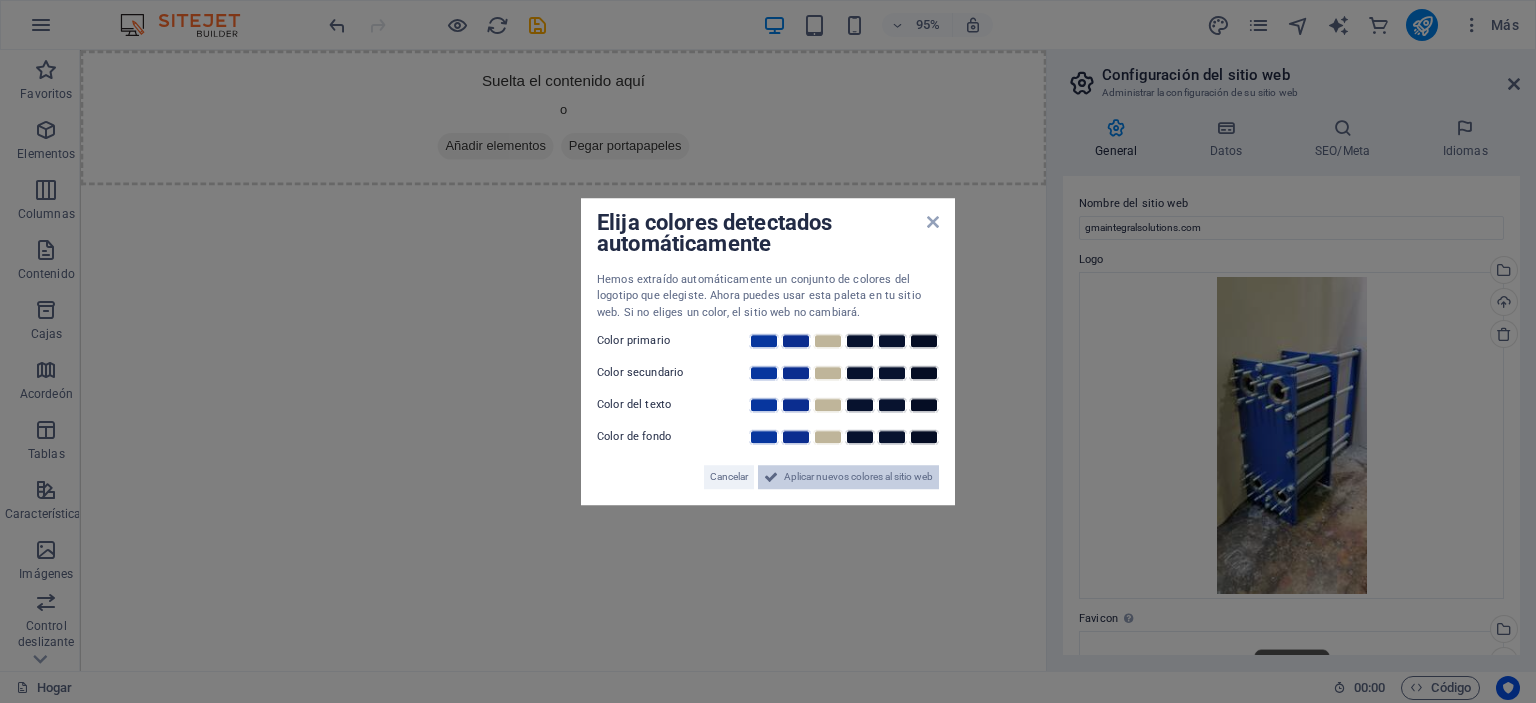 click on "Aplicar nuevos colores al sitio web" at bounding box center [858, 476] 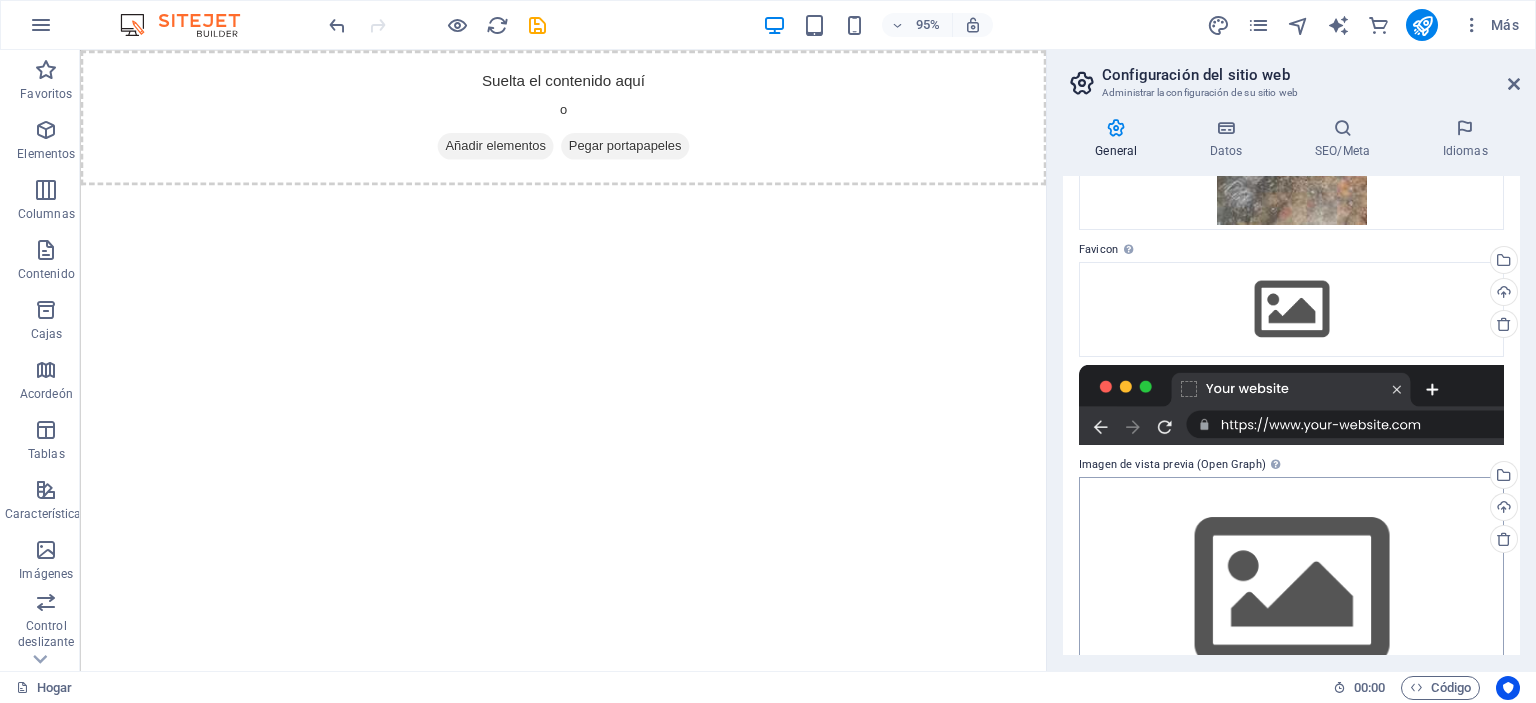 scroll, scrollTop: 435, scrollLeft: 0, axis: vertical 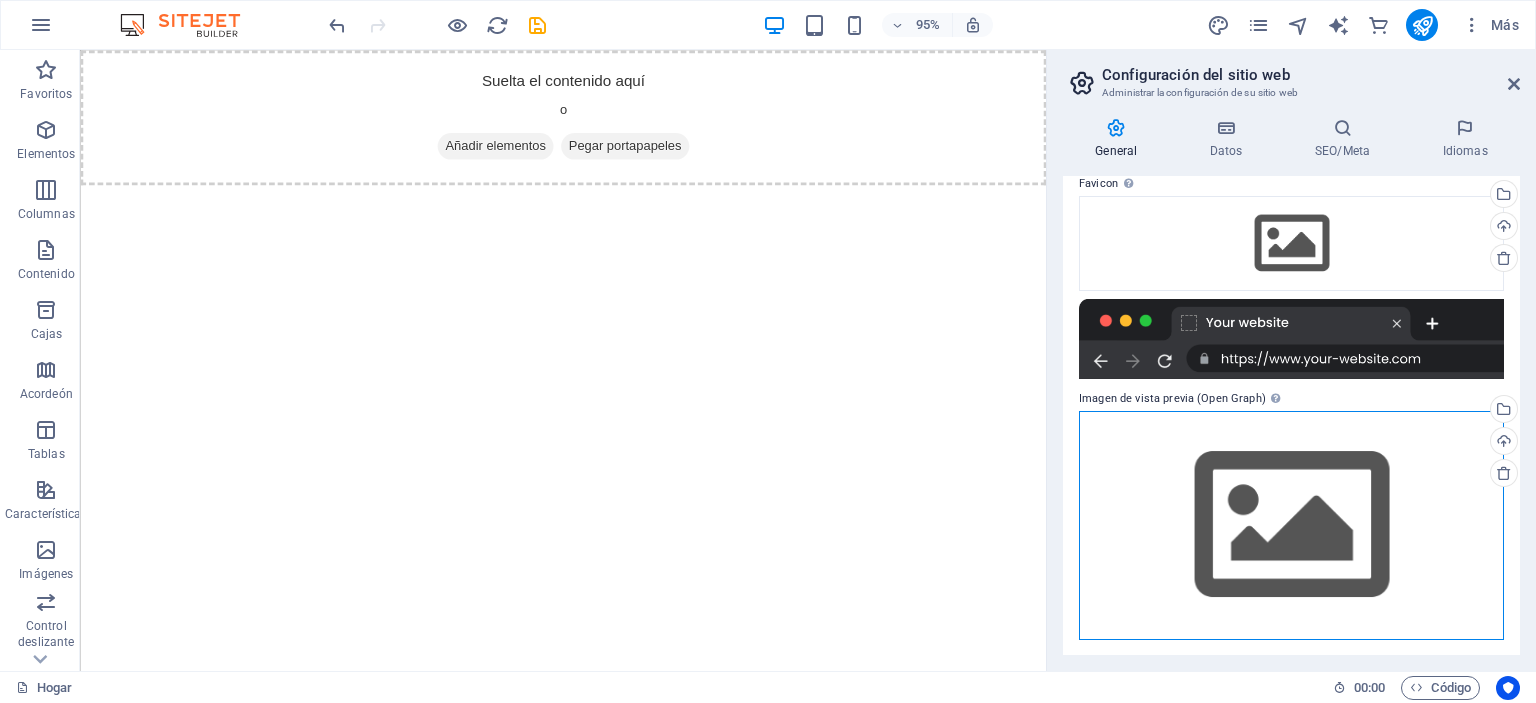 click on "Arrastre los archivos aquí, haga clic para elegir archivos o  seleccione archivos de Archivos o de nuestras fotos y videos de archivo gratuitos" at bounding box center [1291, 525] 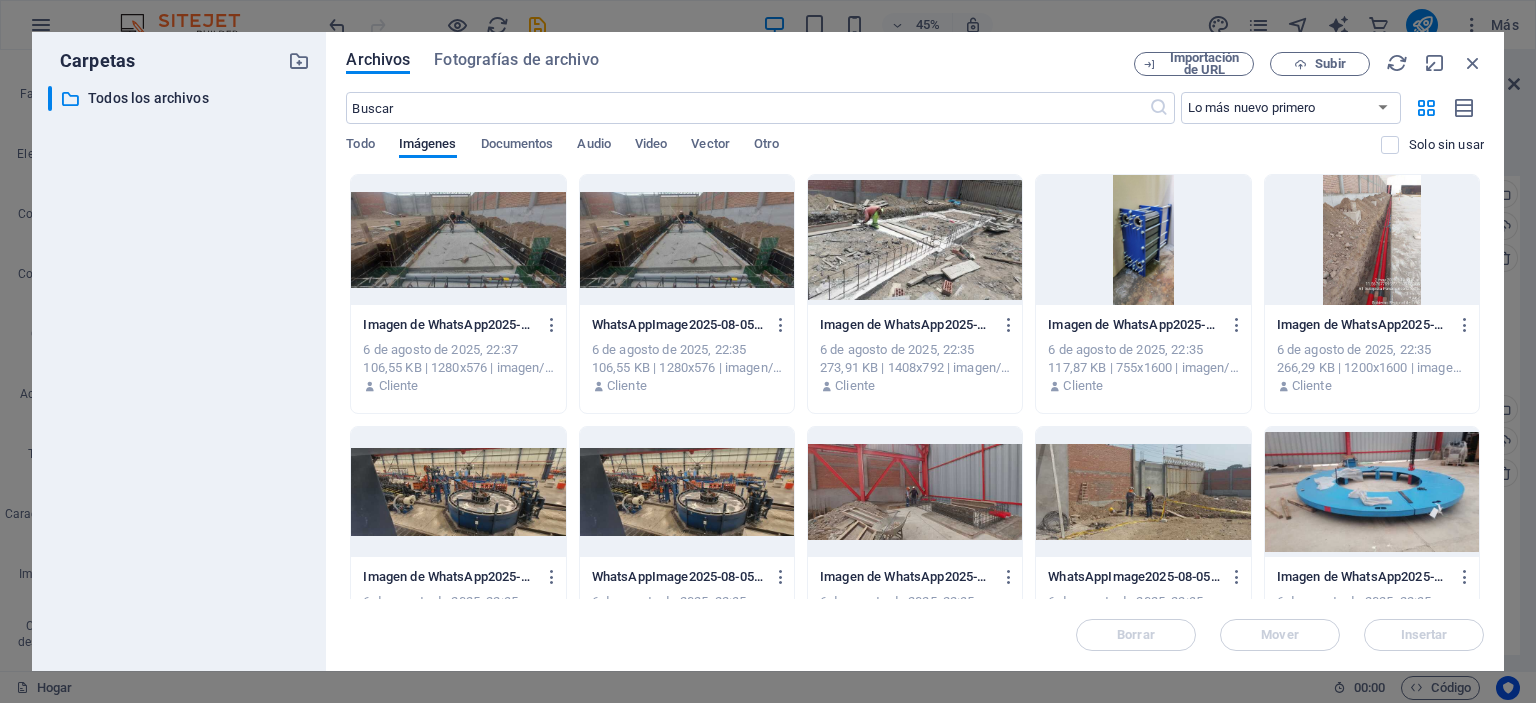 click at bounding box center (915, 240) 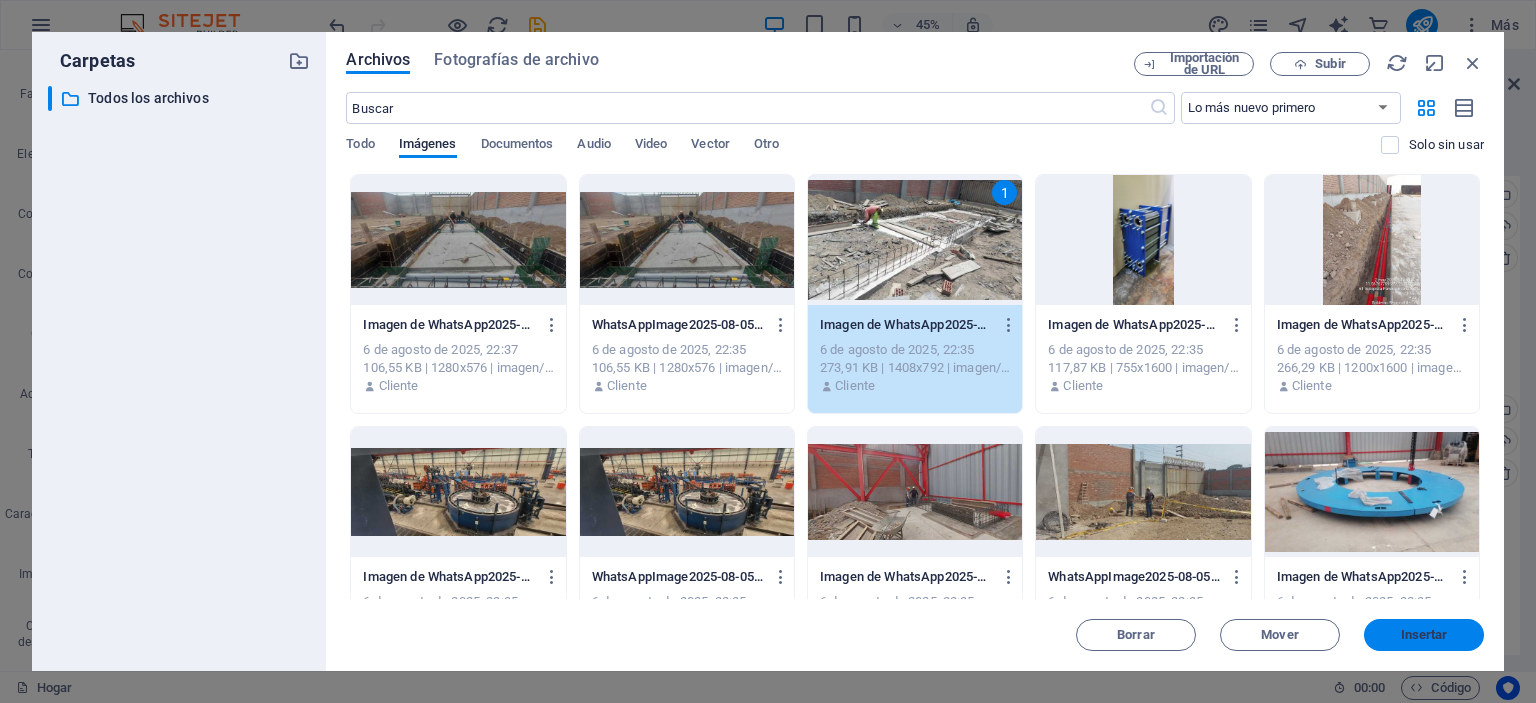 click on "Insertar" at bounding box center (1424, 634) 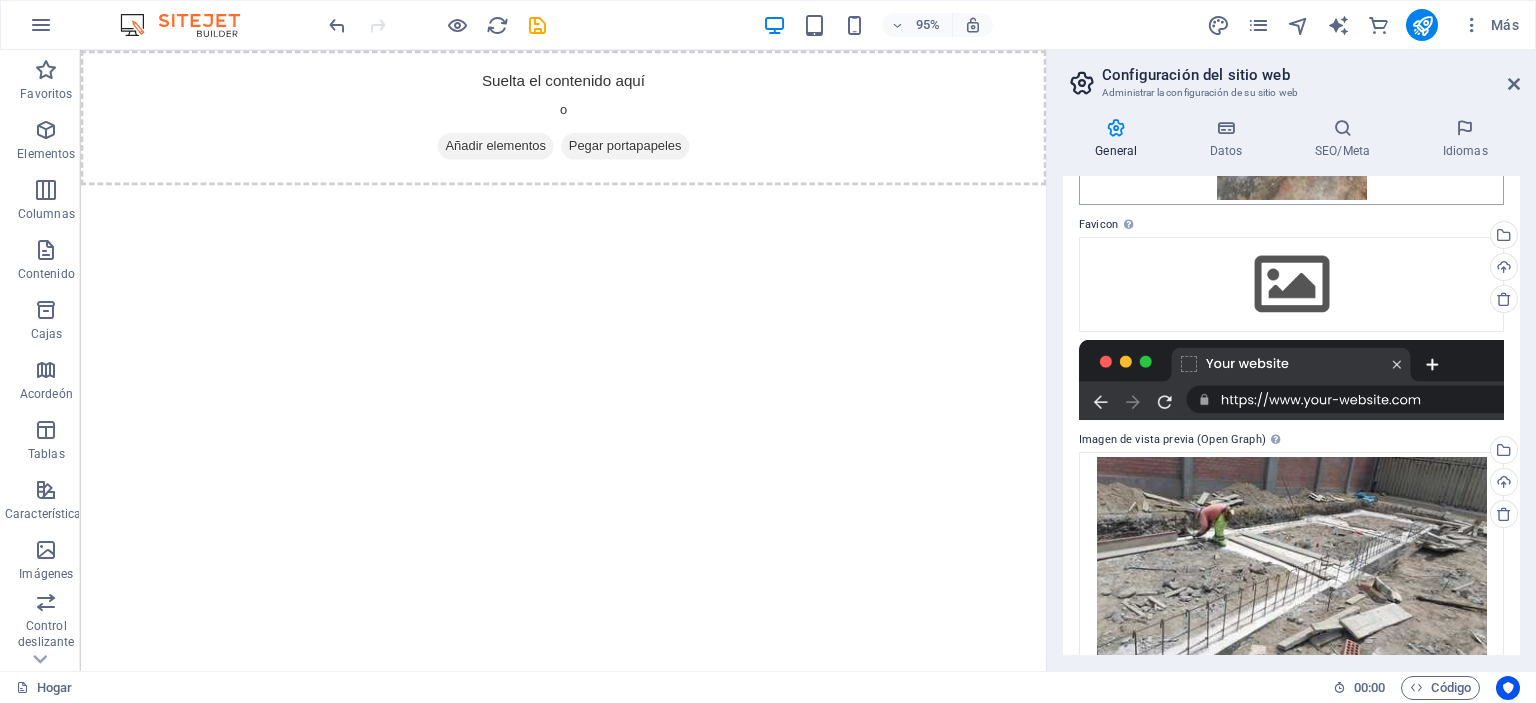 scroll, scrollTop: 400, scrollLeft: 0, axis: vertical 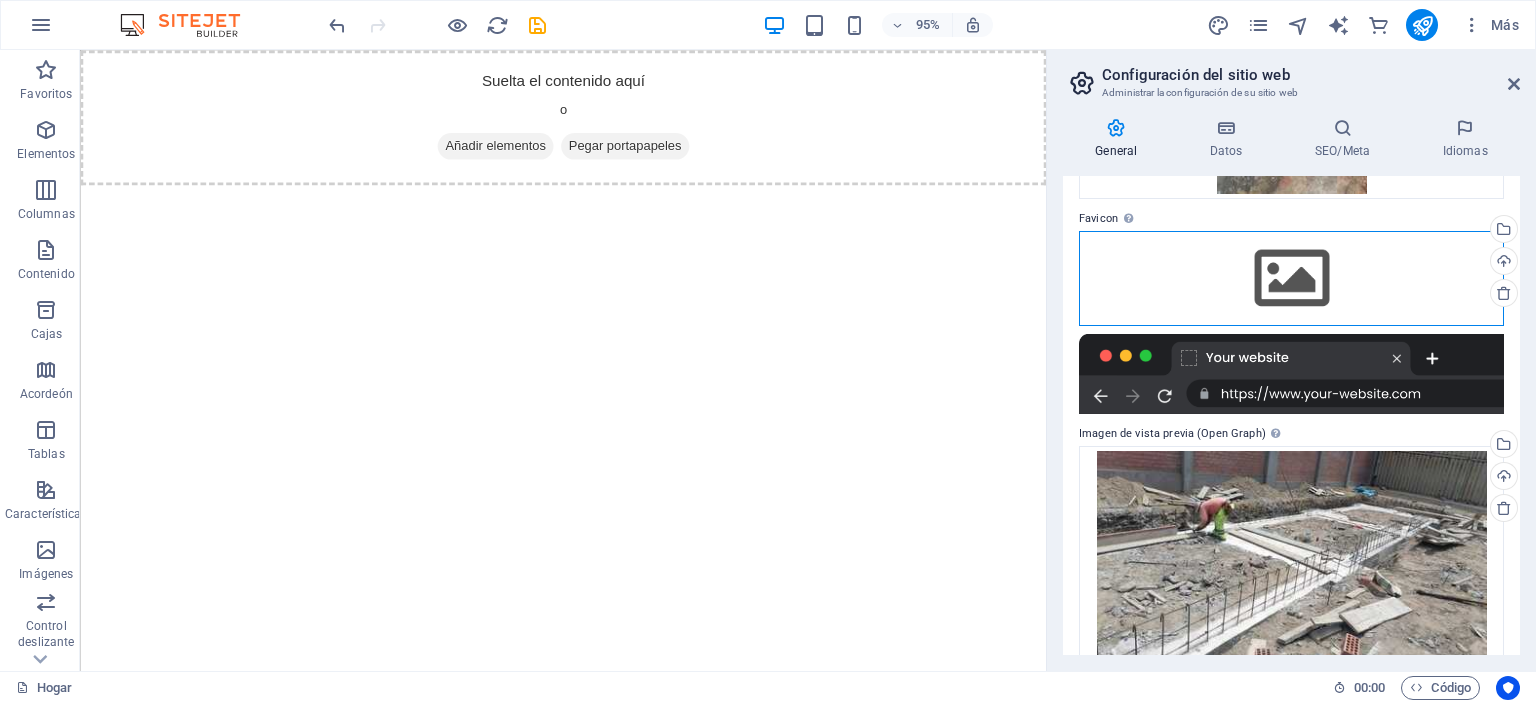 click on "Arrastre los archivos aquí, haga clic para elegir archivos o  seleccione archivos de Archivos o de nuestras fotos y videos de archivo gratuitos" at bounding box center [1291, 278] 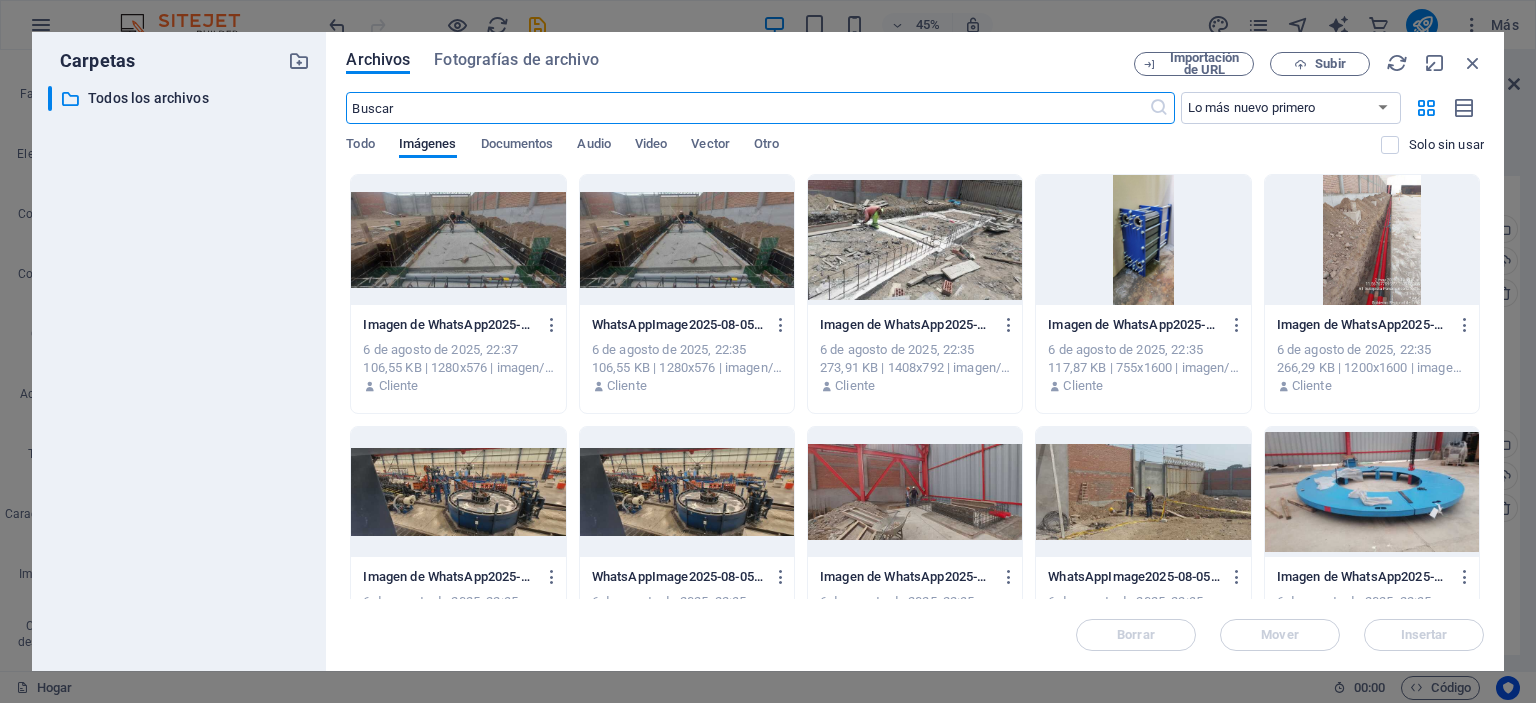 click at bounding box center (687, 240) 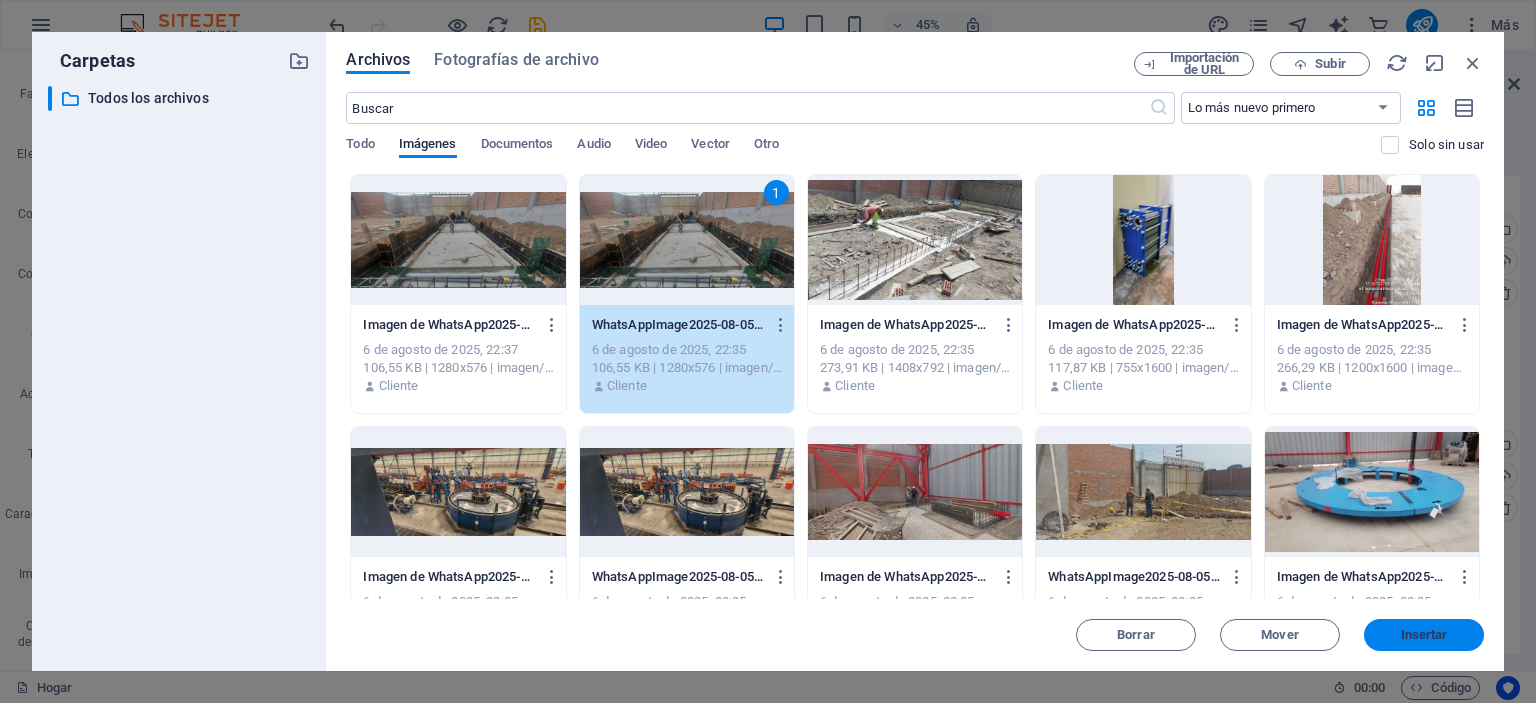 click on "Insertar" at bounding box center (1424, 635) 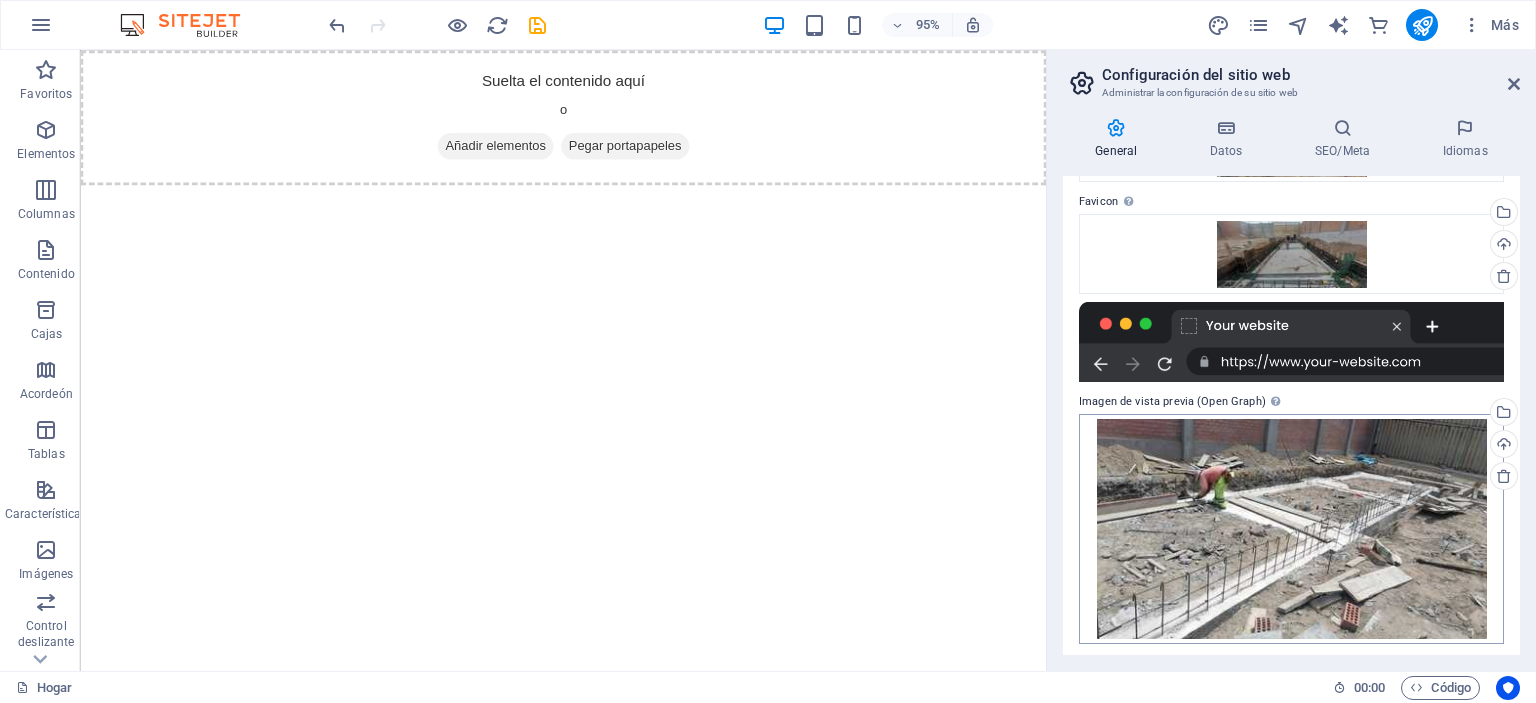 scroll, scrollTop: 420, scrollLeft: 0, axis: vertical 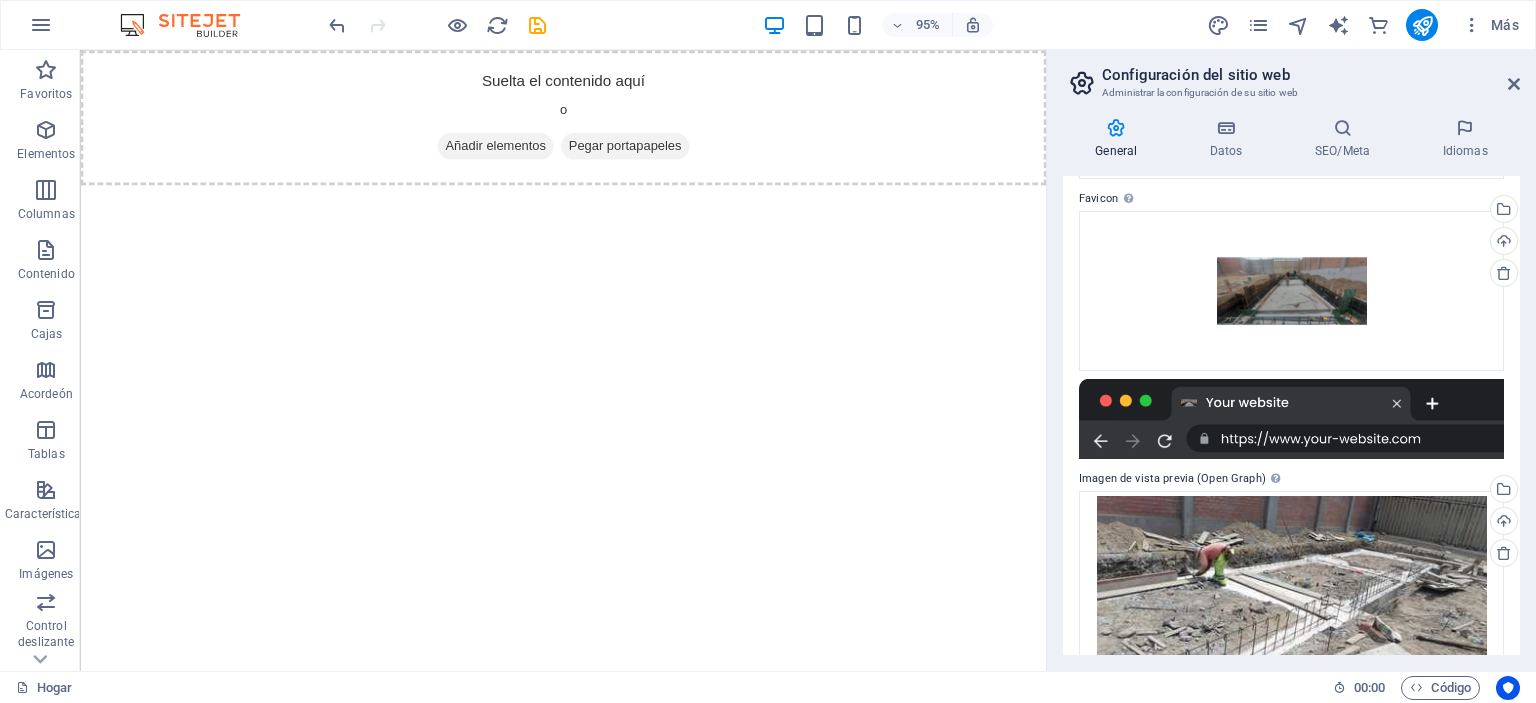 click at bounding box center (1291, 419) 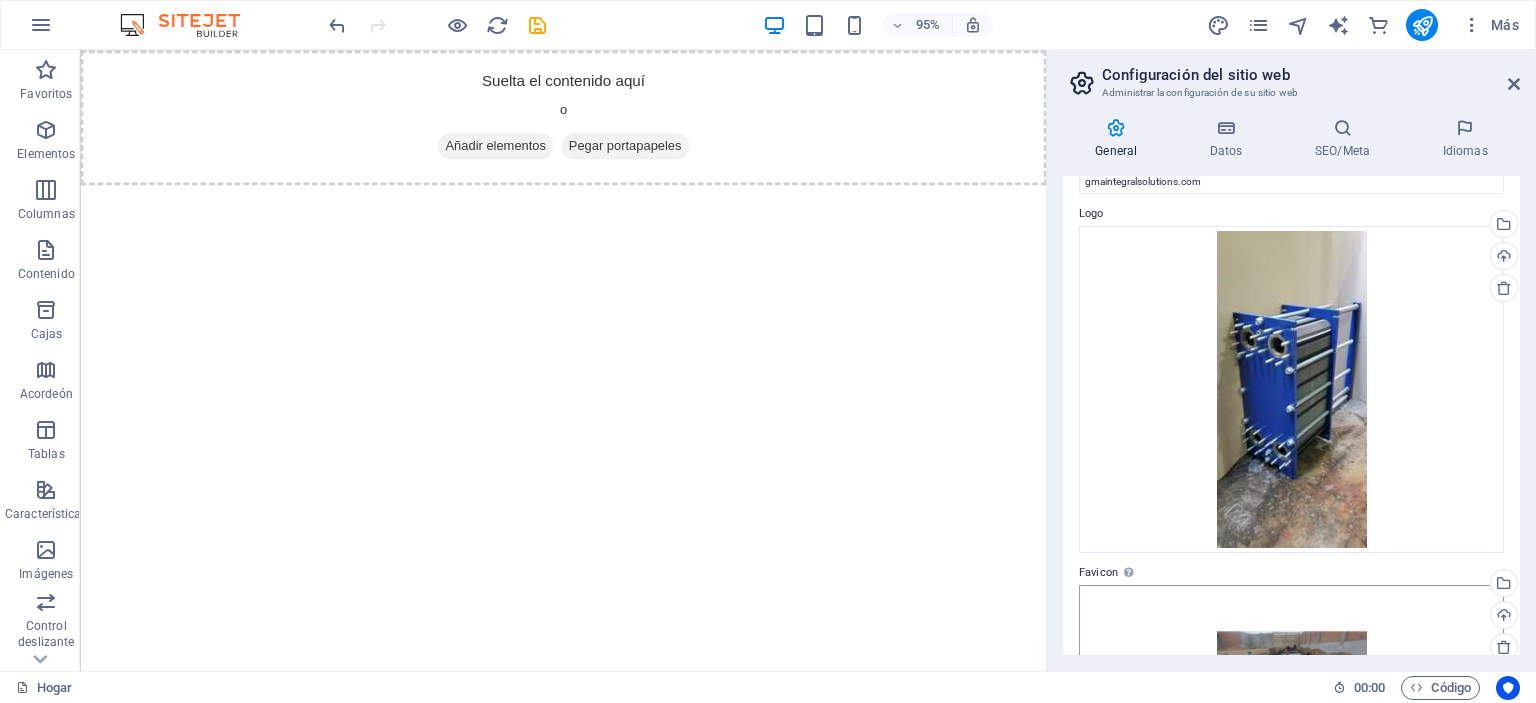 scroll, scrollTop: 0, scrollLeft: 0, axis: both 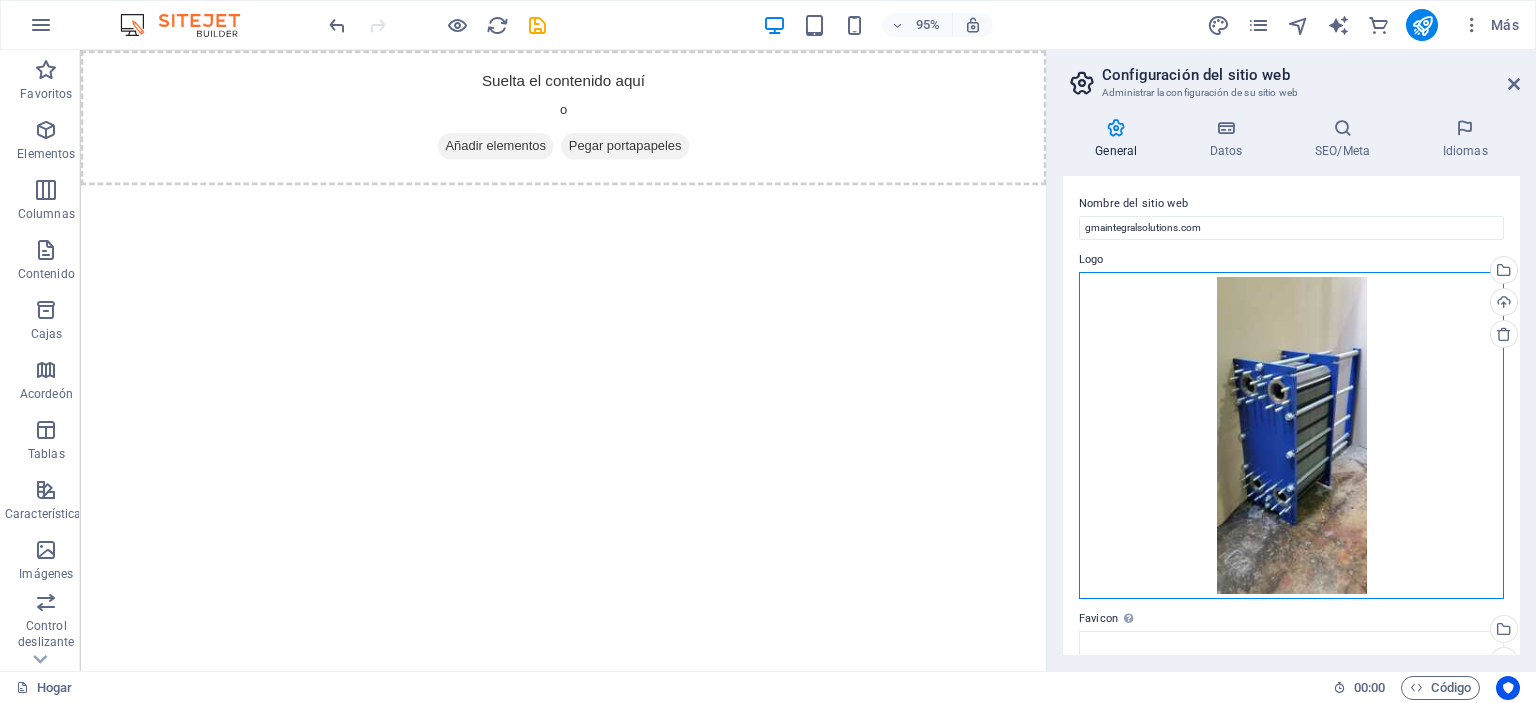 drag, startPoint x: 1356, startPoint y: 465, endPoint x: 740, endPoint y: 339, distance: 628.75433 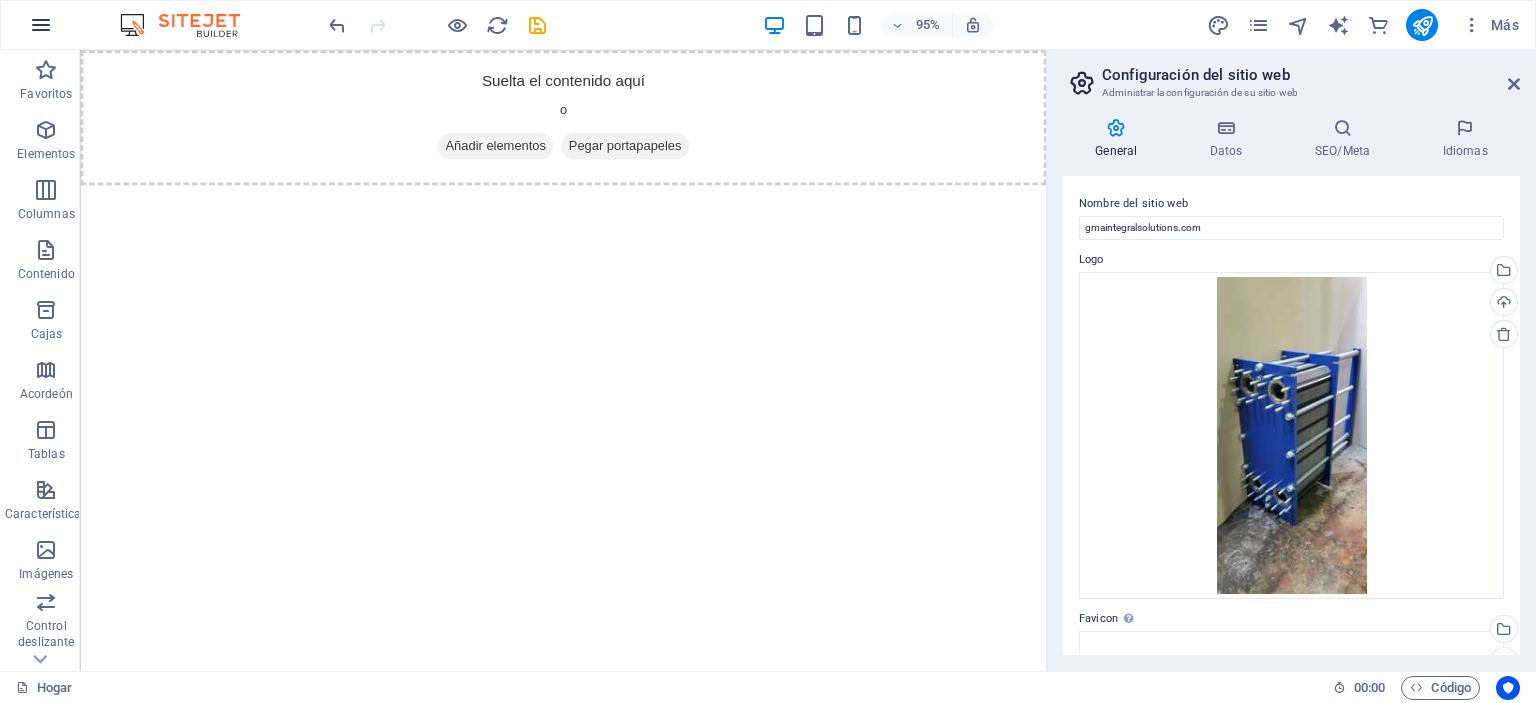 click at bounding box center (41, 25) 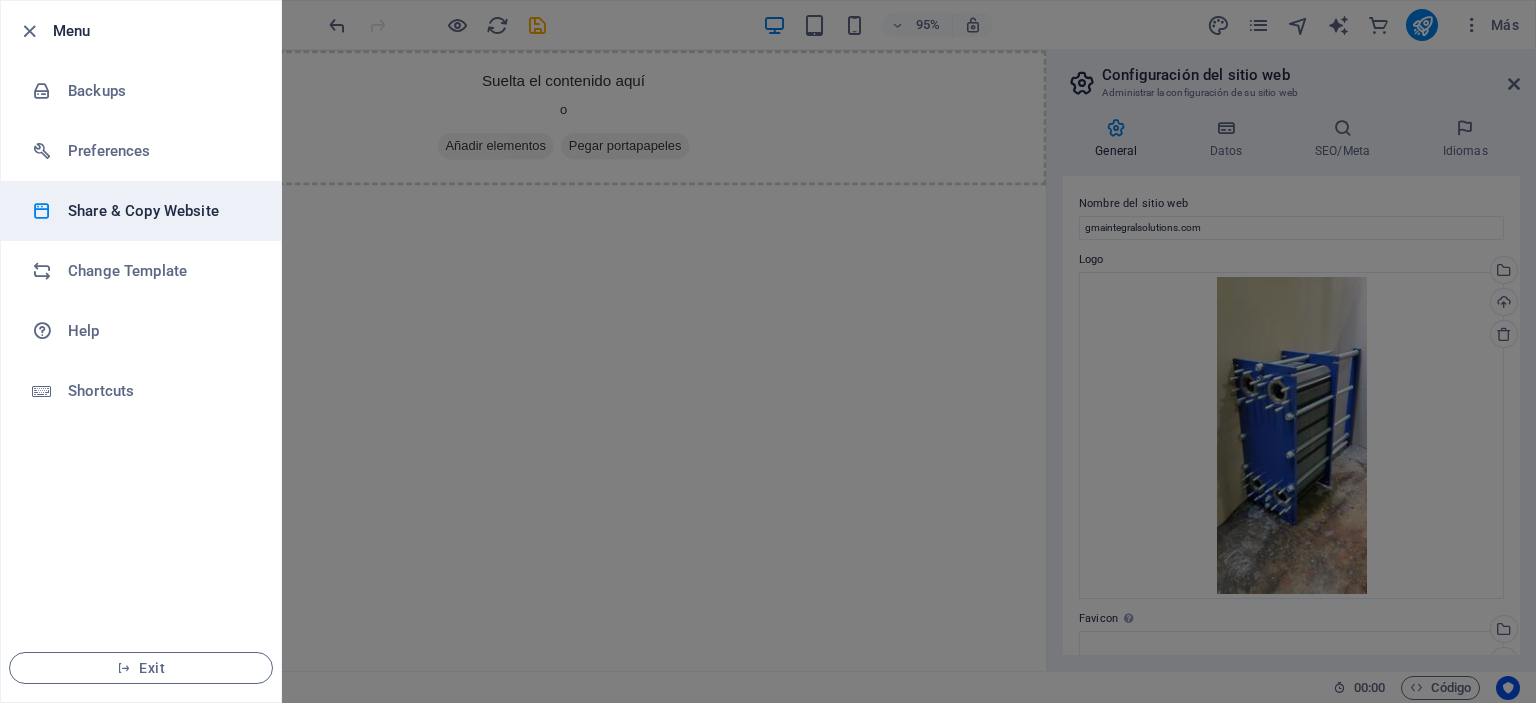 click on "Share & Copy Website" at bounding box center [160, 211] 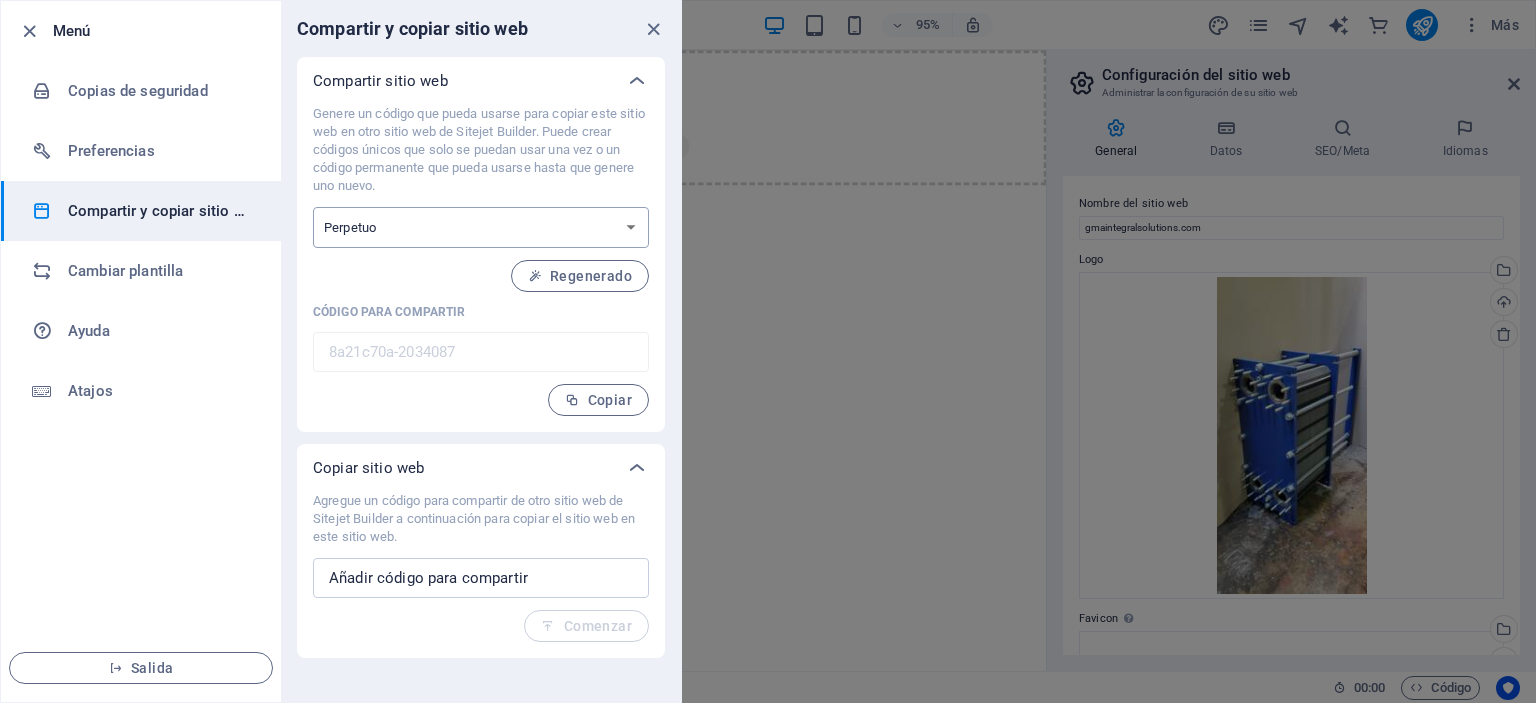 click on "Una sola vez Perpetuo" at bounding box center [481, 227] 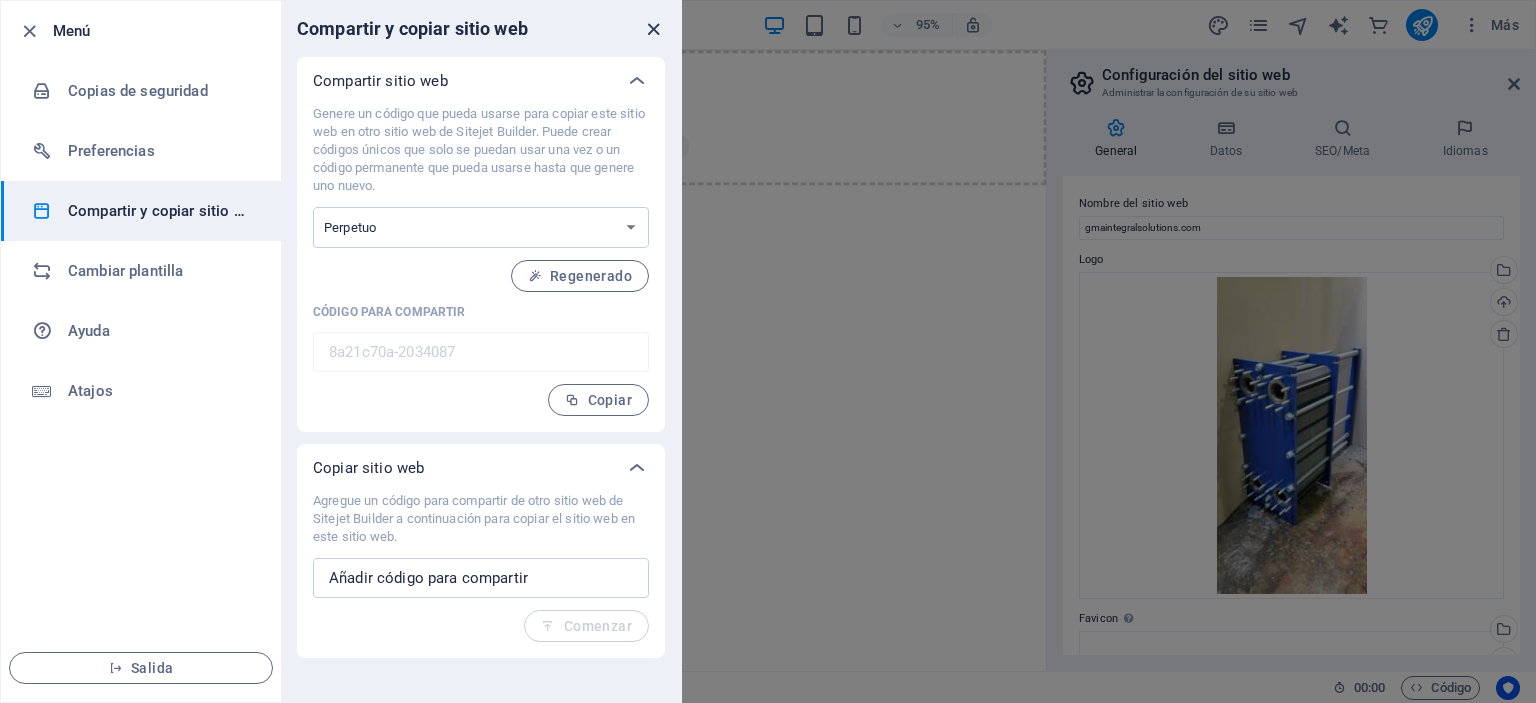 click at bounding box center (653, 29) 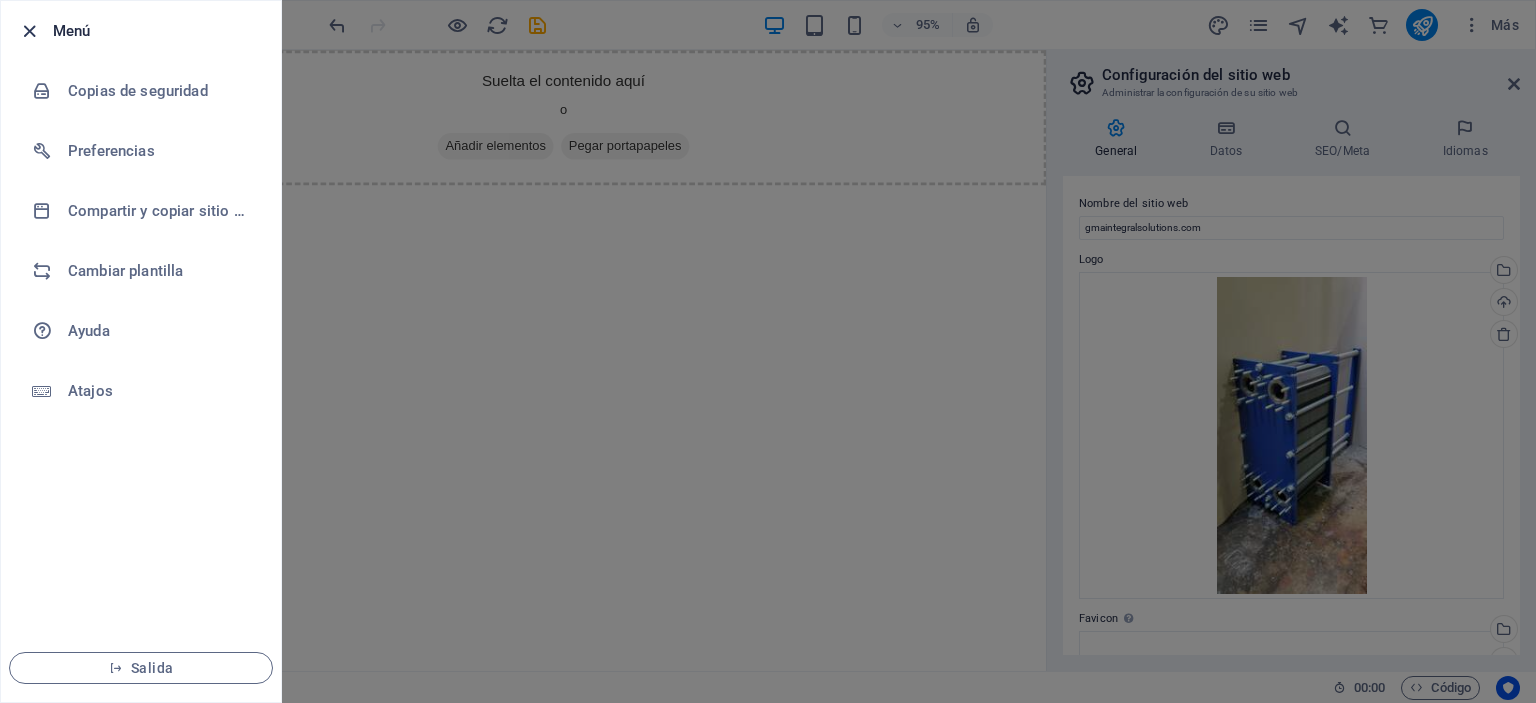 click at bounding box center [29, 31] 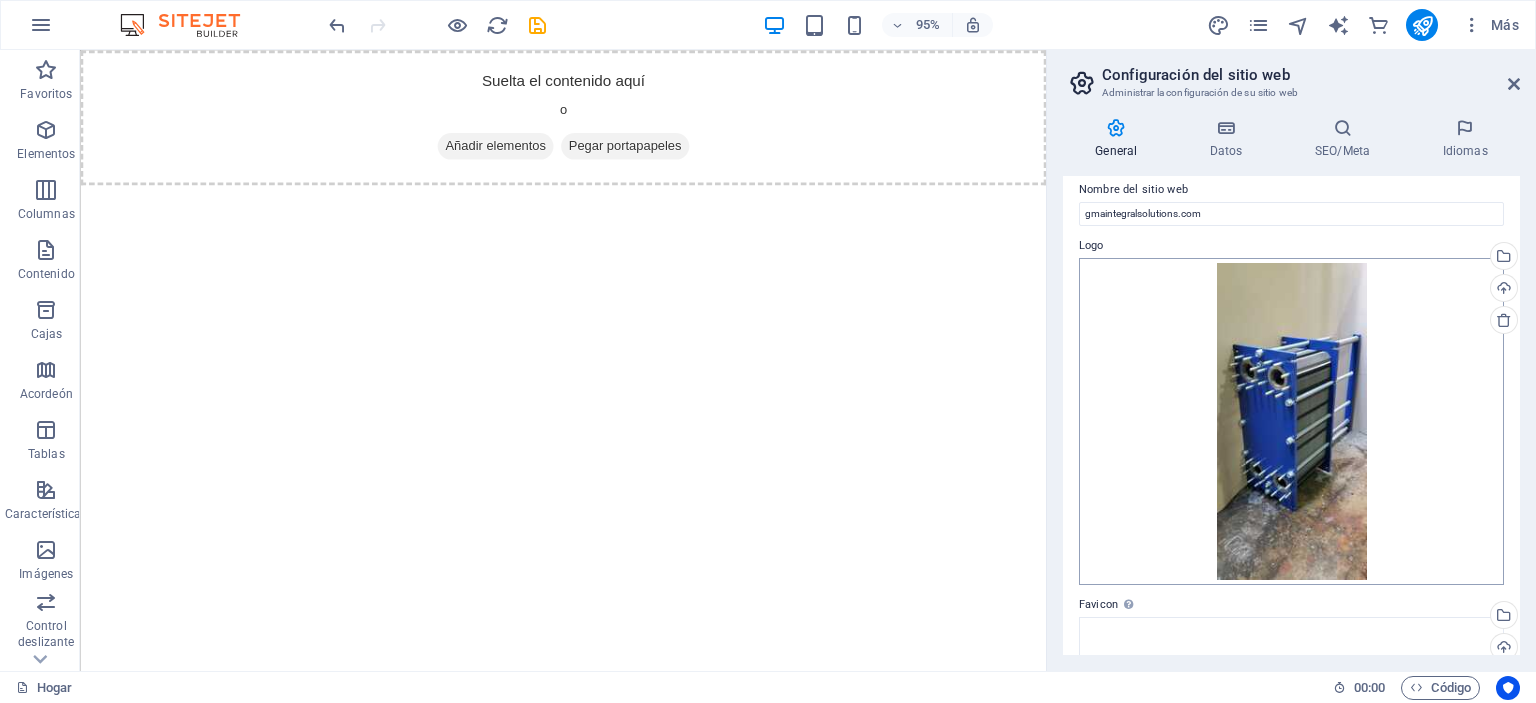 scroll, scrollTop: 0, scrollLeft: 0, axis: both 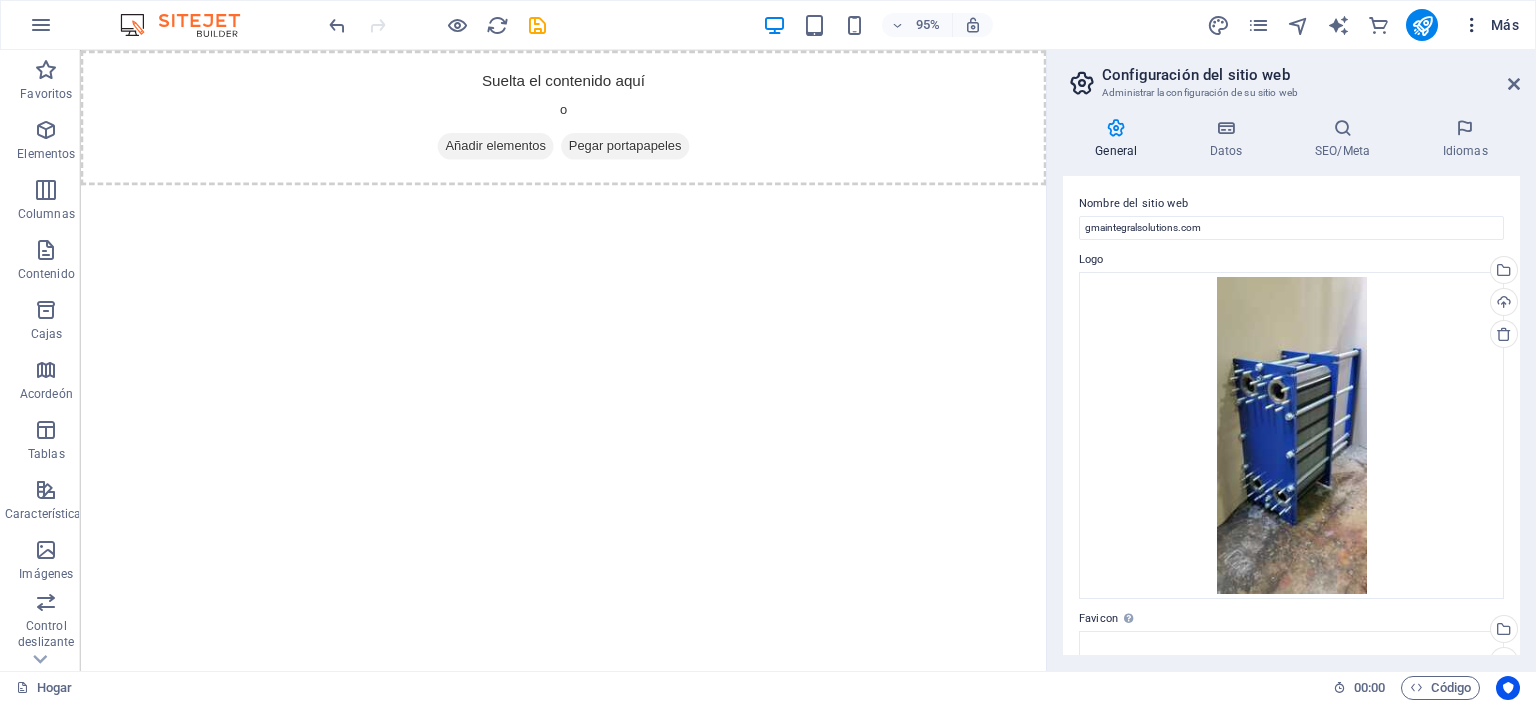click at bounding box center [1472, 25] 